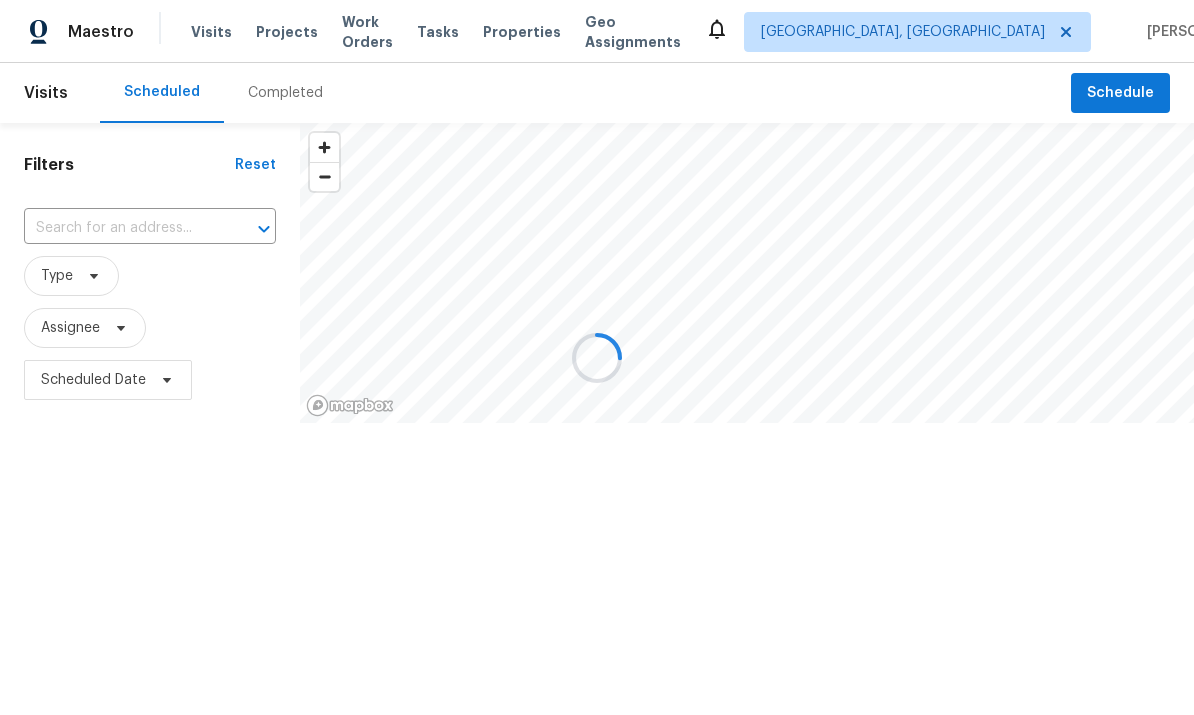 scroll, scrollTop: 0, scrollLeft: 0, axis: both 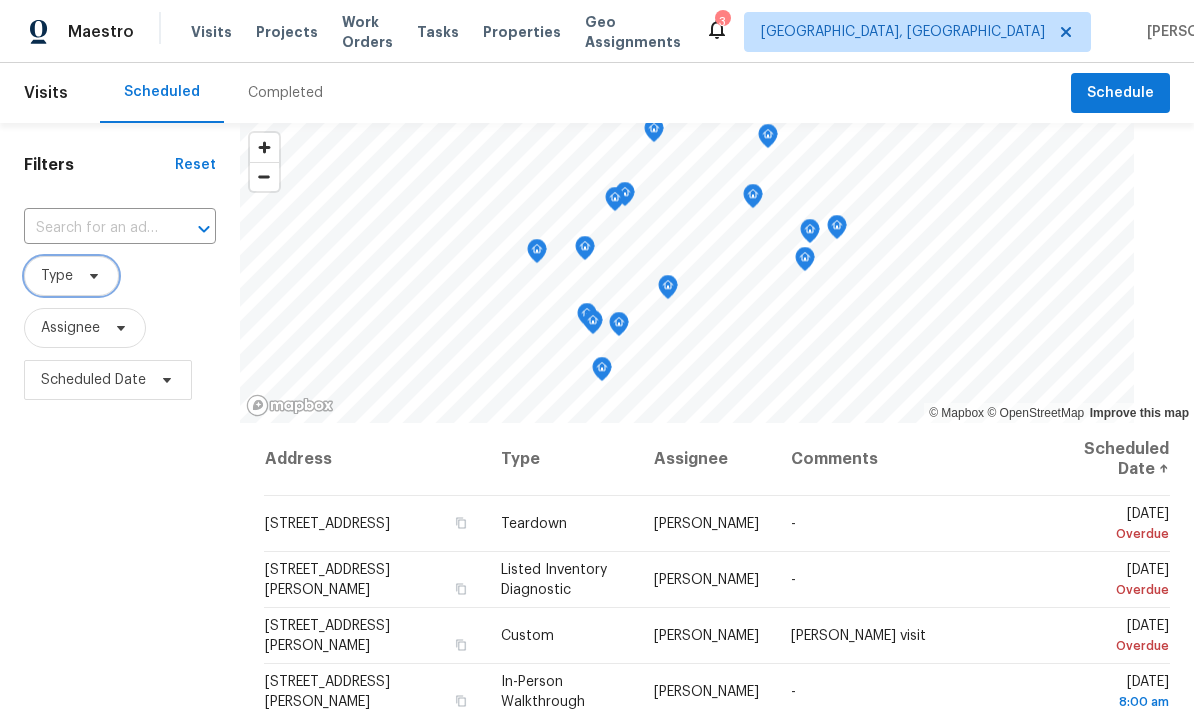 click on "Type" at bounding box center [57, 276] 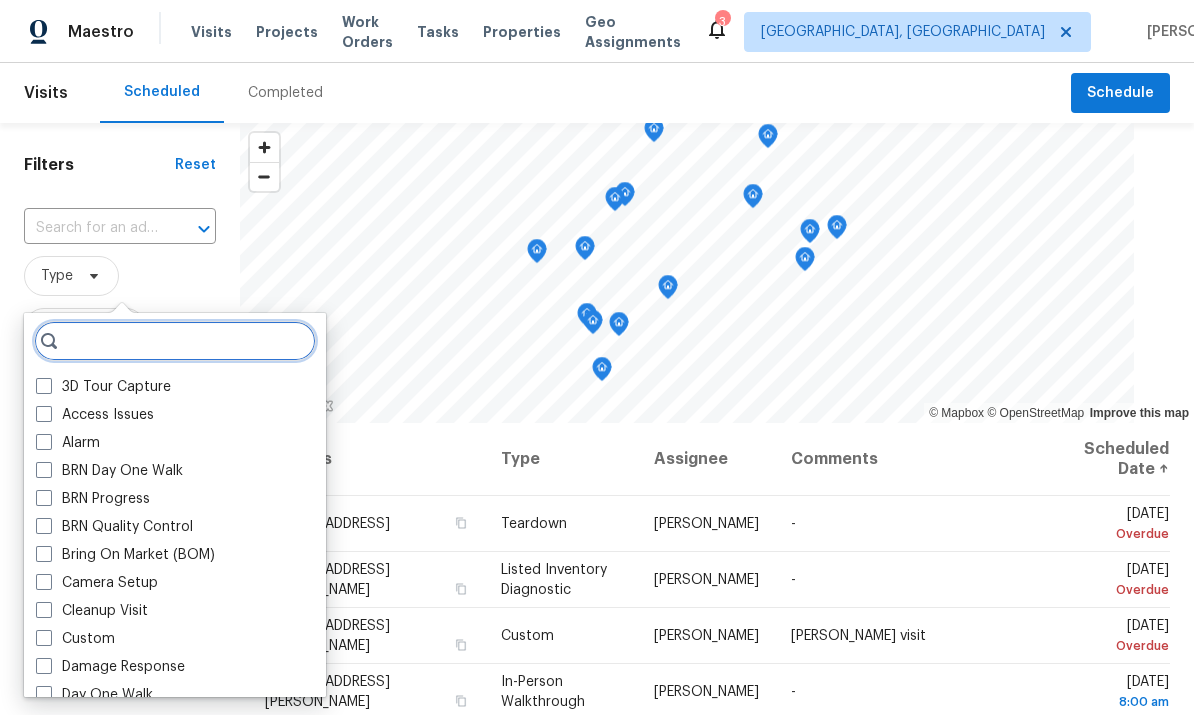 click at bounding box center (175, 341) 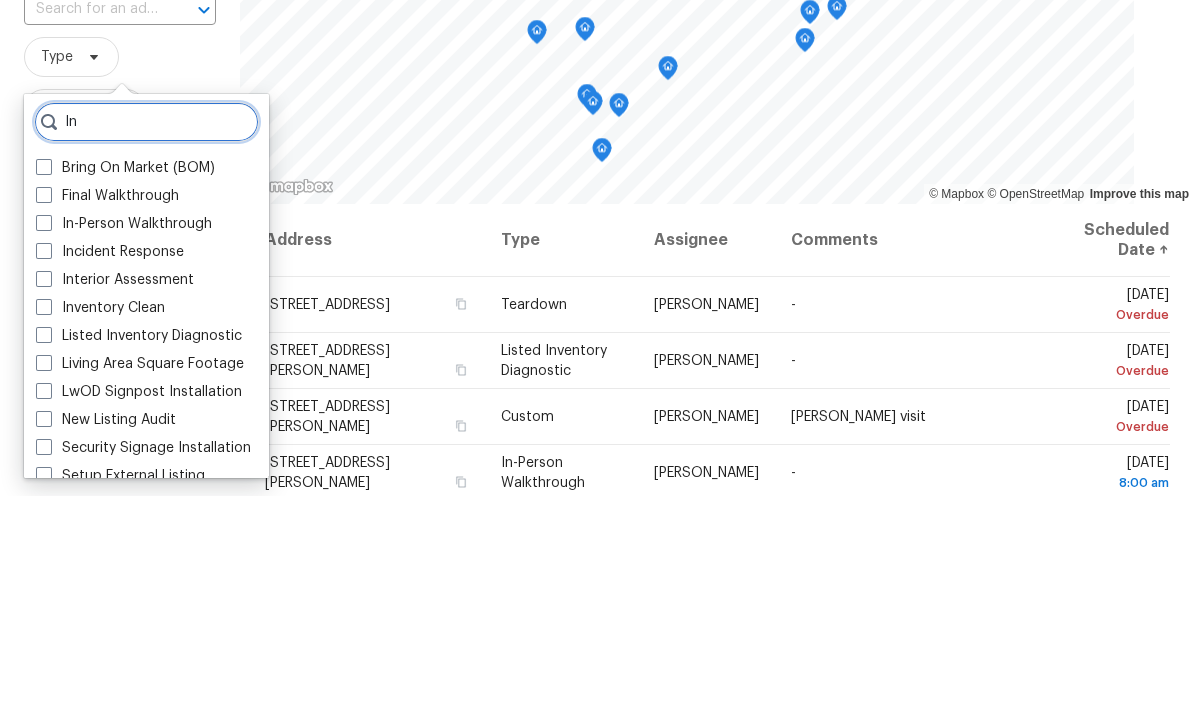 type on "In" 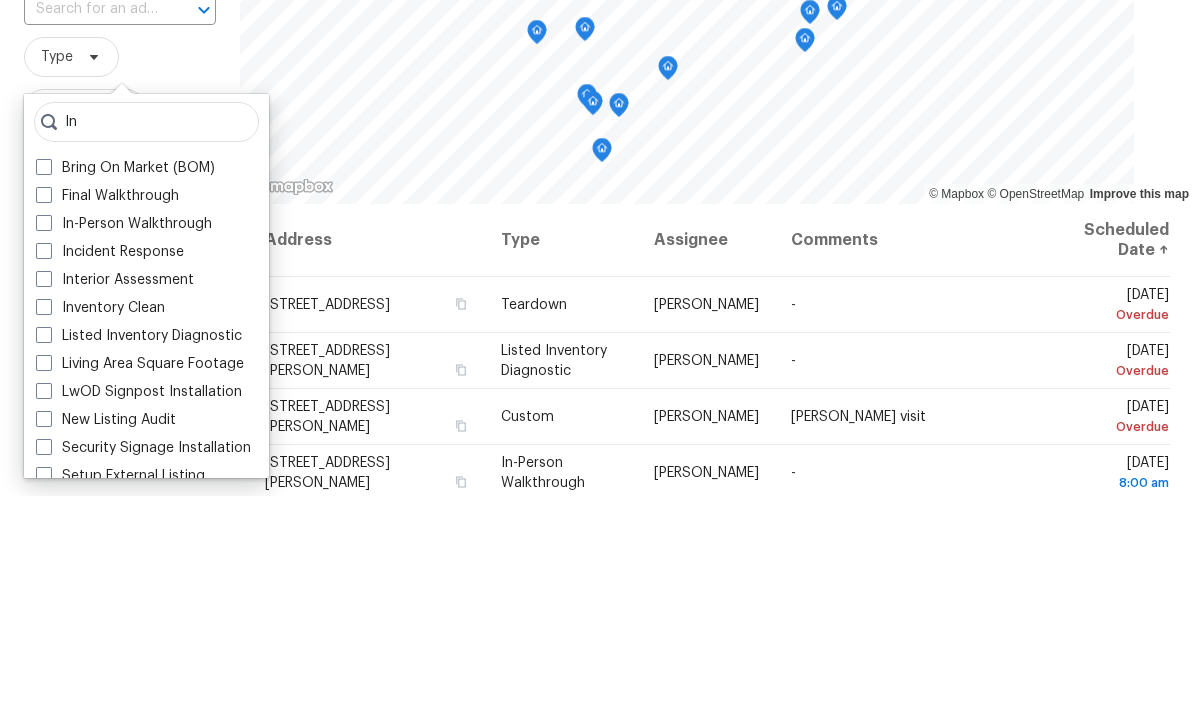 click on "In-Person Walkthrough" at bounding box center (124, 443) 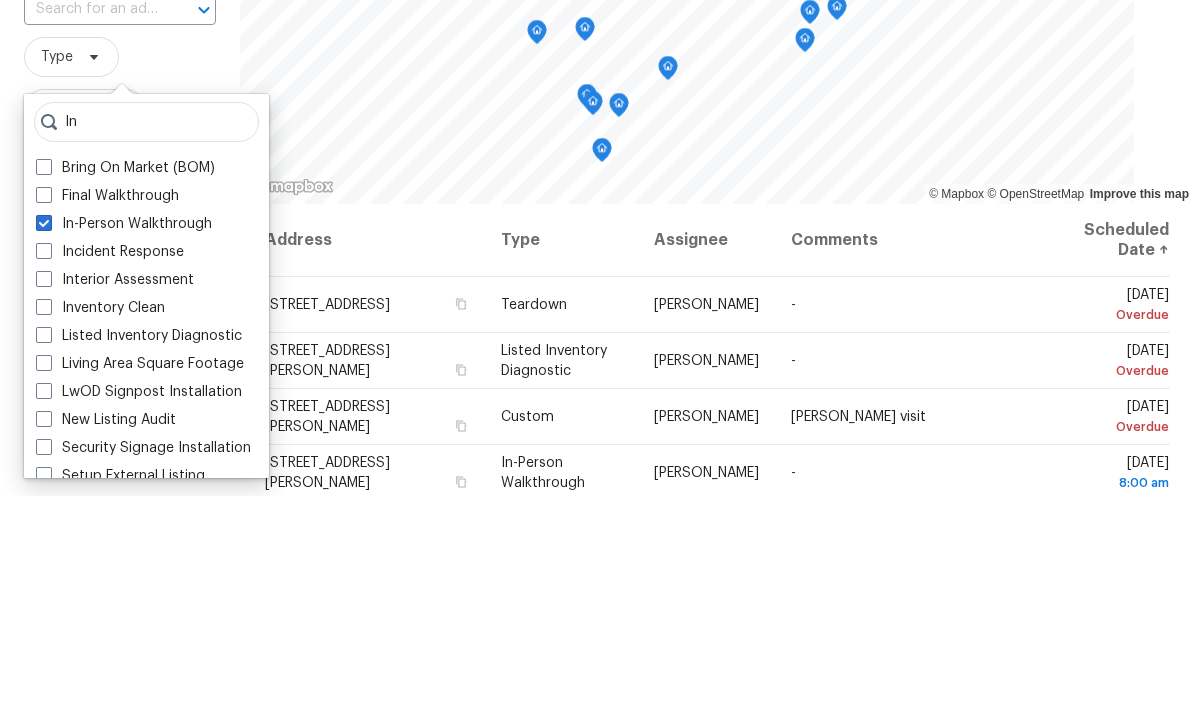 checkbox on "true" 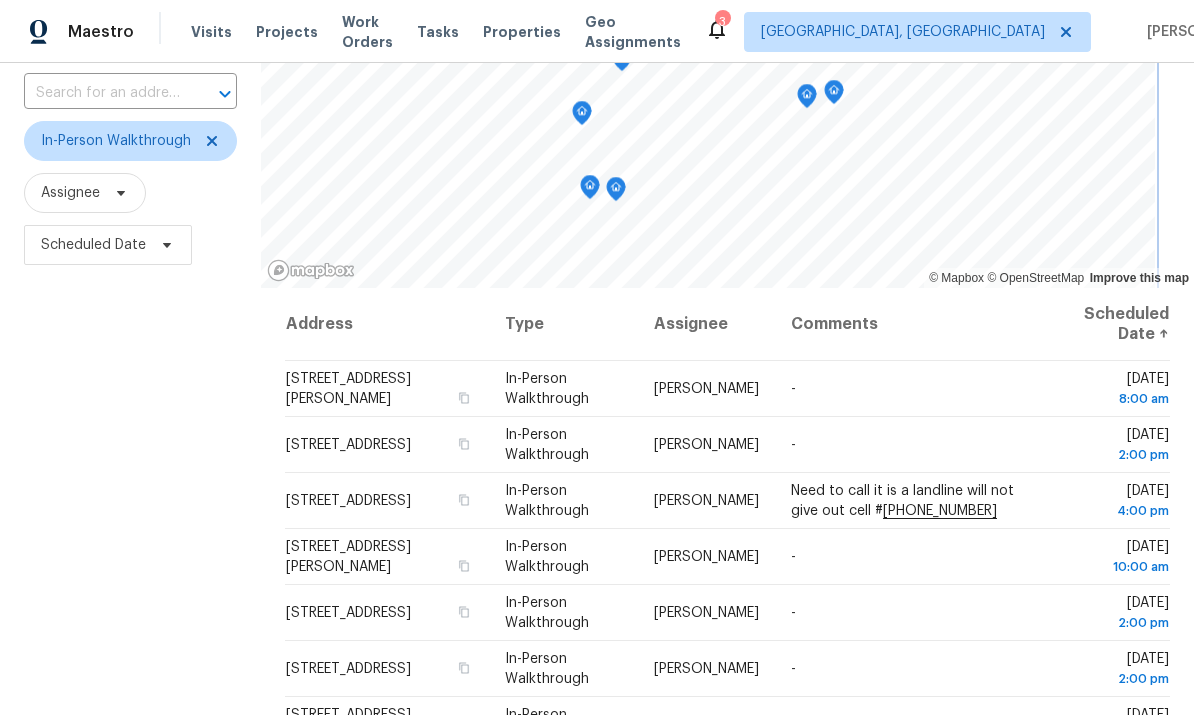 scroll, scrollTop: 137, scrollLeft: 0, axis: vertical 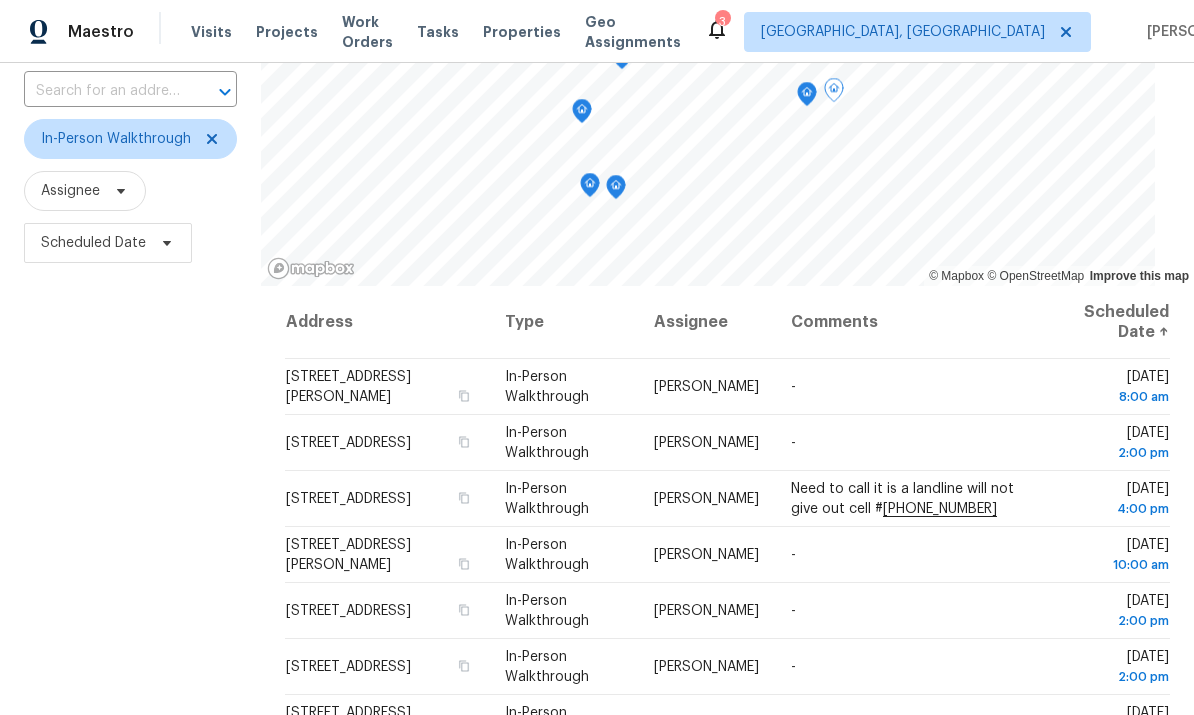 click on "5253 Secretariat Dr, Morrow, OH 45152" at bounding box center (348, 555) 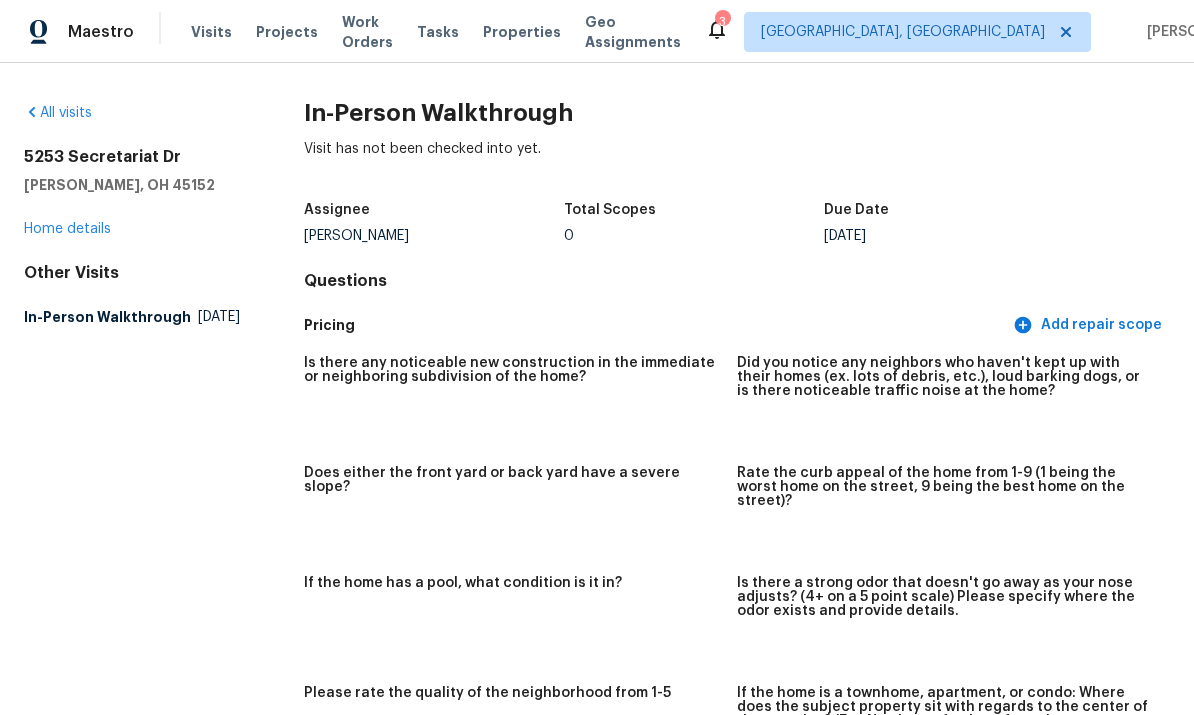 click on "Home details" at bounding box center [67, 229] 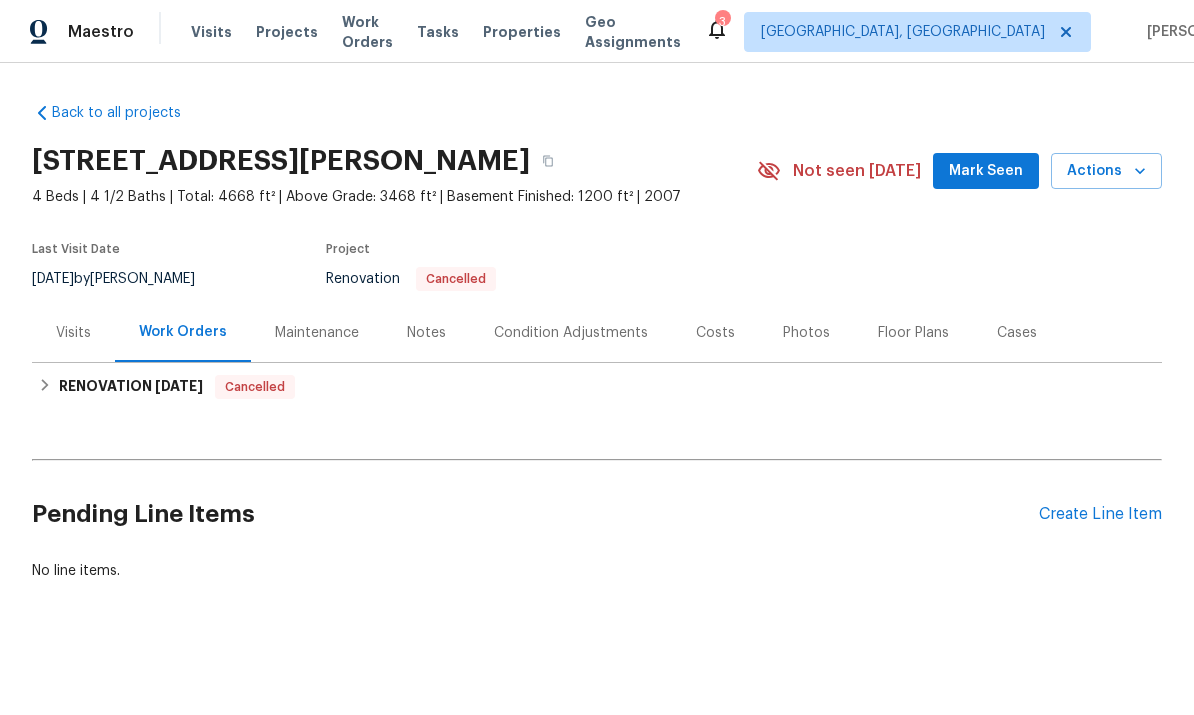 click on "Visits" at bounding box center [73, 332] 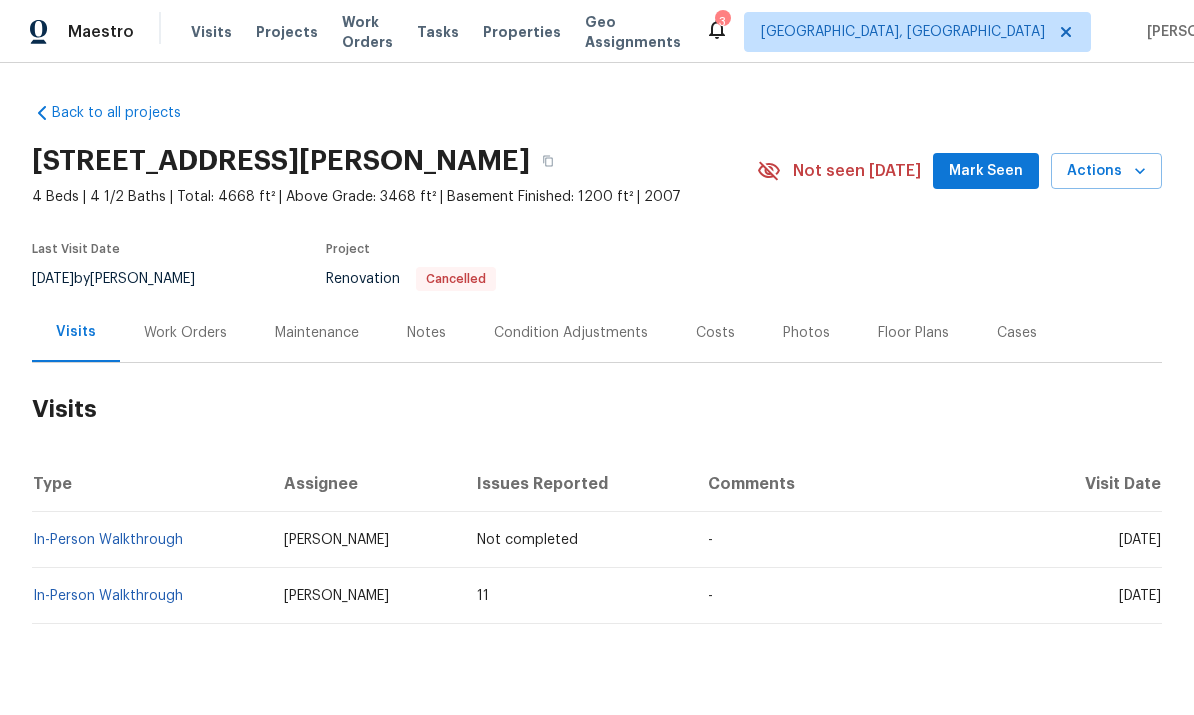 click on "In-Person Walkthrough" at bounding box center (108, 596) 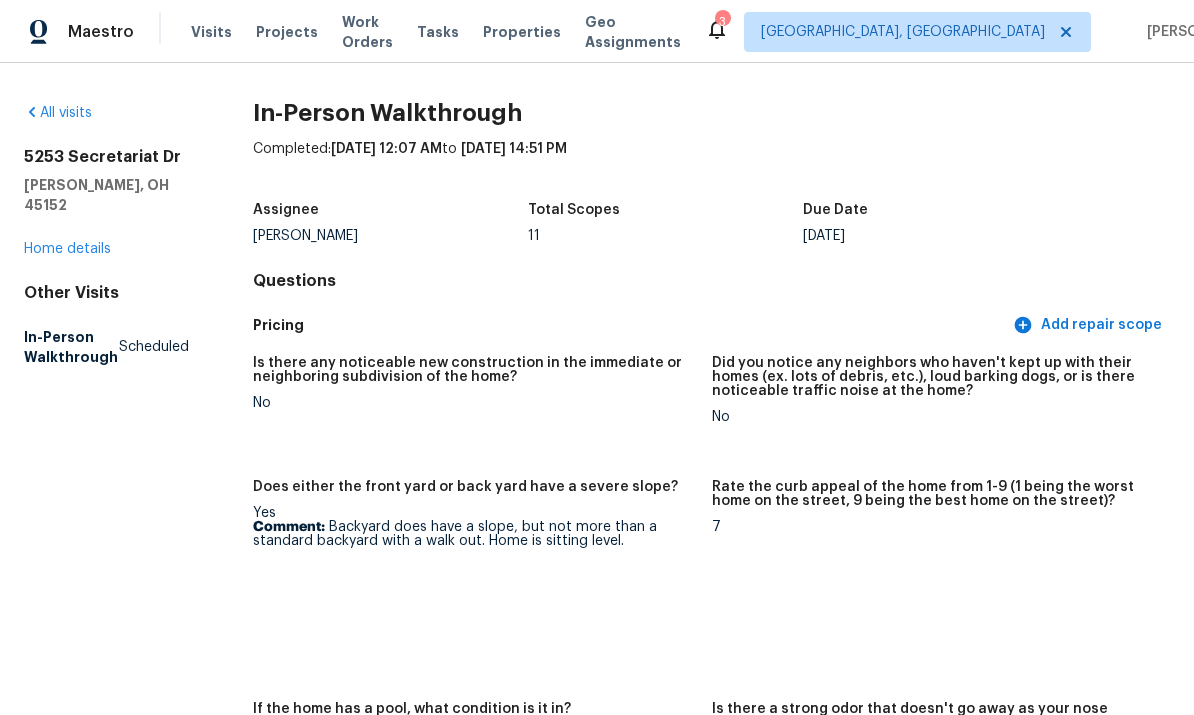 scroll, scrollTop: 0, scrollLeft: 0, axis: both 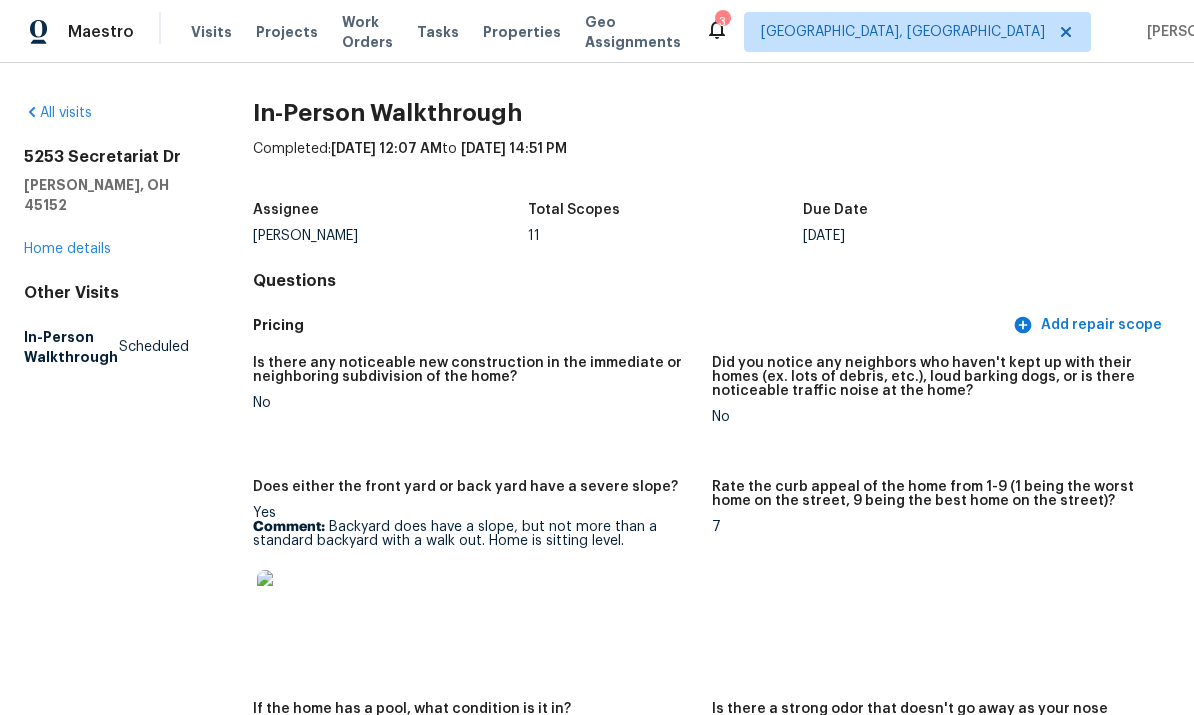 click on "Home details" at bounding box center (67, 249) 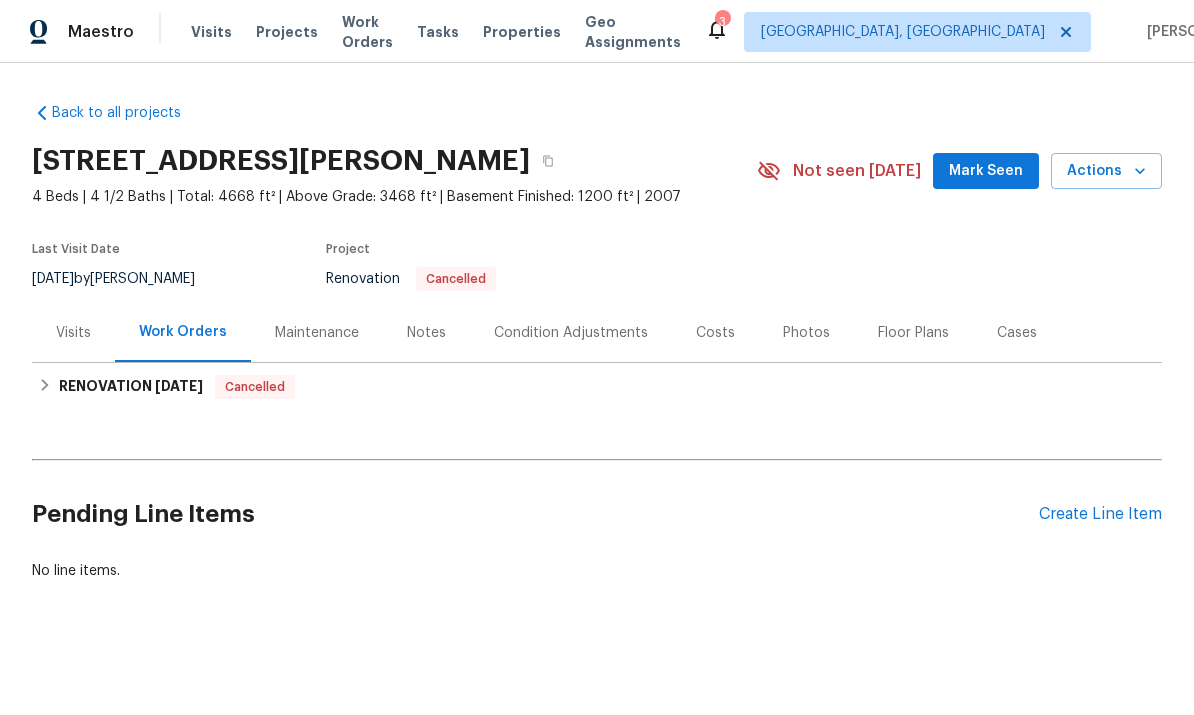 click on "Condition Adjustments" at bounding box center [571, 333] 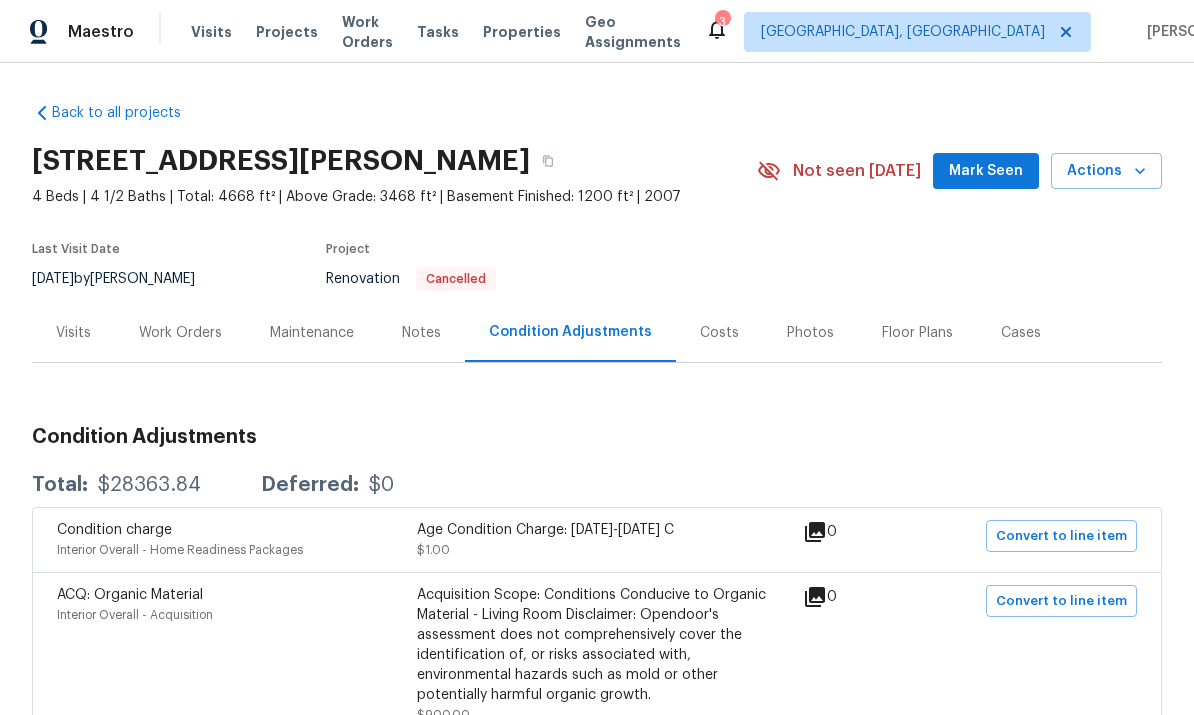 scroll, scrollTop: 0, scrollLeft: 0, axis: both 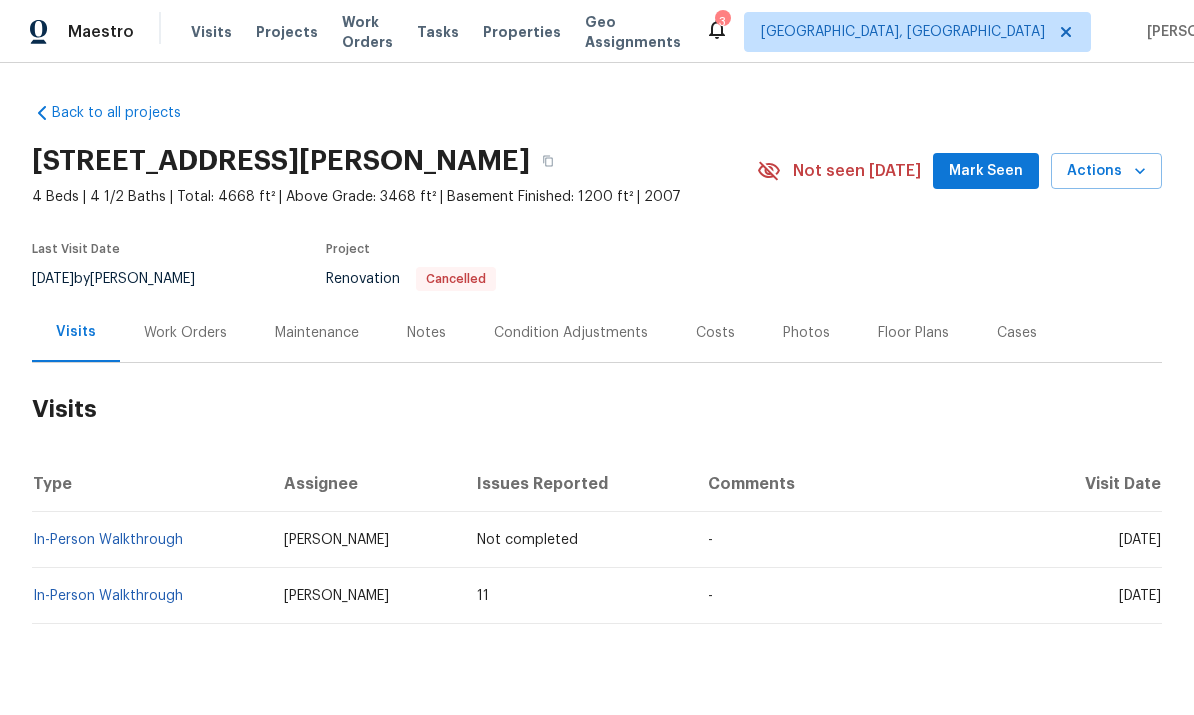 click on "In-Person Walkthrough" at bounding box center (108, 596) 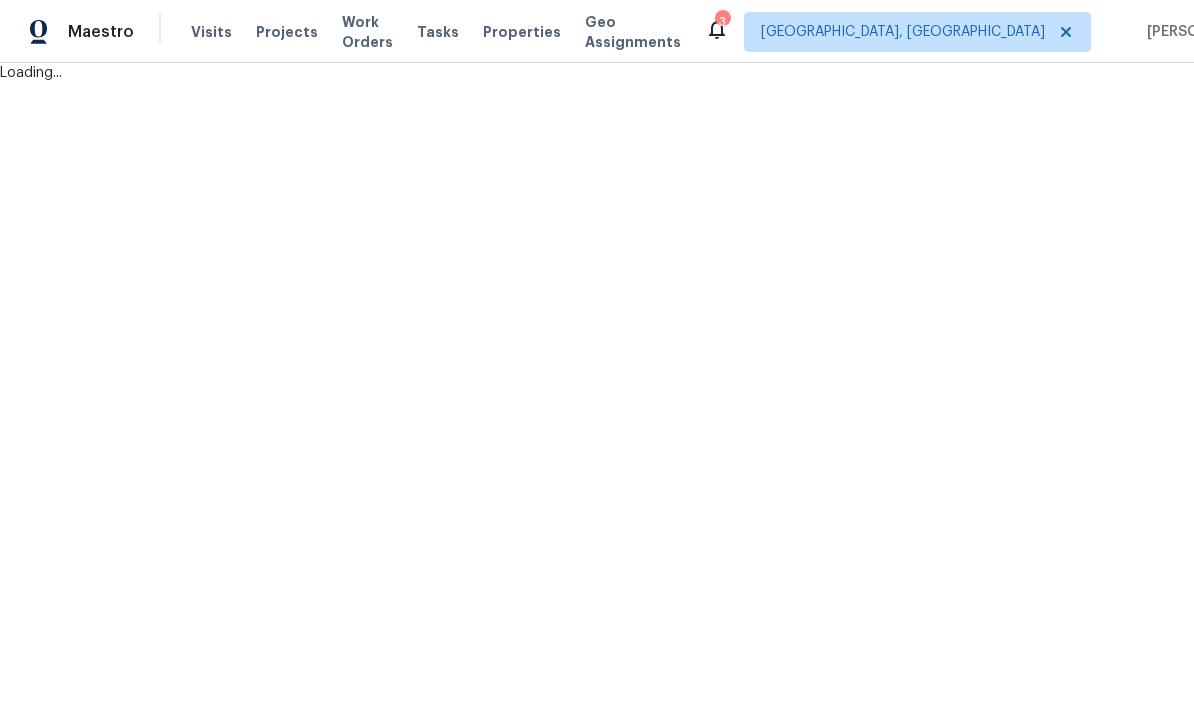 scroll, scrollTop: 0, scrollLeft: 0, axis: both 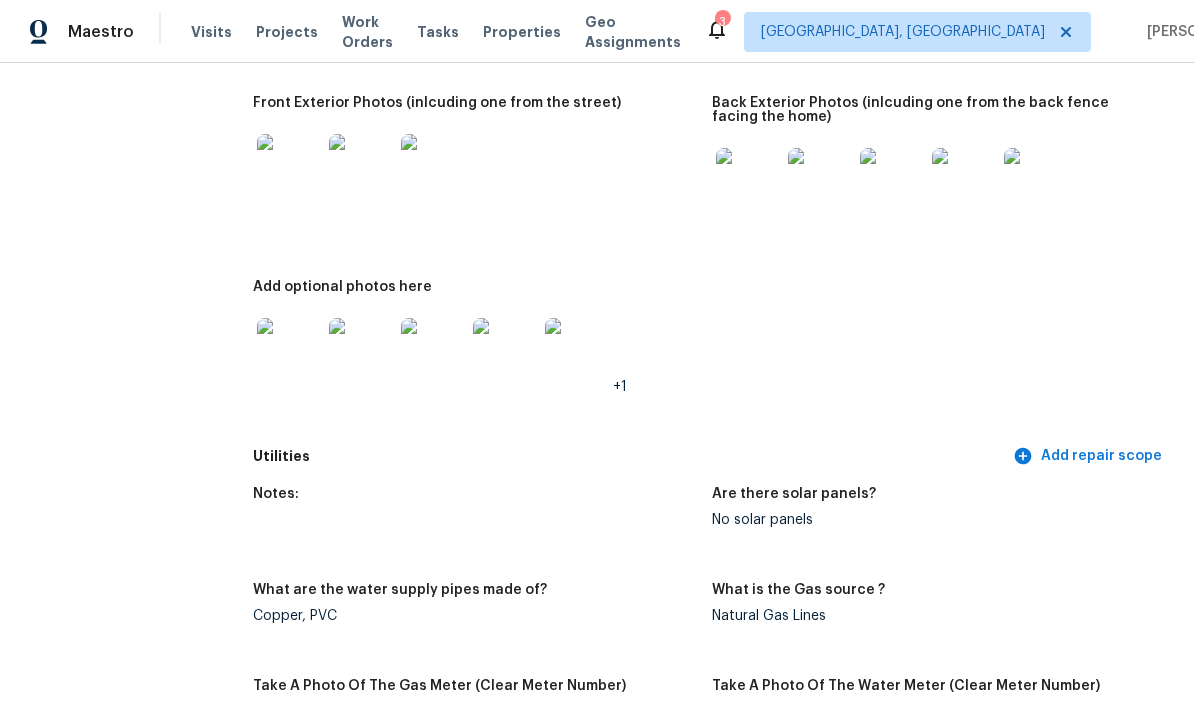 click at bounding box center [748, 180] 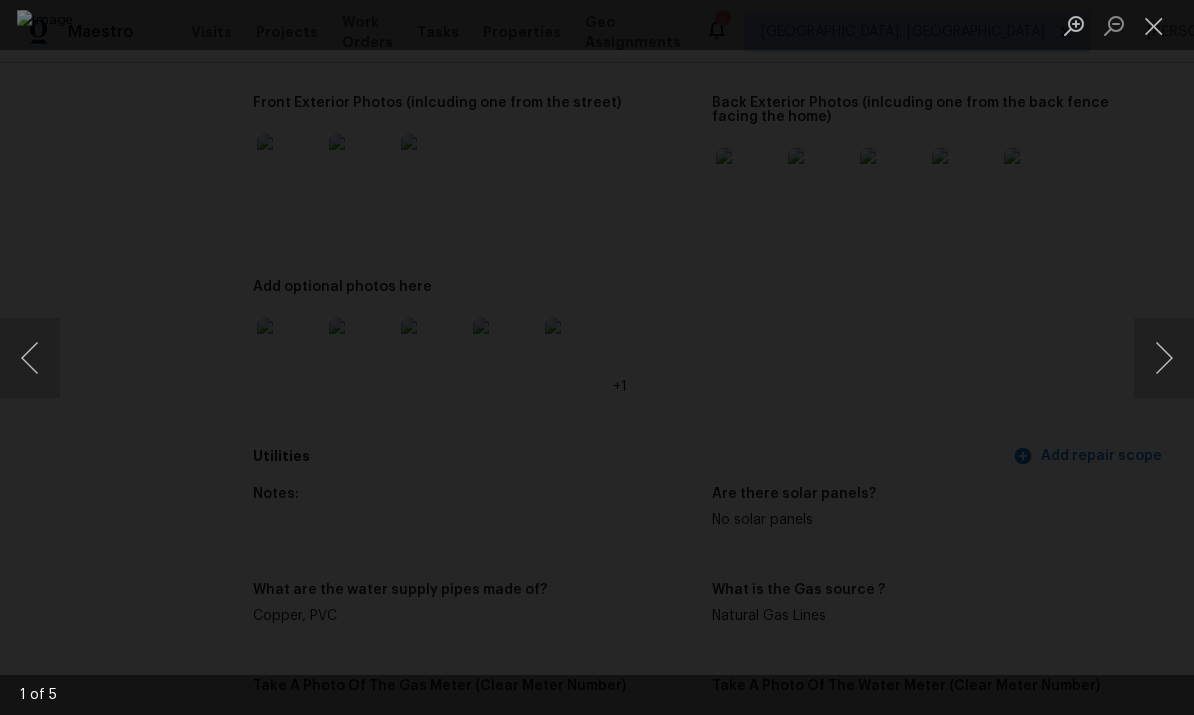 click at bounding box center [1164, 358] 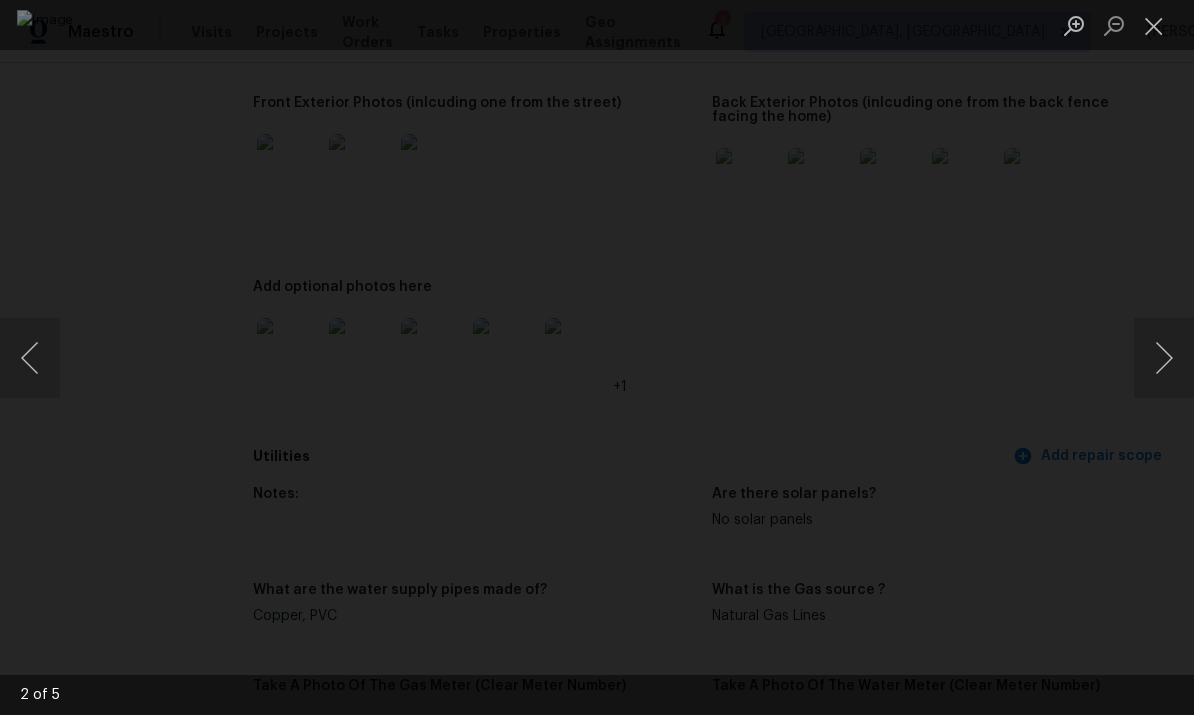 click at bounding box center (1164, 358) 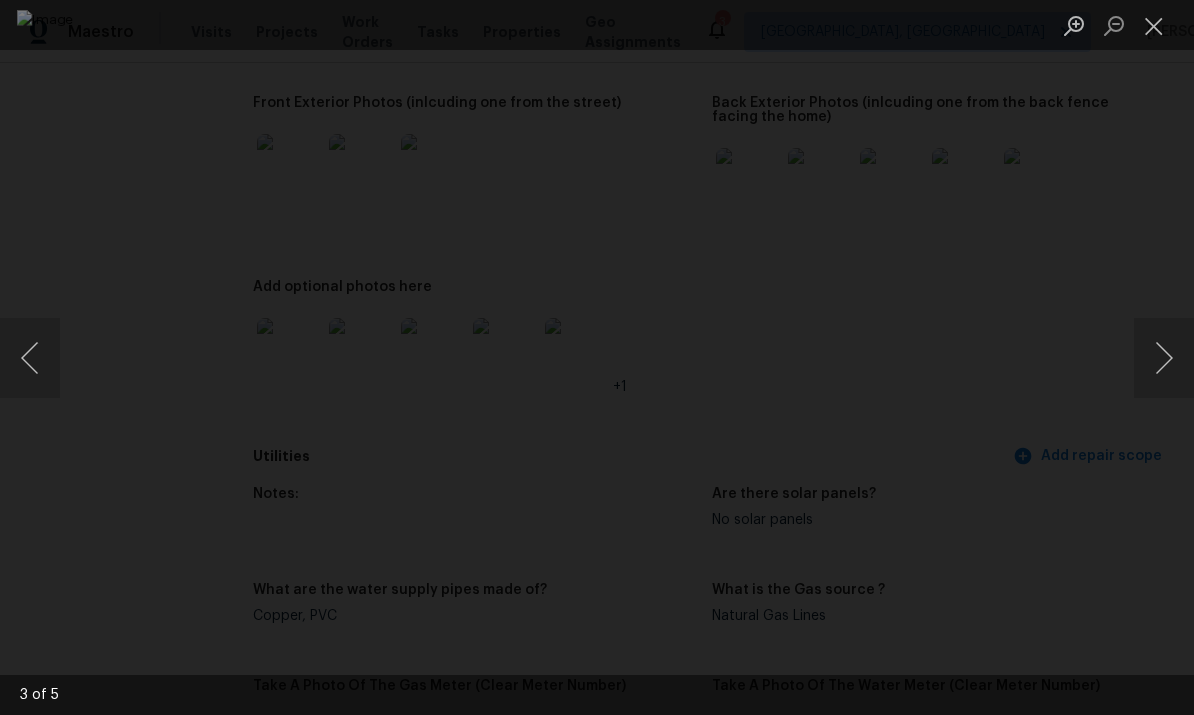 click at bounding box center (1164, 358) 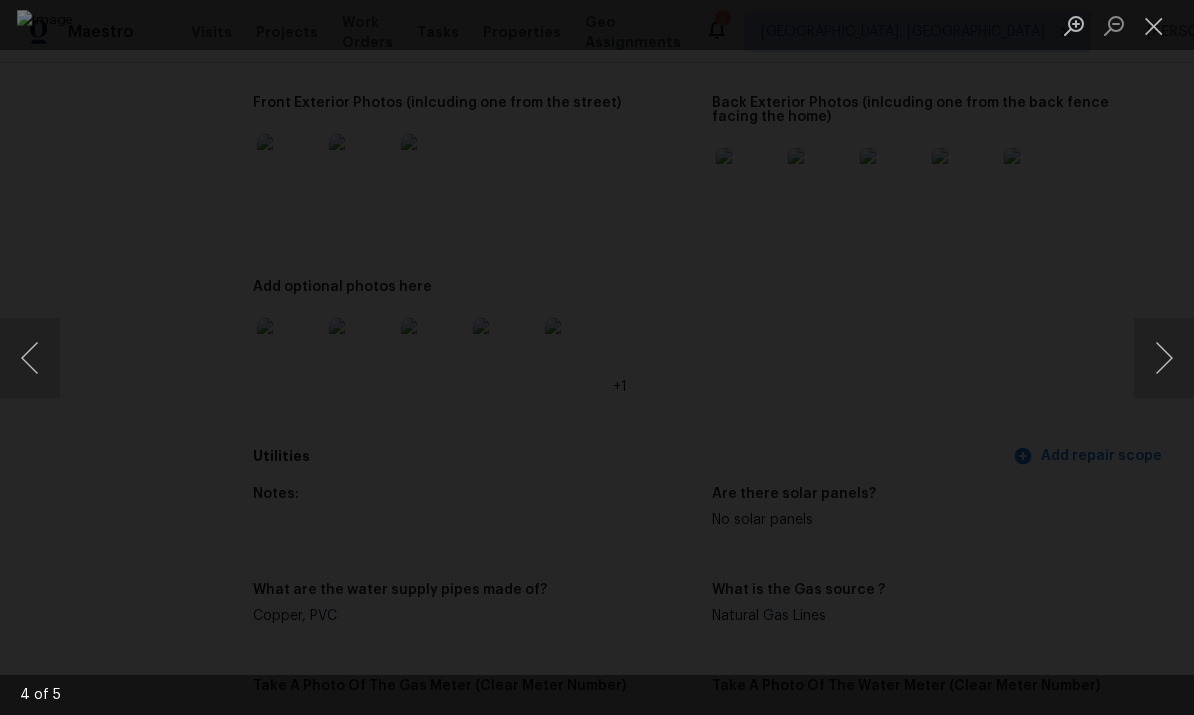 click at bounding box center [1154, 25] 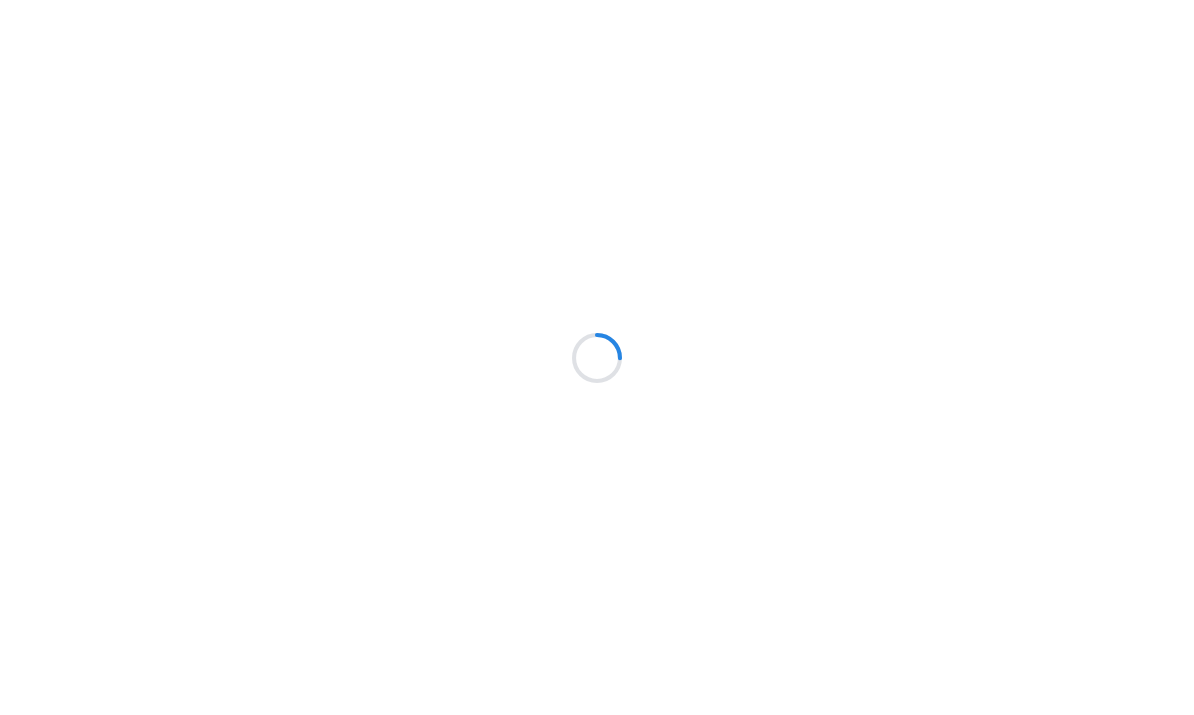 scroll, scrollTop: 0, scrollLeft: 0, axis: both 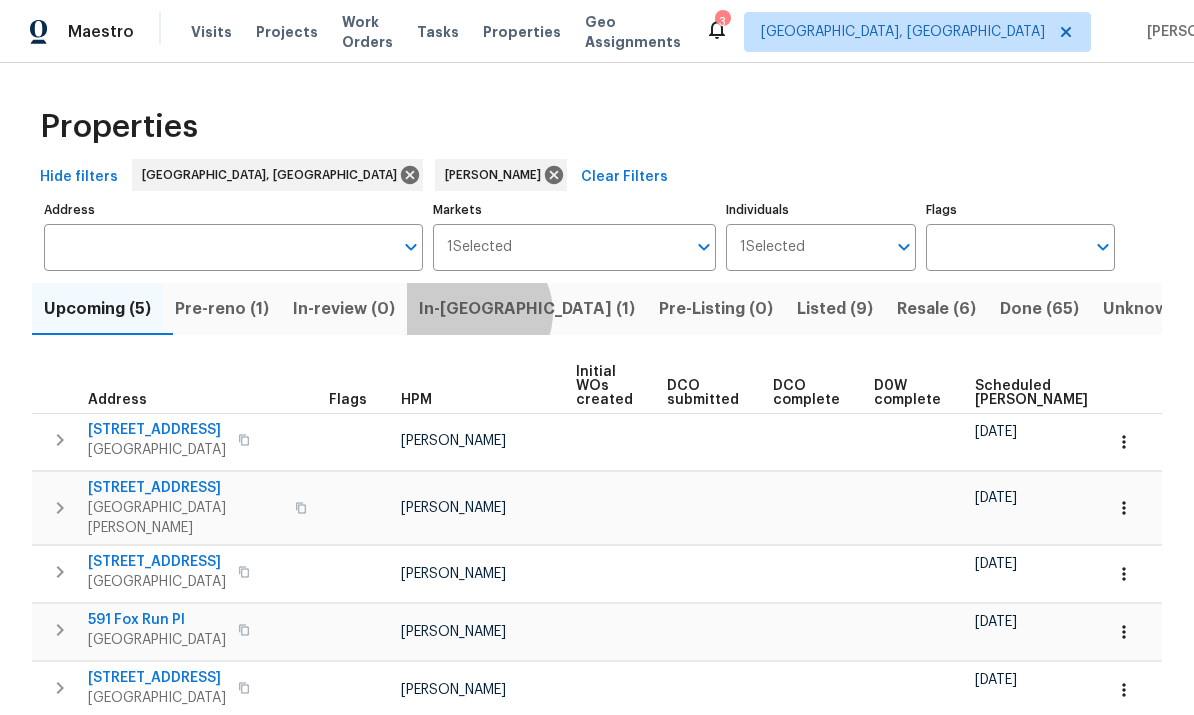 click on "In-[GEOGRAPHIC_DATA] (1)" at bounding box center (527, 309) 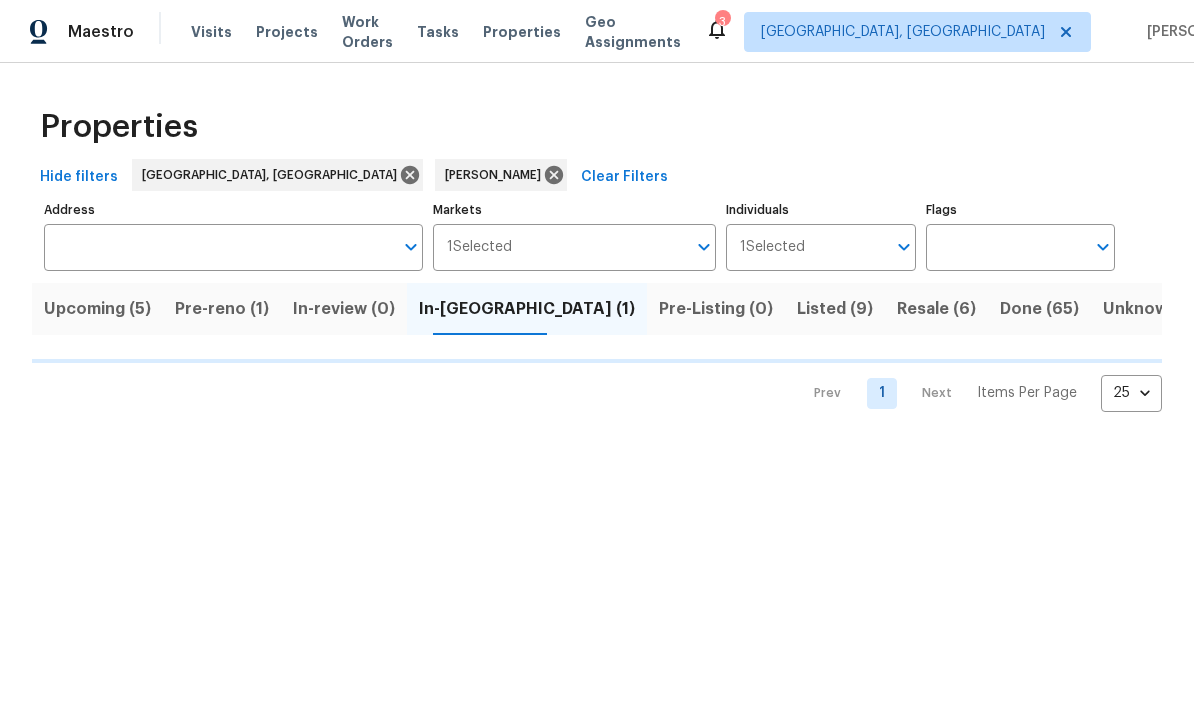 click on "Pre-reno (1)" at bounding box center [222, 309] 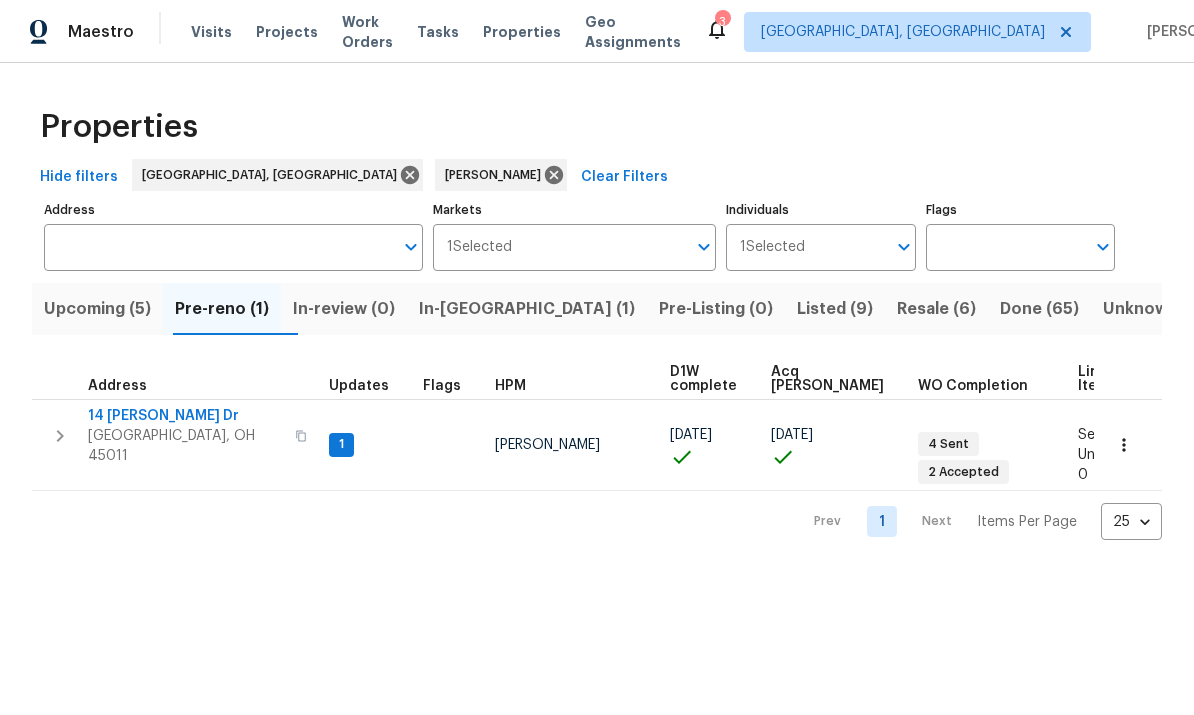 click at bounding box center [60, 436] 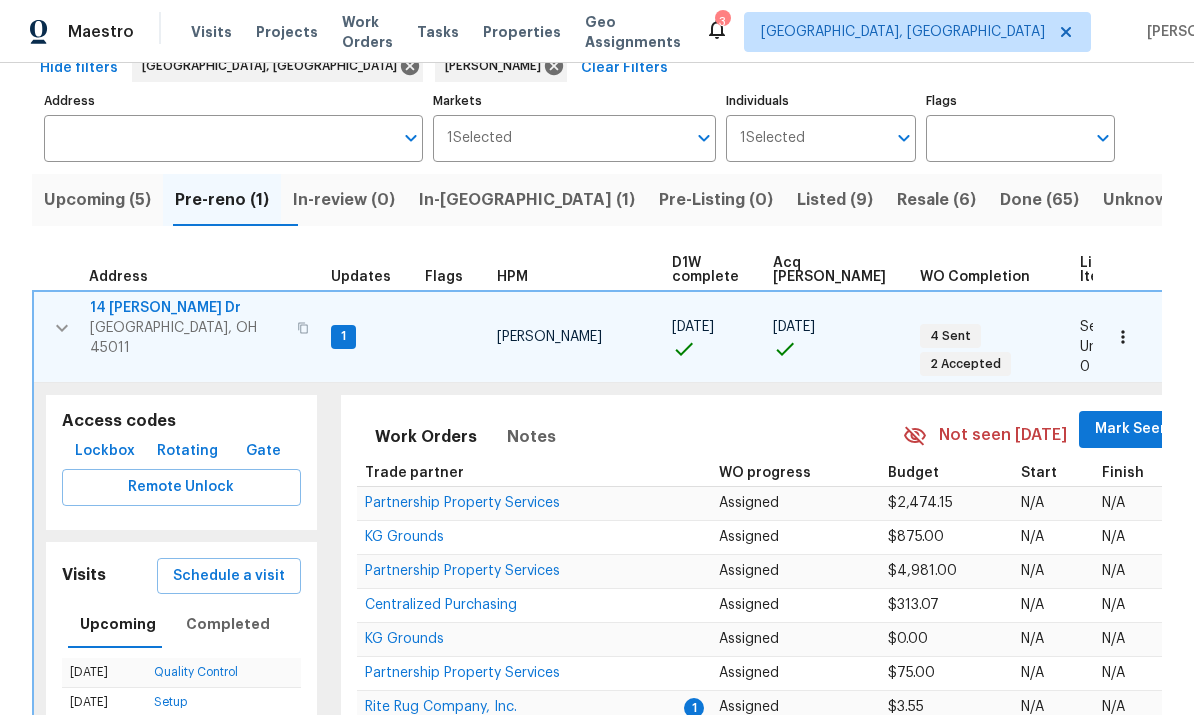 scroll, scrollTop: 121, scrollLeft: 0, axis: vertical 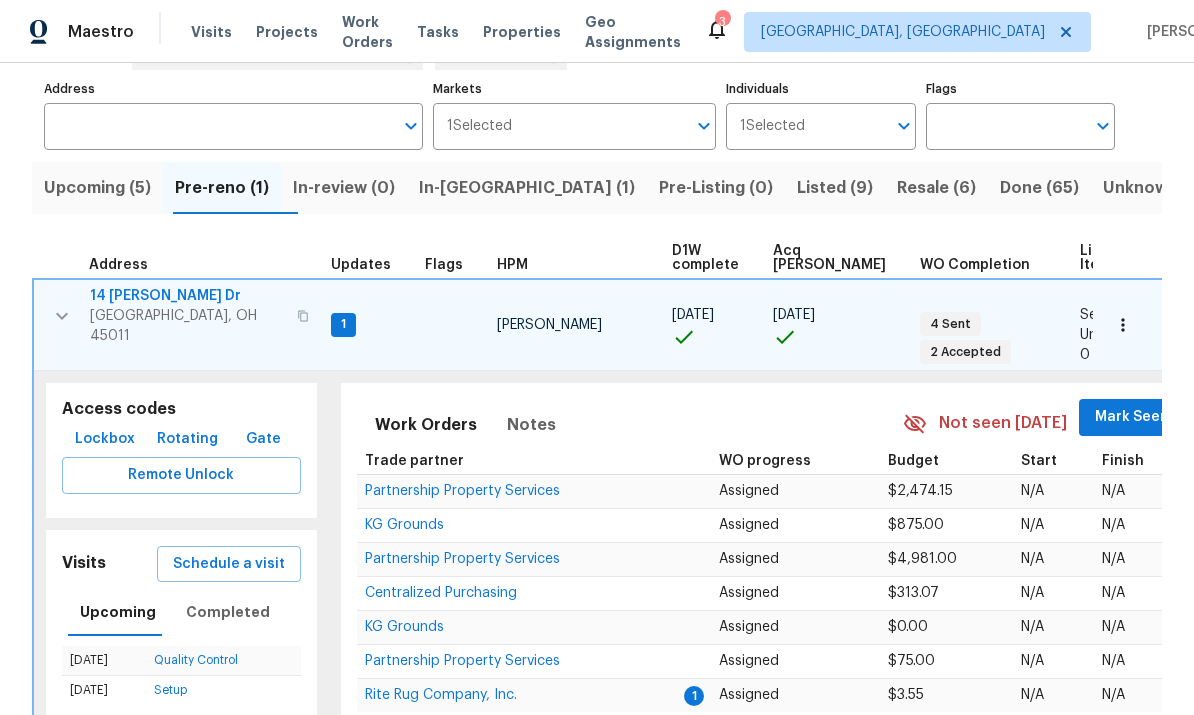 click on "Lockbox" at bounding box center (105, 439) 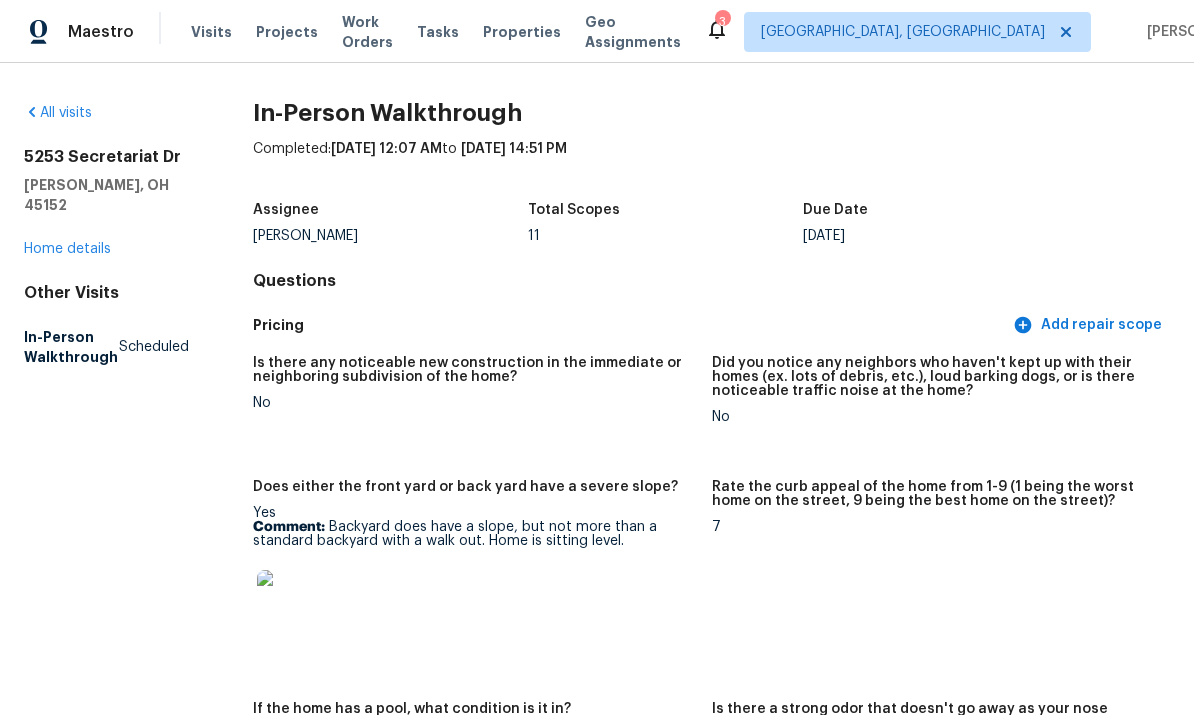 scroll, scrollTop: 0, scrollLeft: 0, axis: both 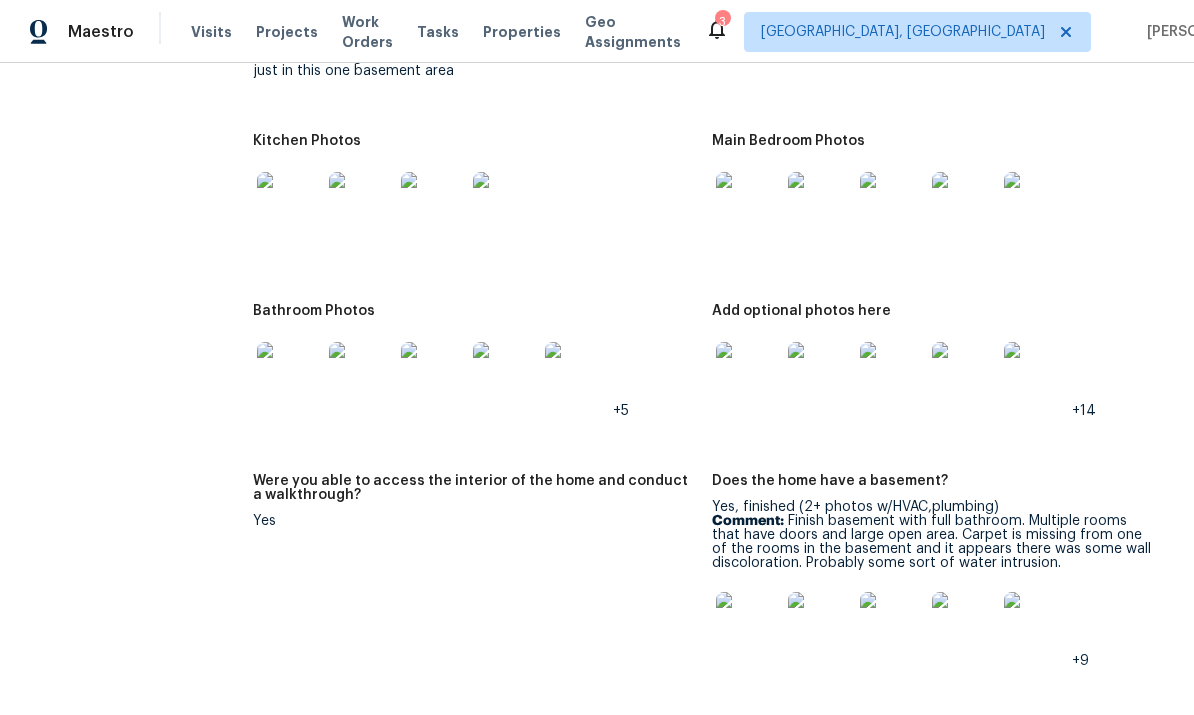 click at bounding box center (748, 204) 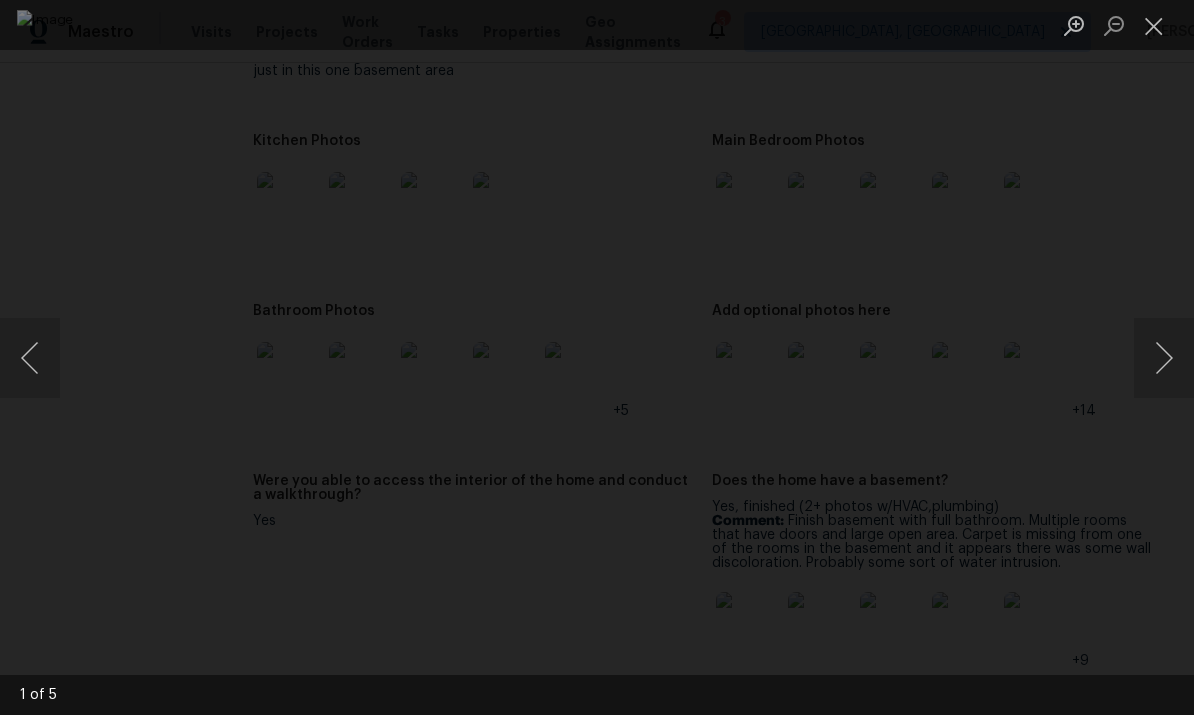 click at bounding box center [1164, 358] 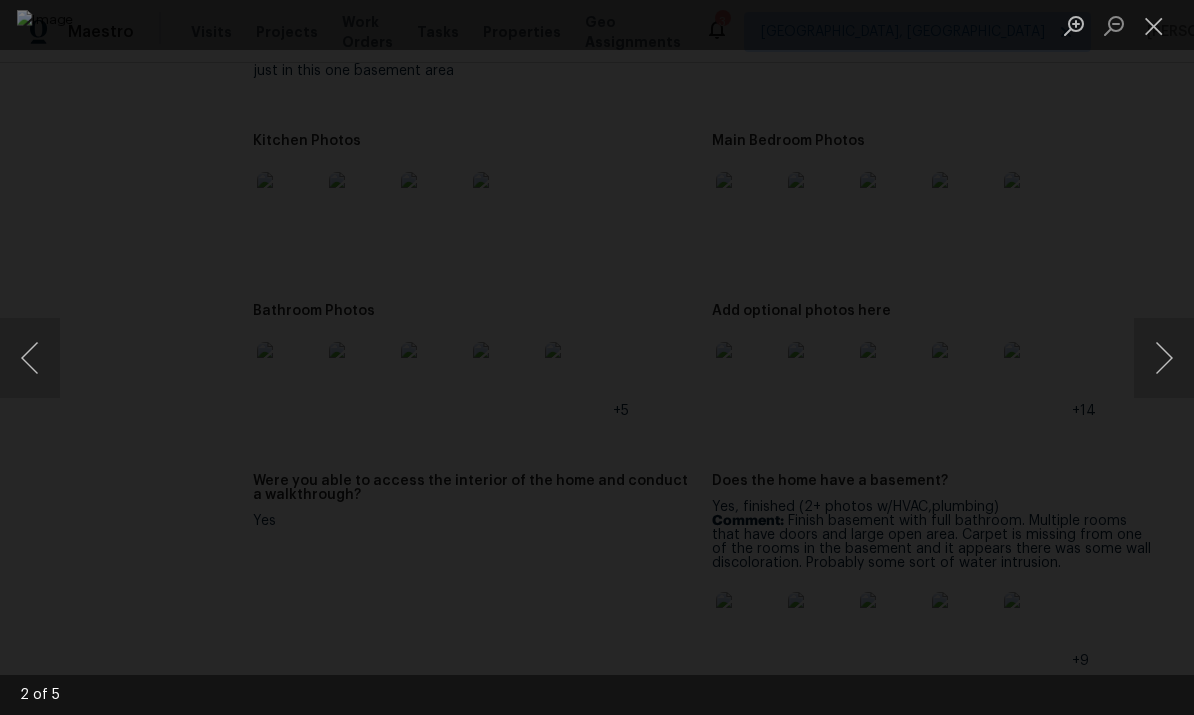 click at bounding box center [1164, 358] 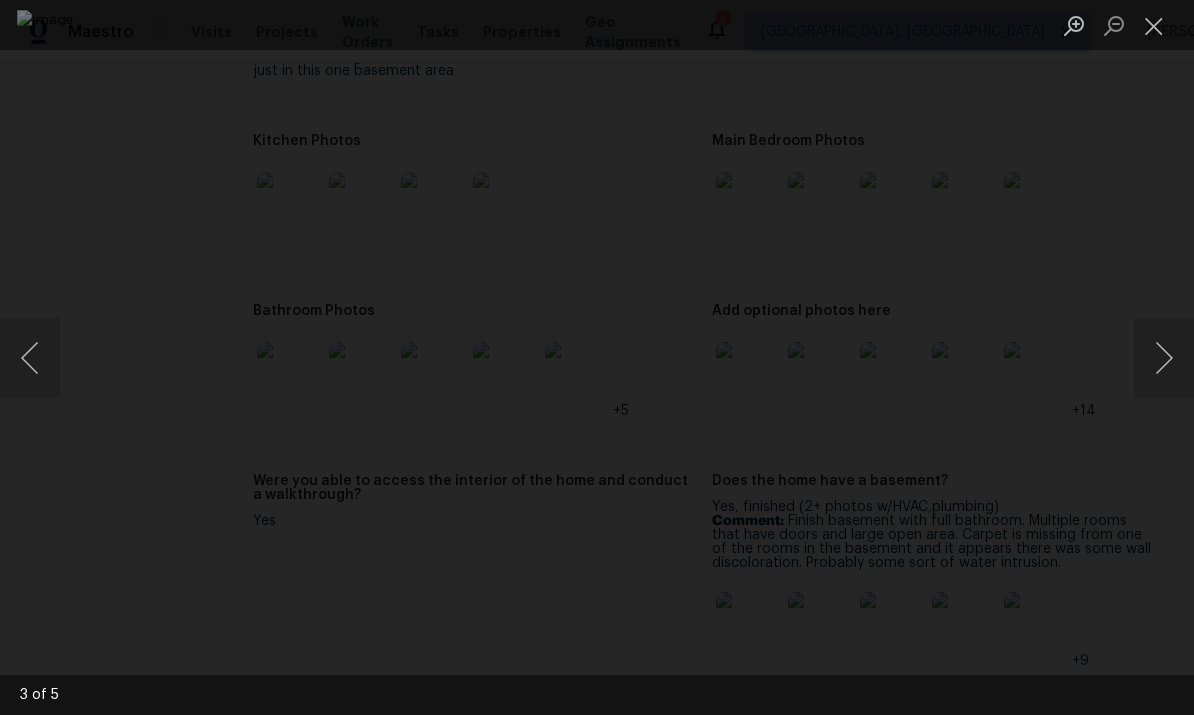 click at bounding box center [1164, 358] 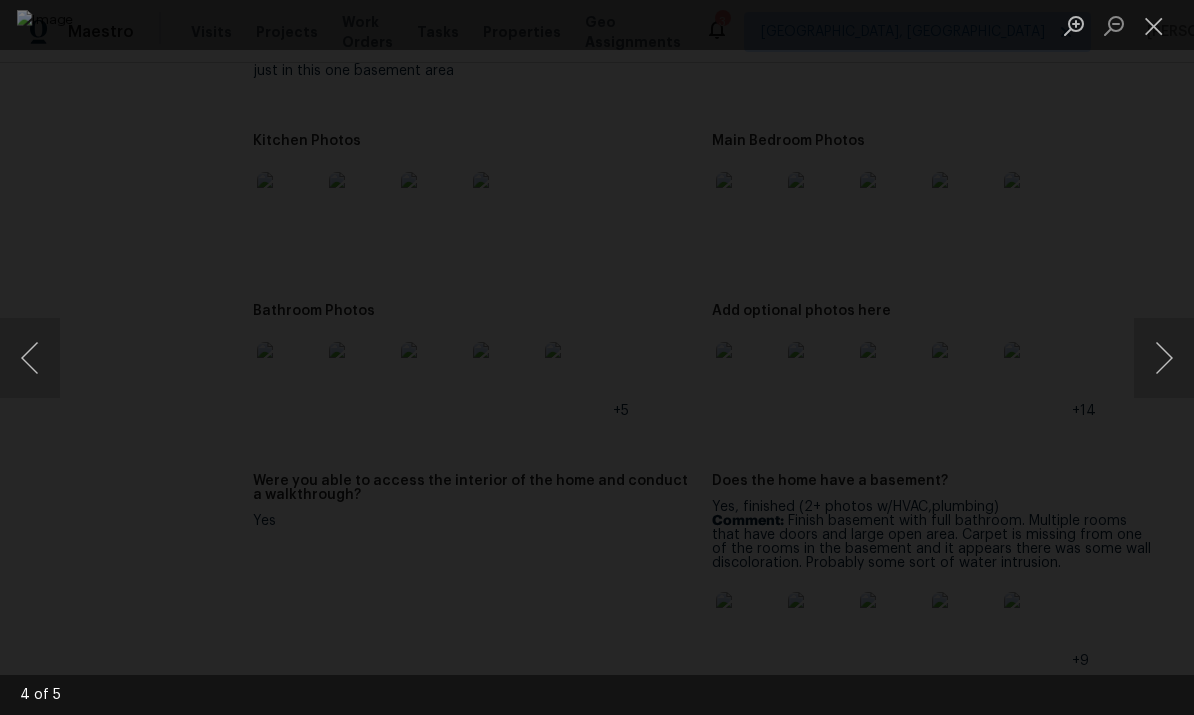 click at bounding box center (1164, 358) 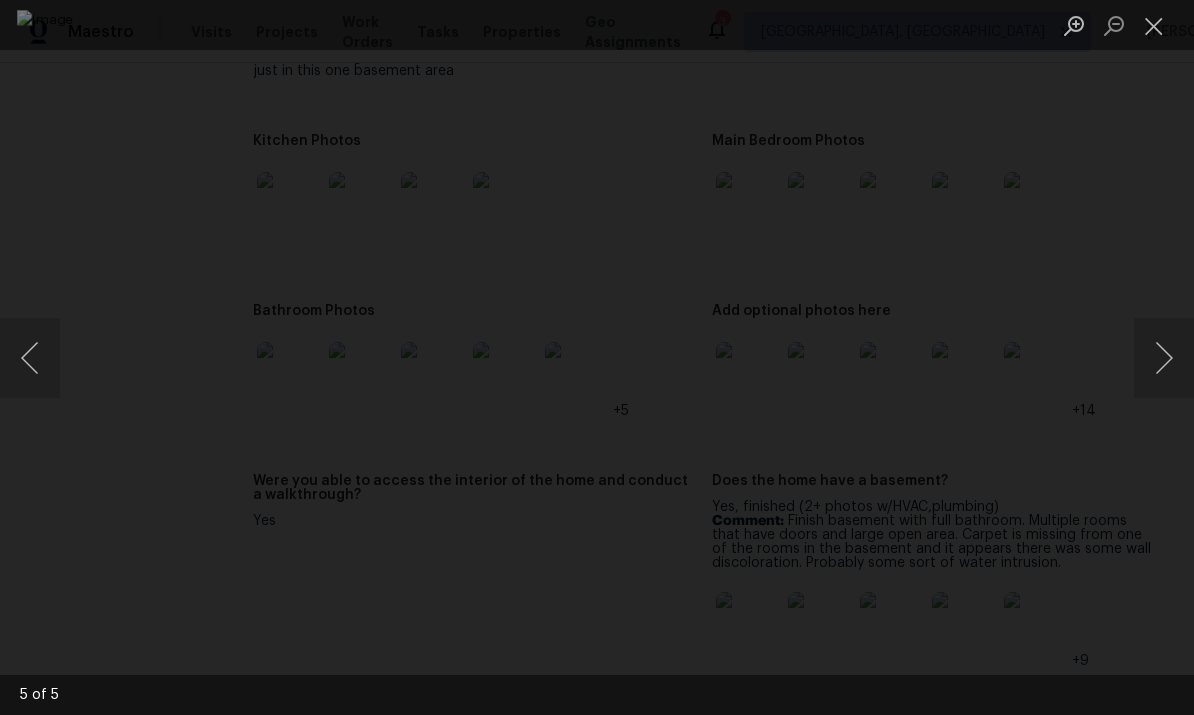click at bounding box center (1164, 358) 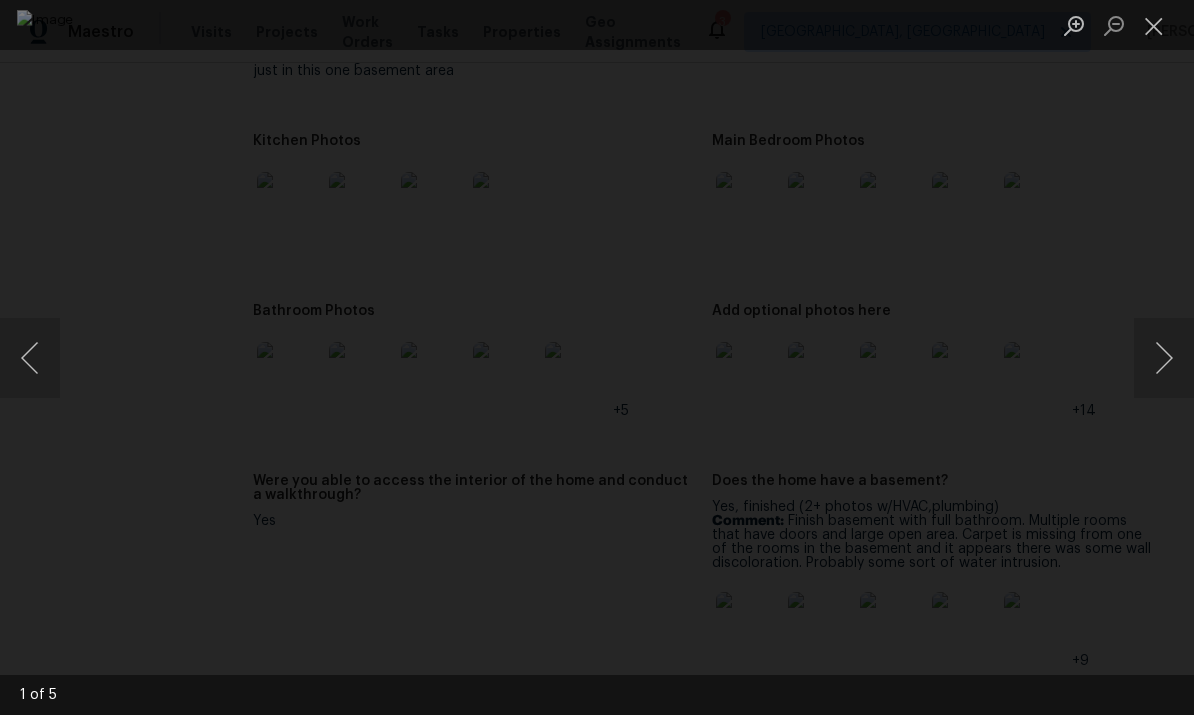 click at bounding box center (1164, 358) 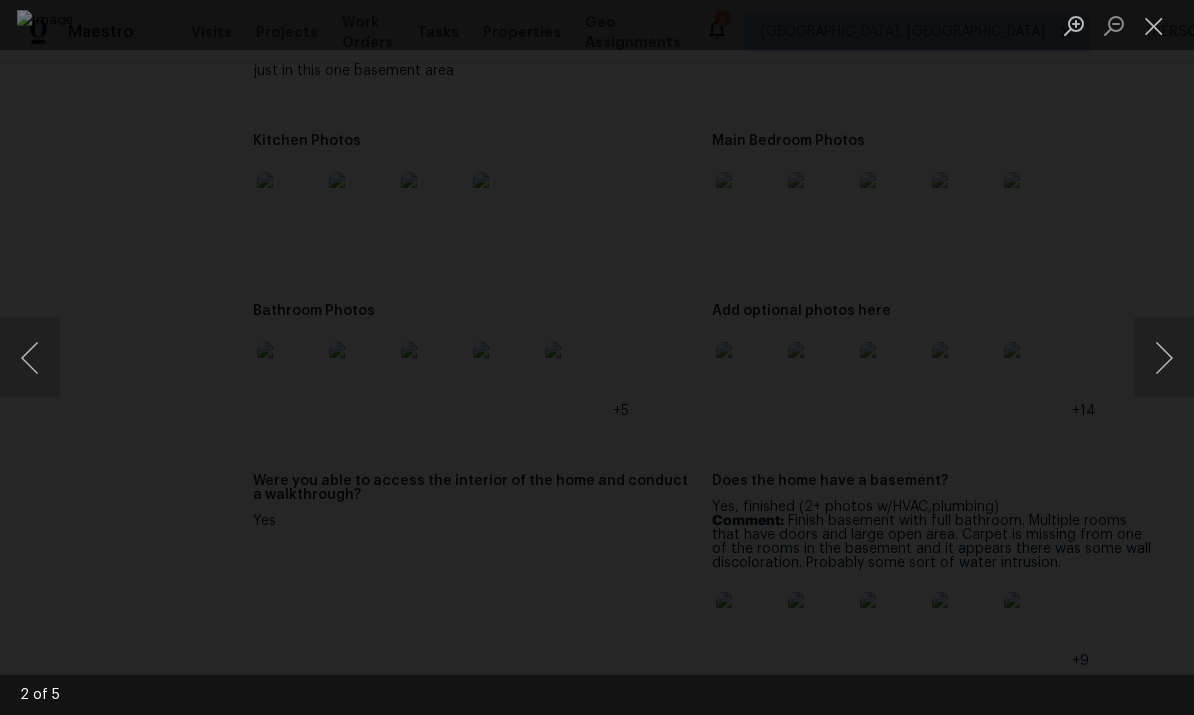 click at bounding box center [1154, 25] 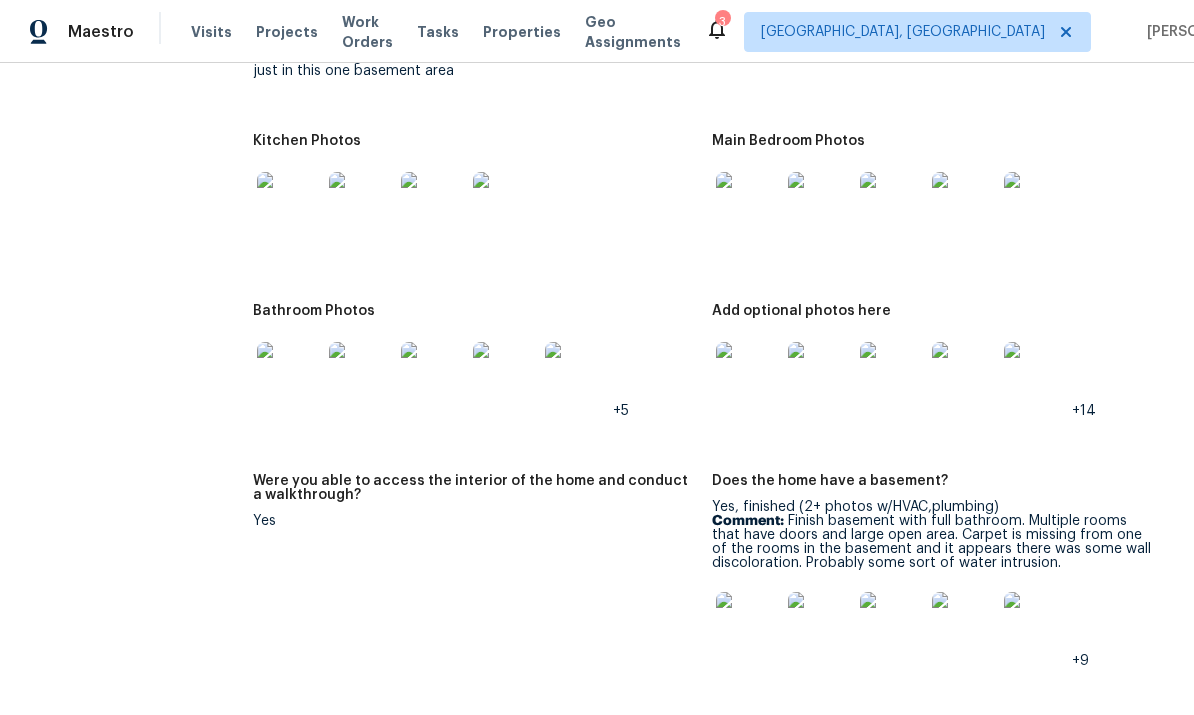 click at bounding box center [361, 374] 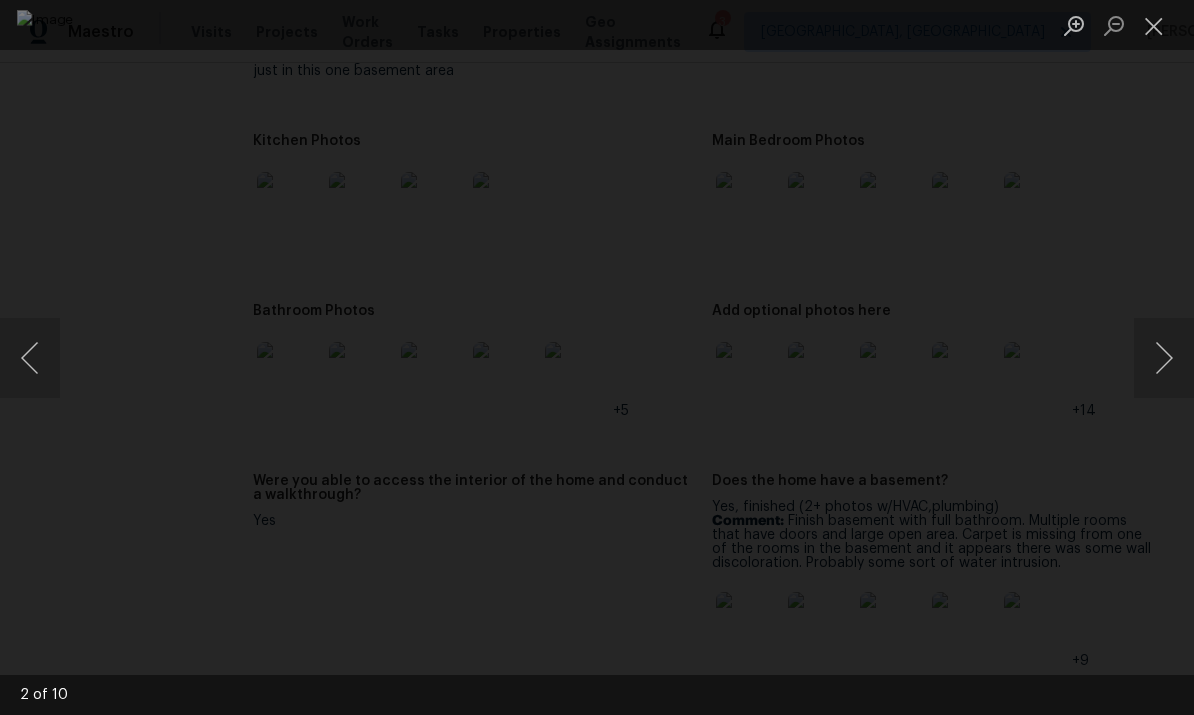 click at bounding box center [1164, 358] 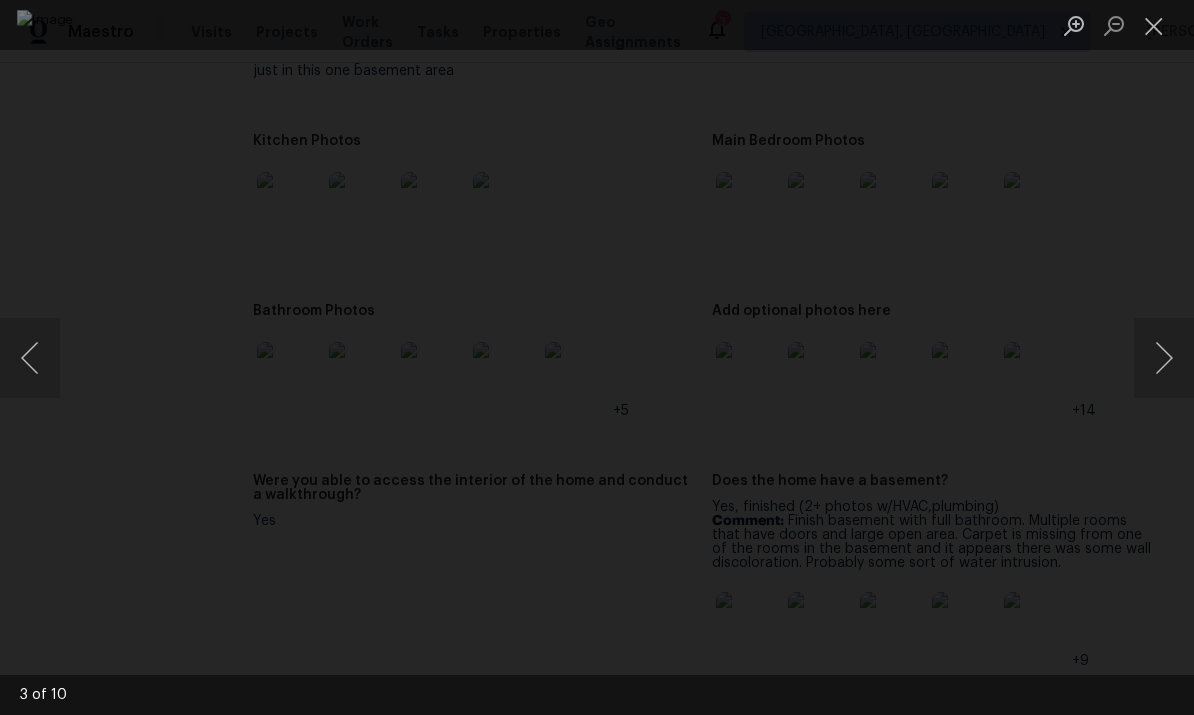click at bounding box center (1164, 358) 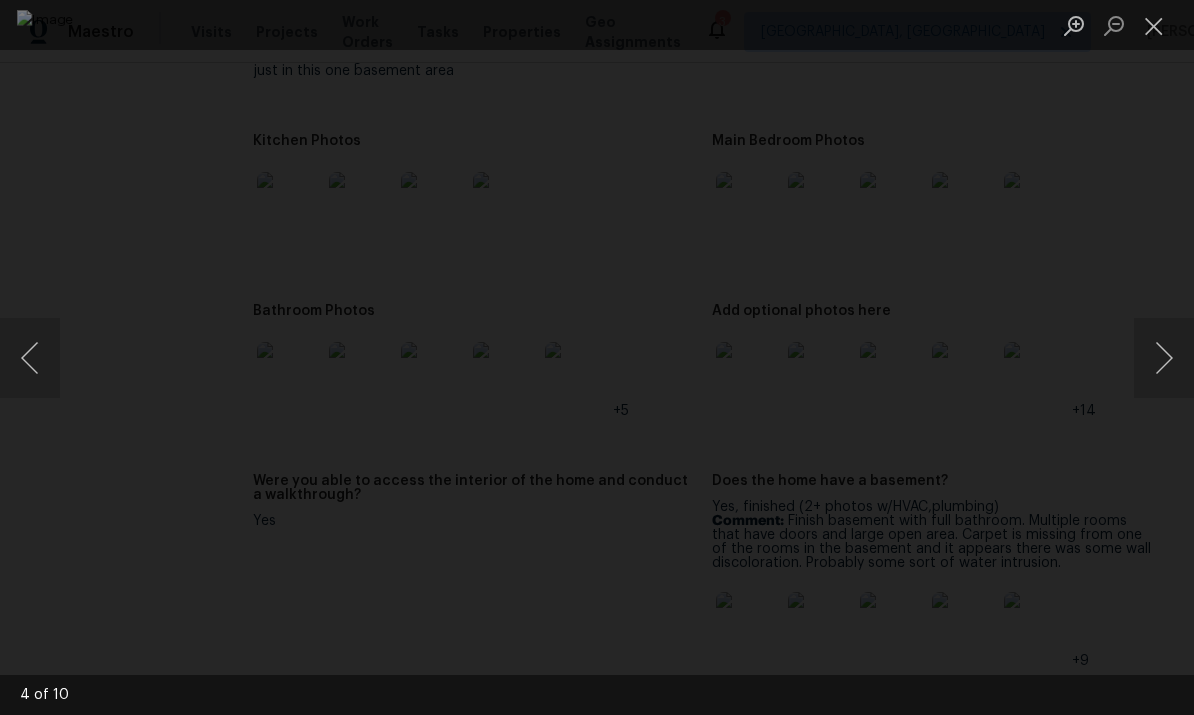 click at bounding box center (1164, 358) 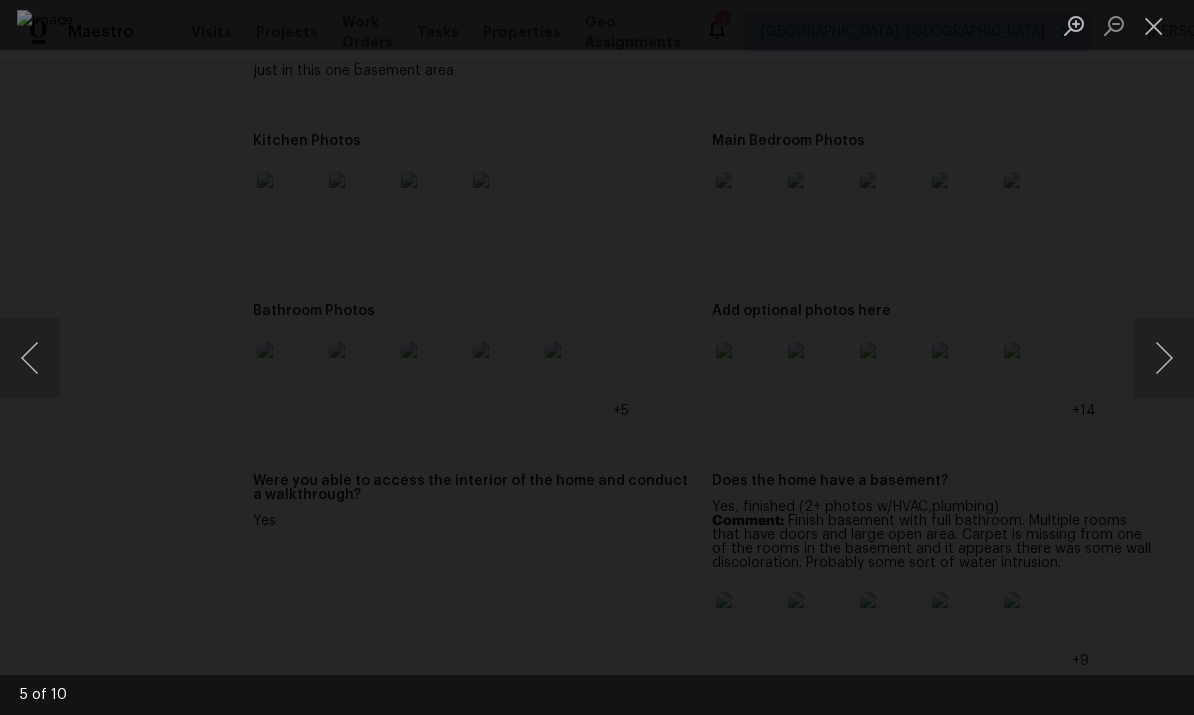 click at bounding box center [1164, 358] 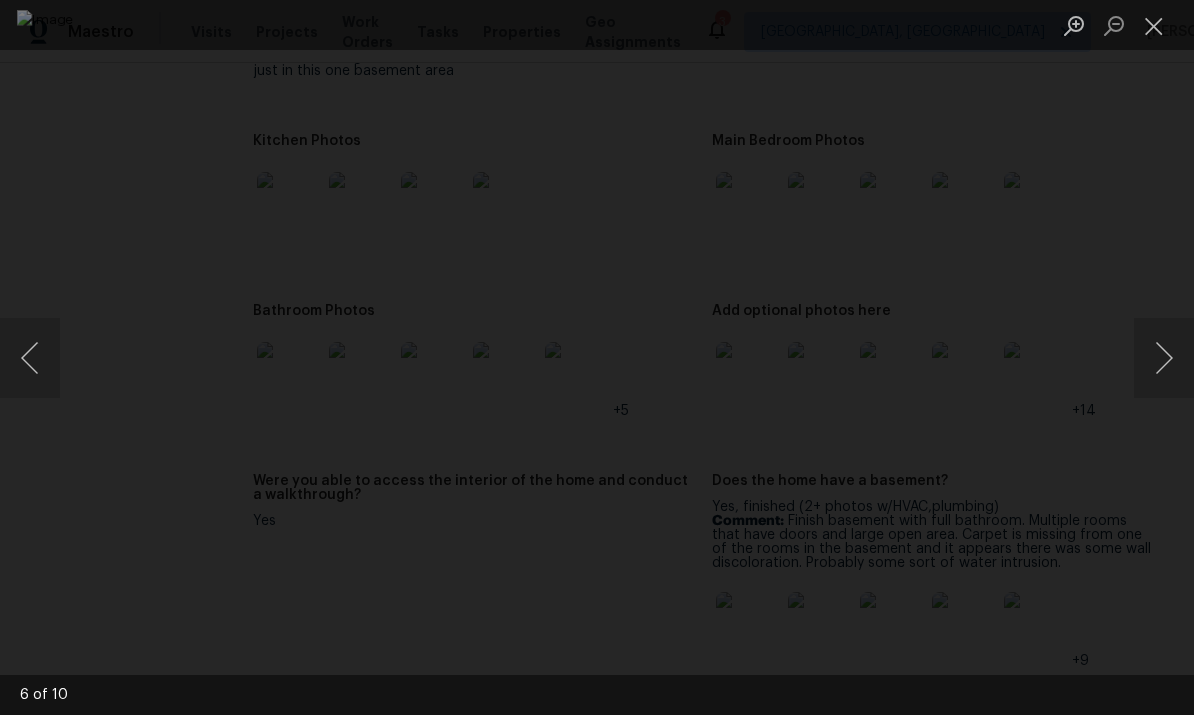 click at bounding box center (1164, 358) 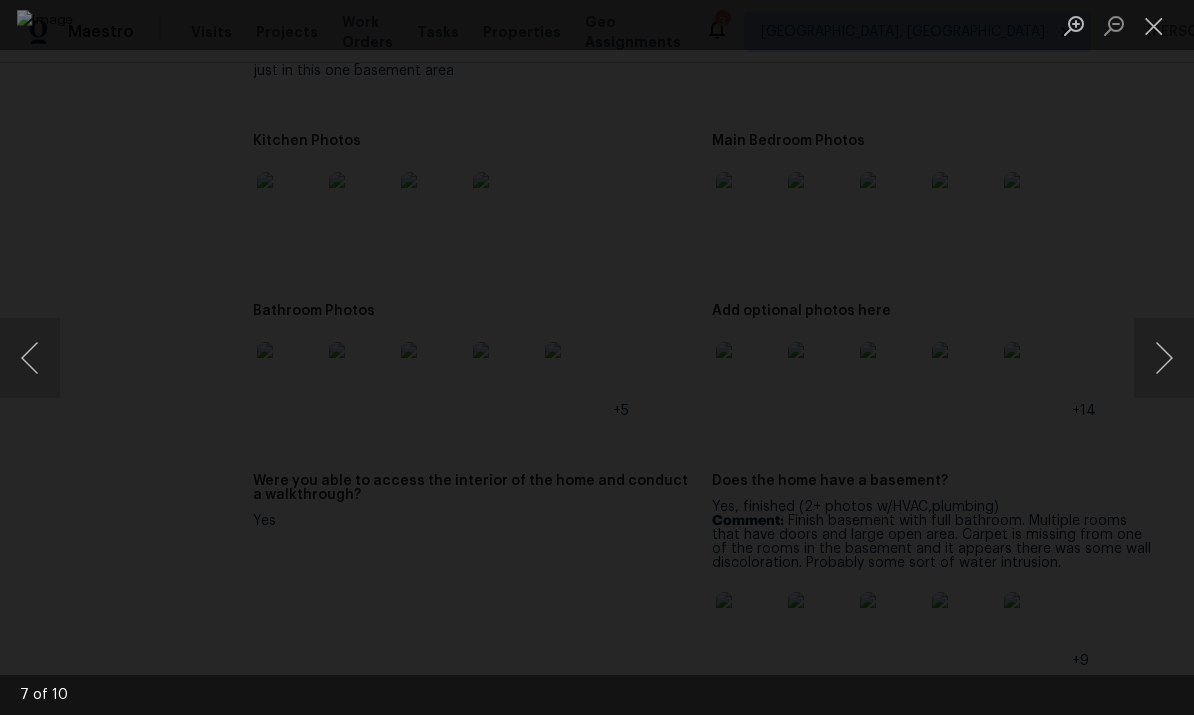 click at bounding box center [1164, 358] 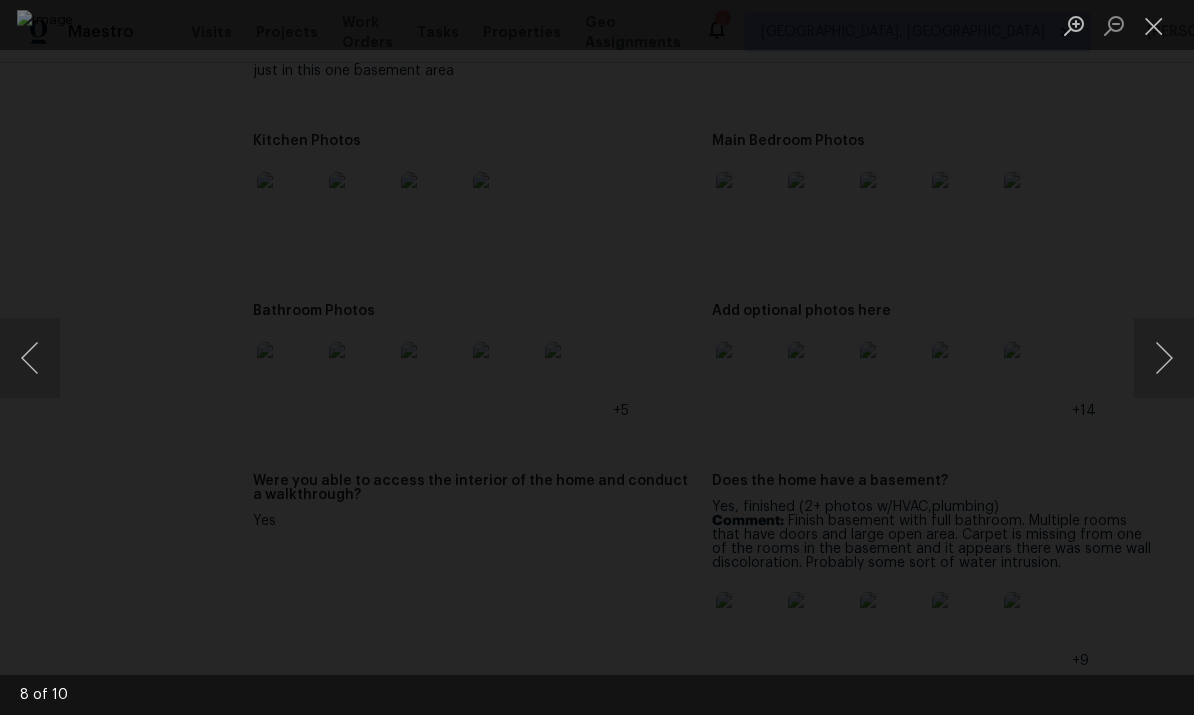 click at bounding box center [1164, 358] 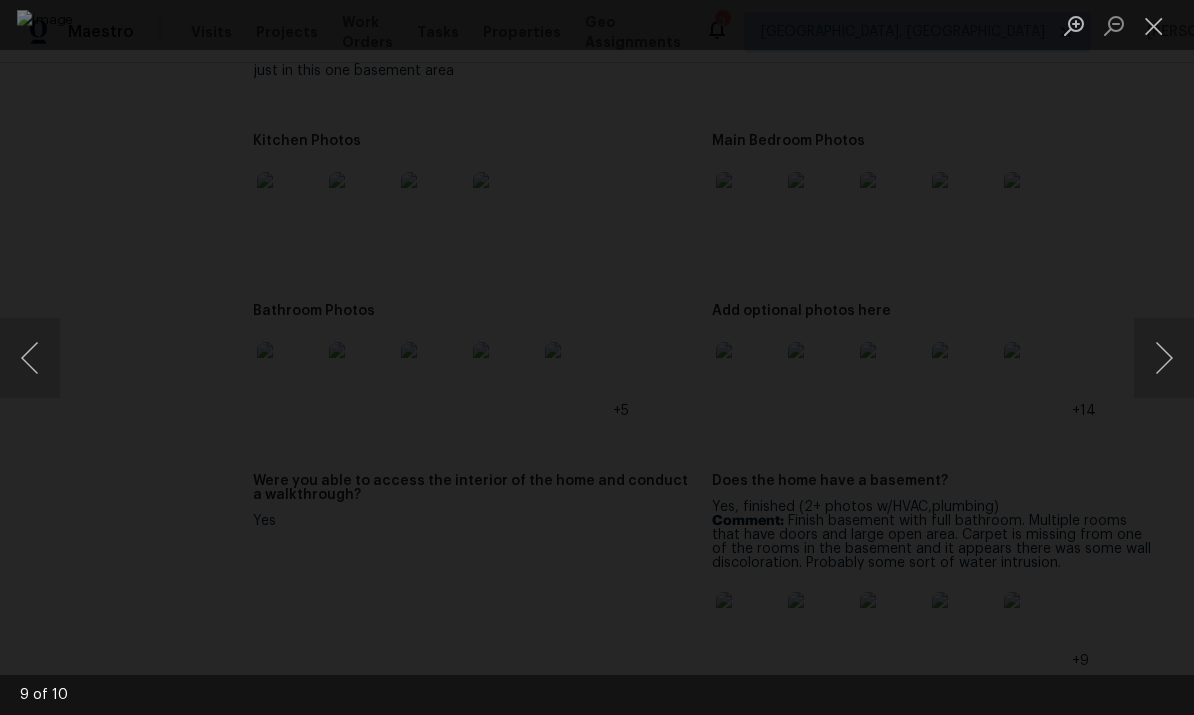 click at bounding box center [1154, 25] 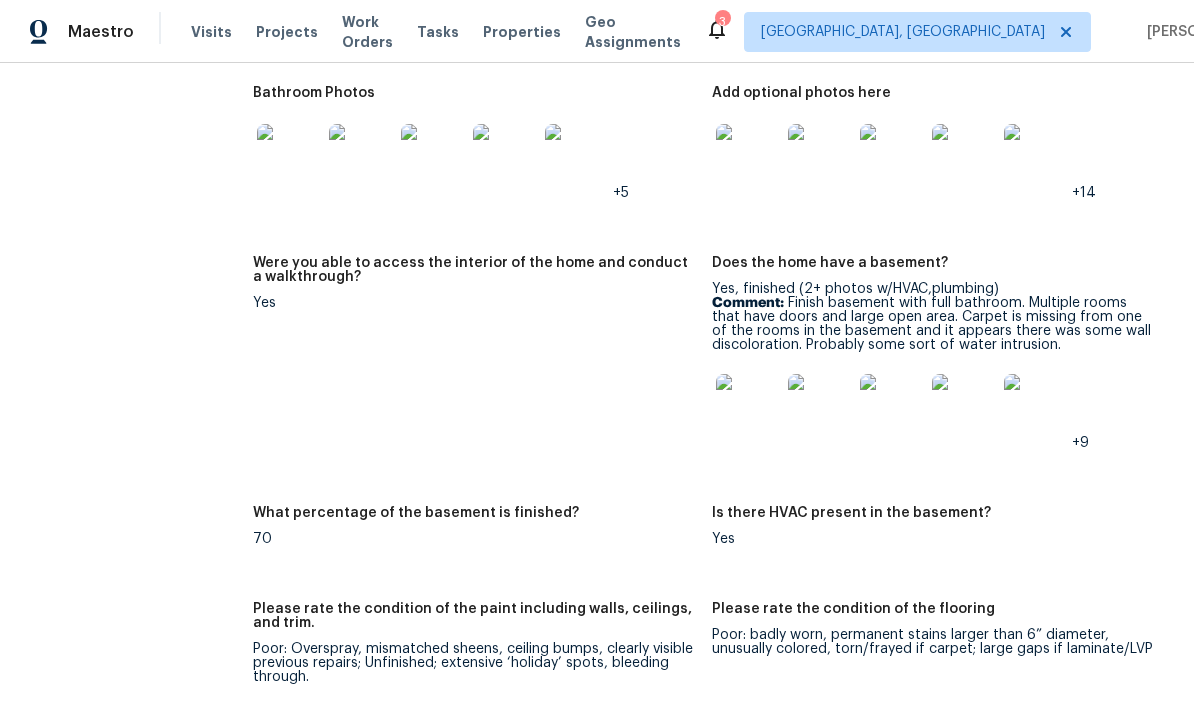 scroll, scrollTop: 2831, scrollLeft: 0, axis: vertical 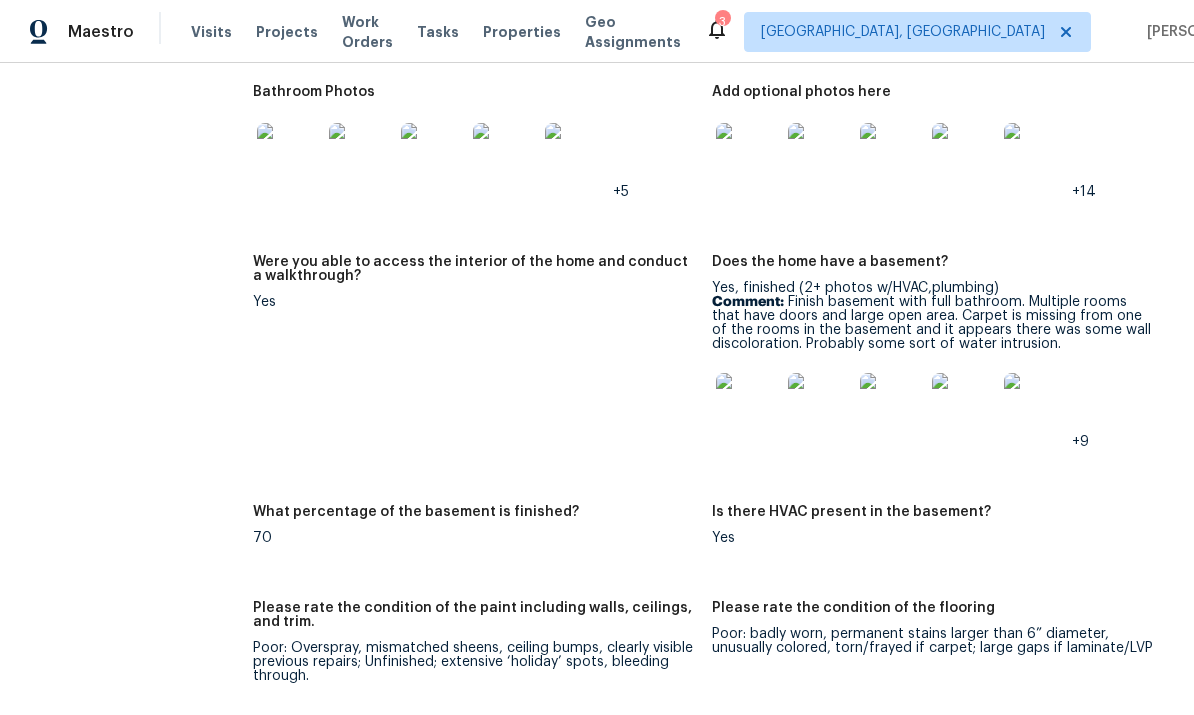 click at bounding box center (820, 405) 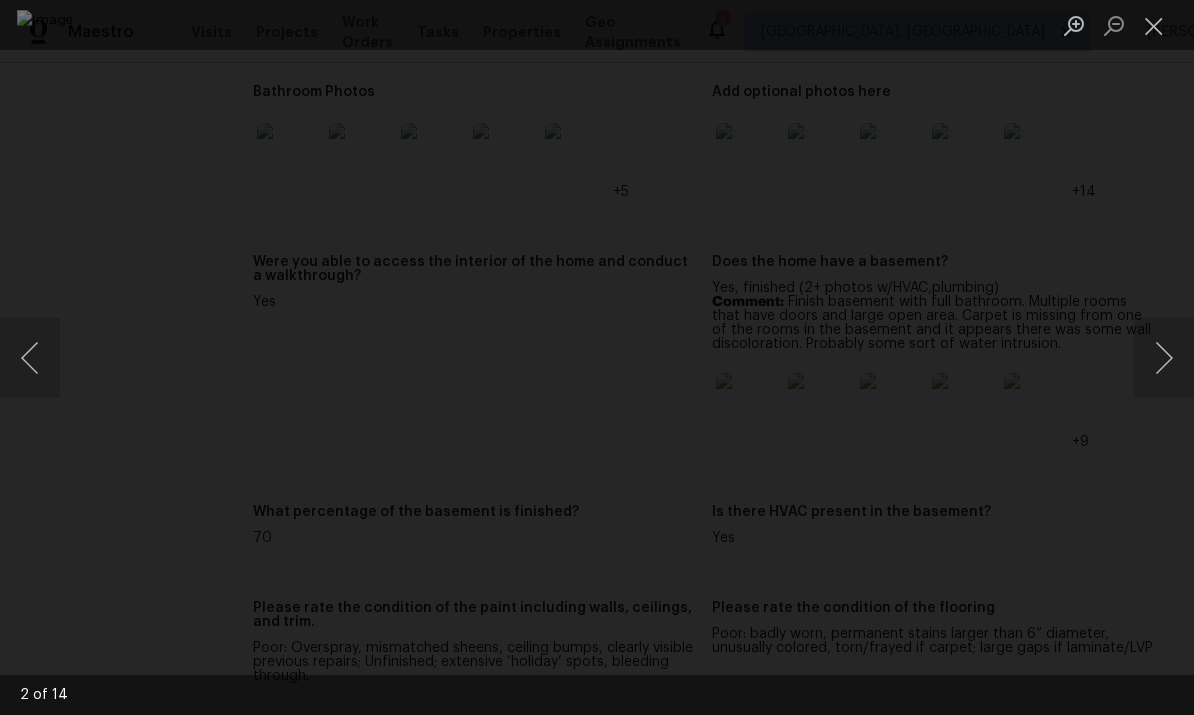 click at bounding box center (1164, 358) 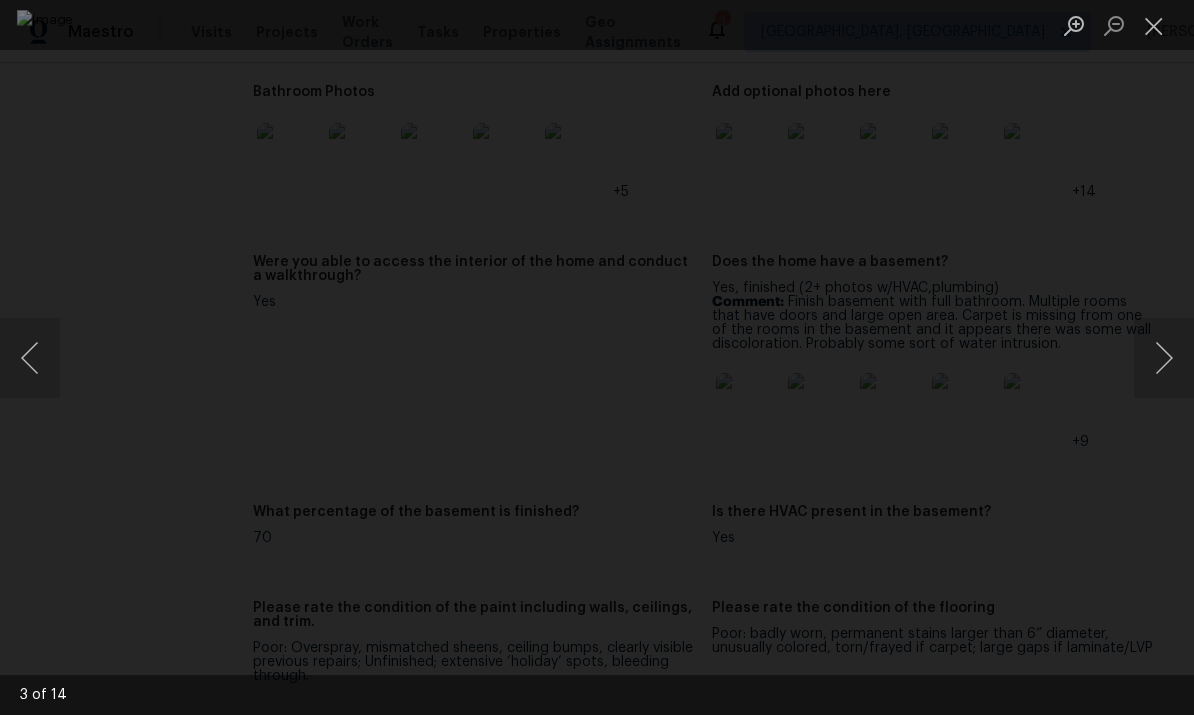 click at bounding box center (1164, 358) 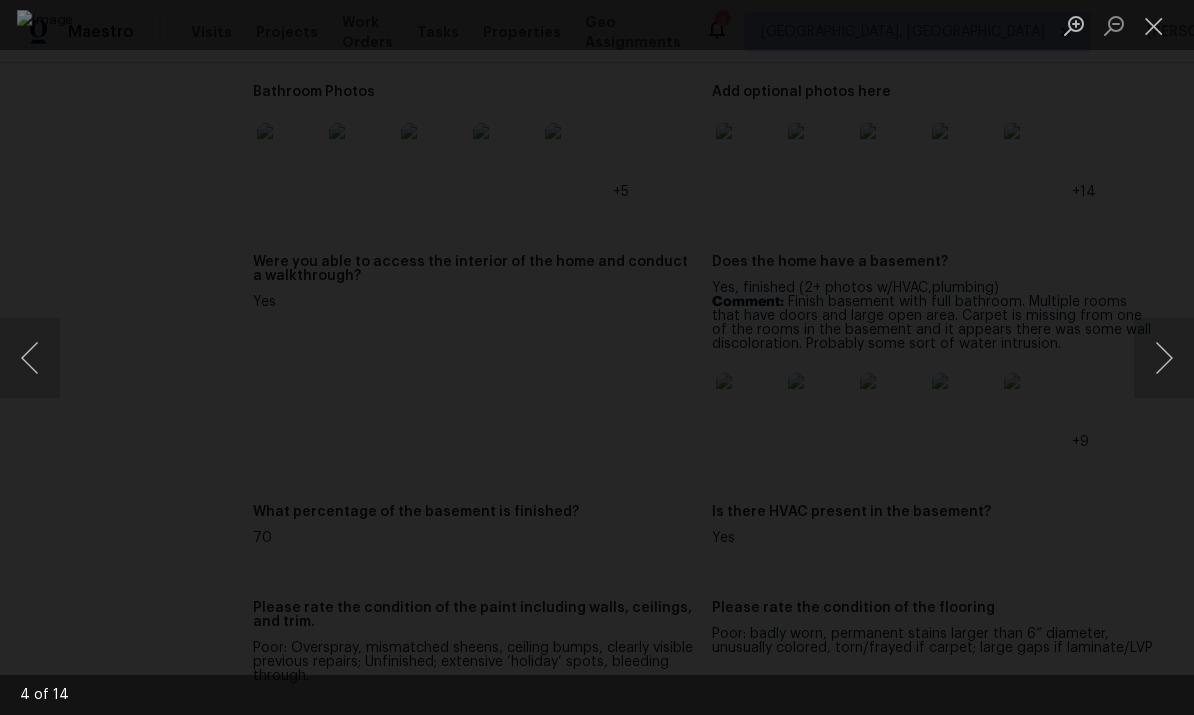 click at bounding box center [1164, 358] 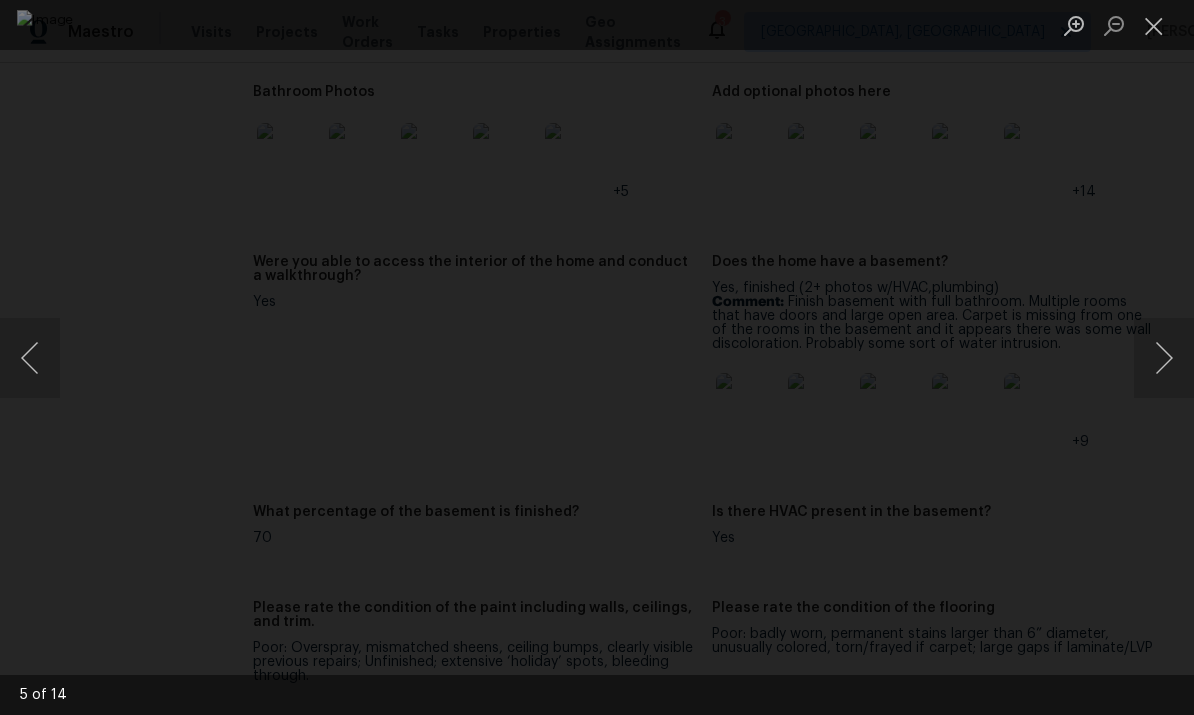 click at bounding box center (1164, 358) 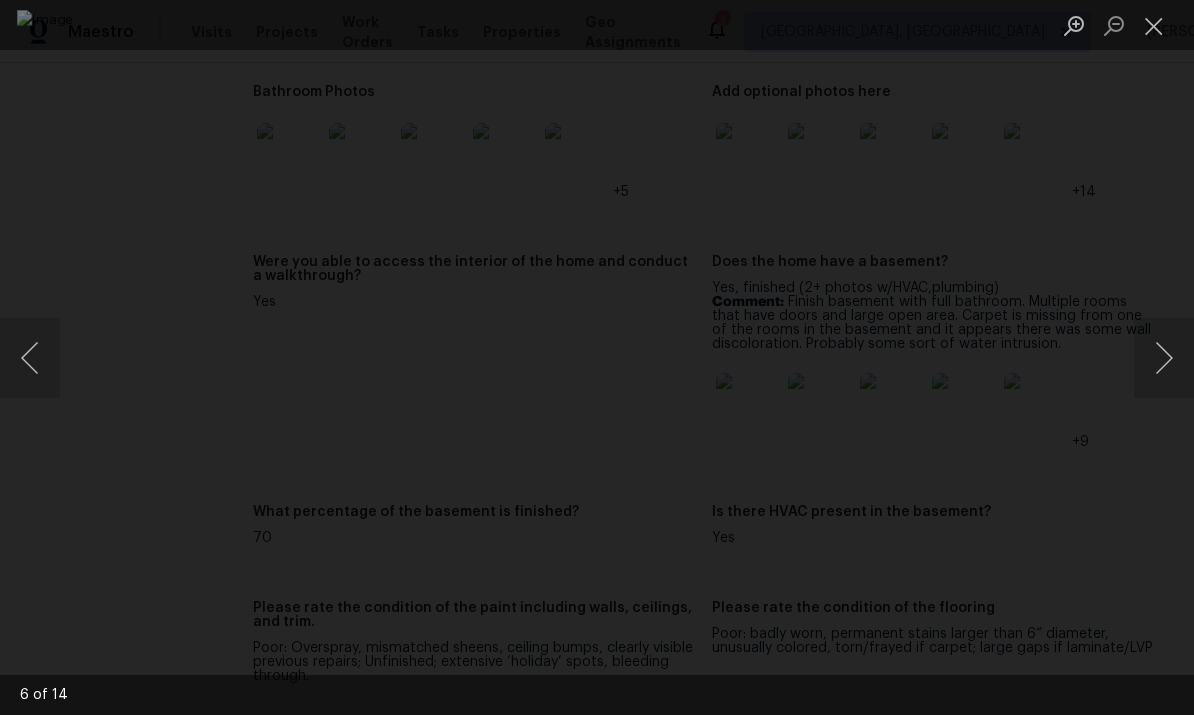 click at bounding box center [1164, 358] 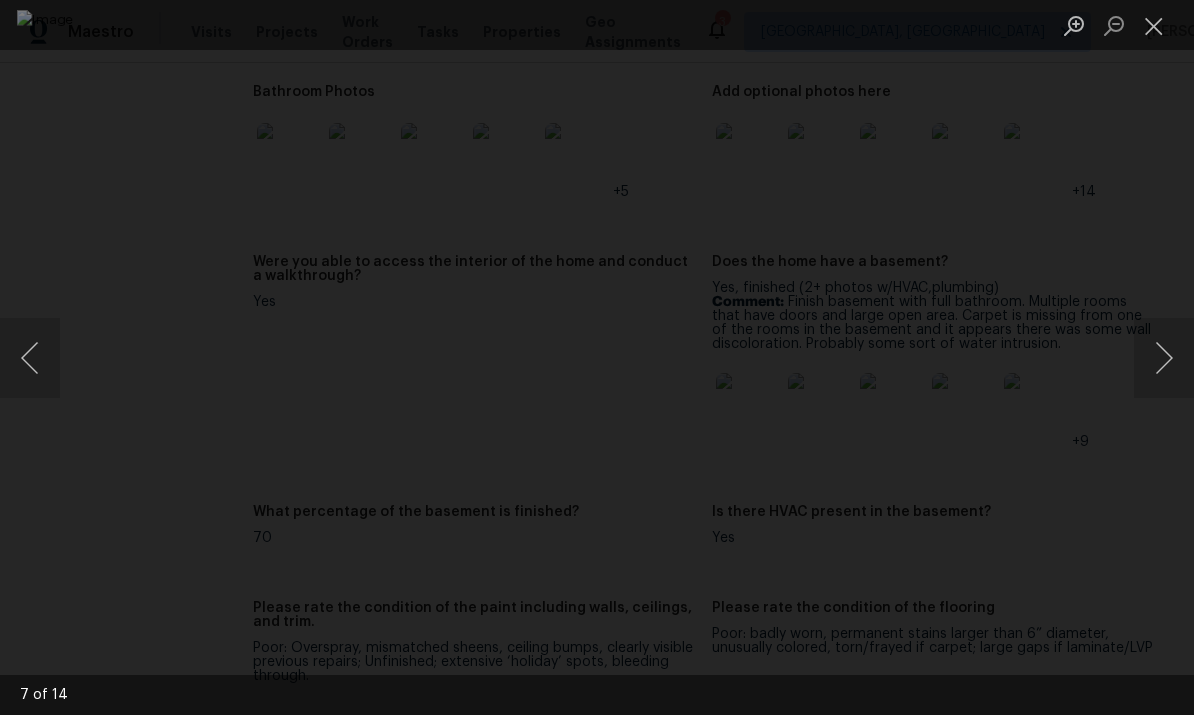 click at bounding box center (1164, 358) 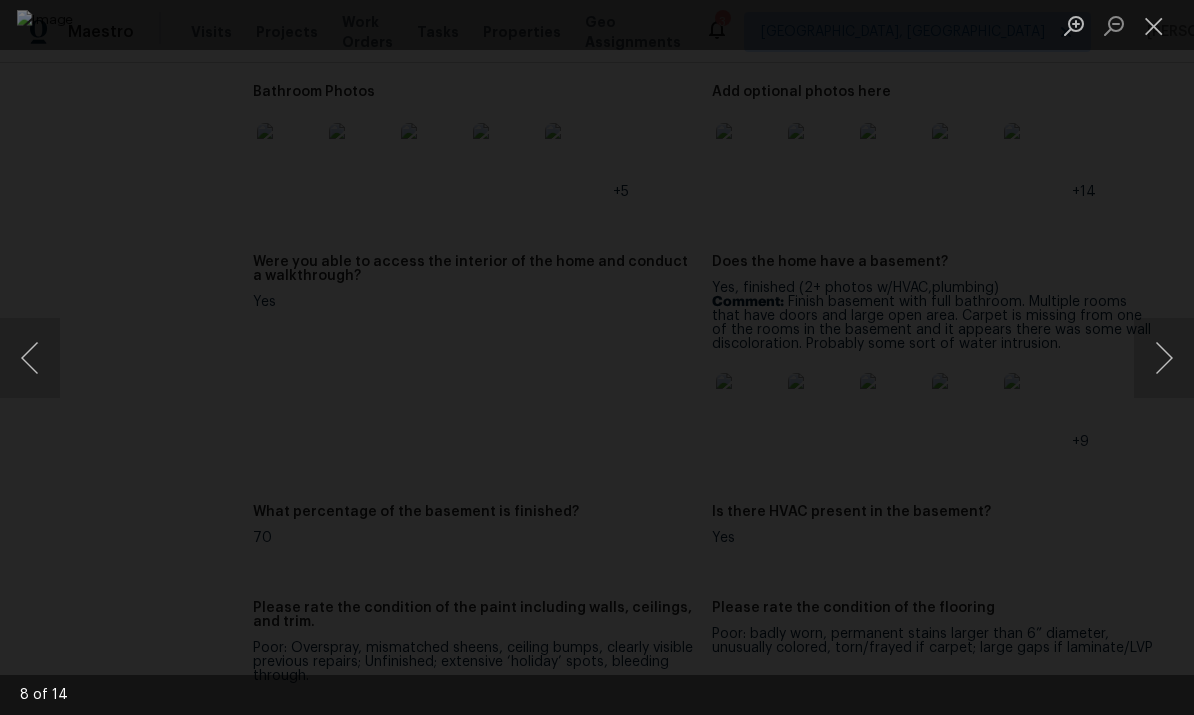 click at bounding box center (1164, 358) 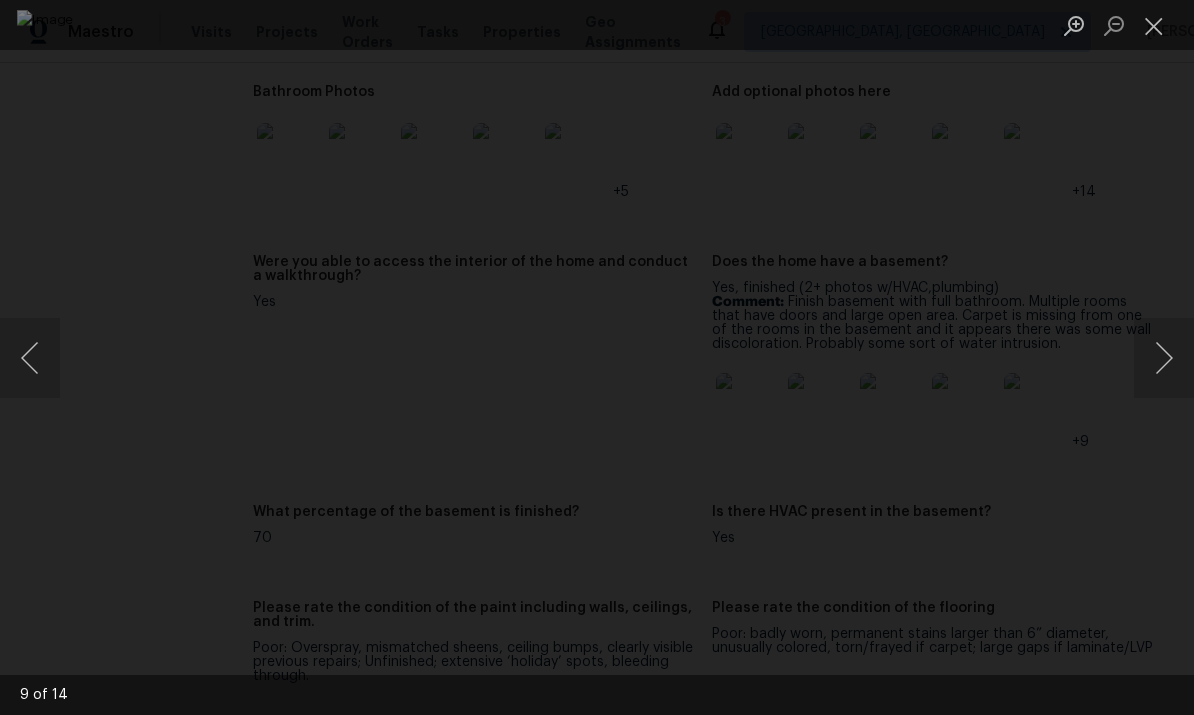 click at bounding box center [1164, 358] 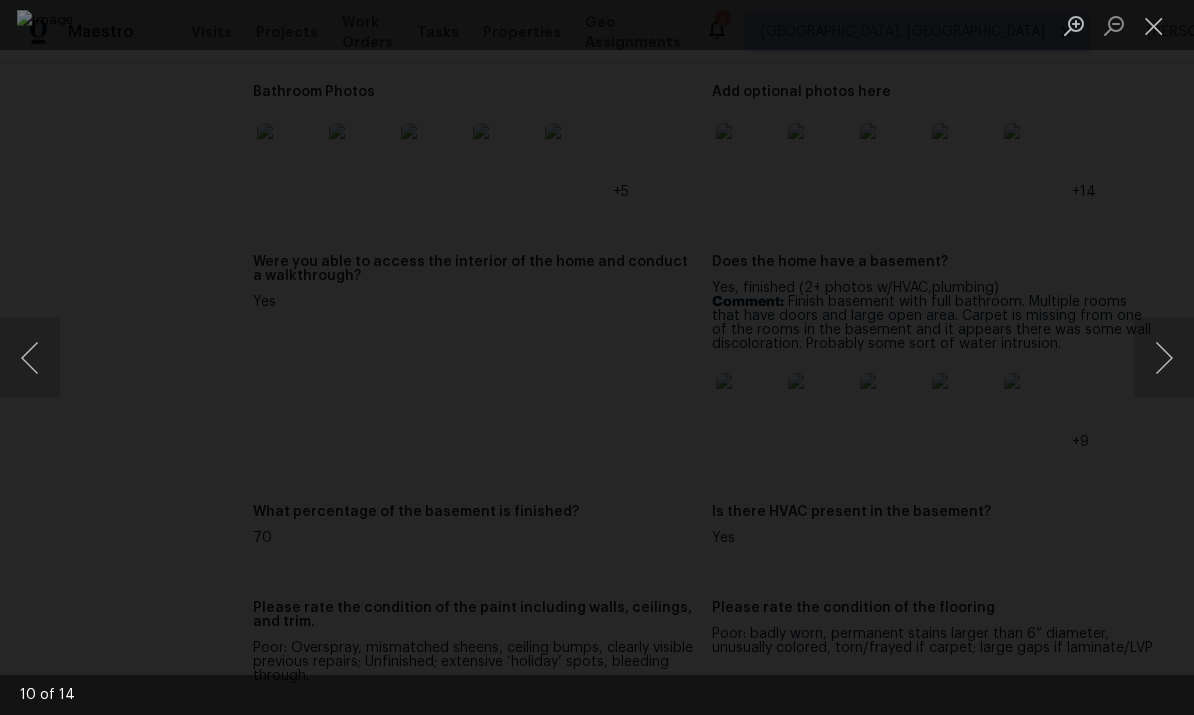 click at bounding box center (1164, 358) 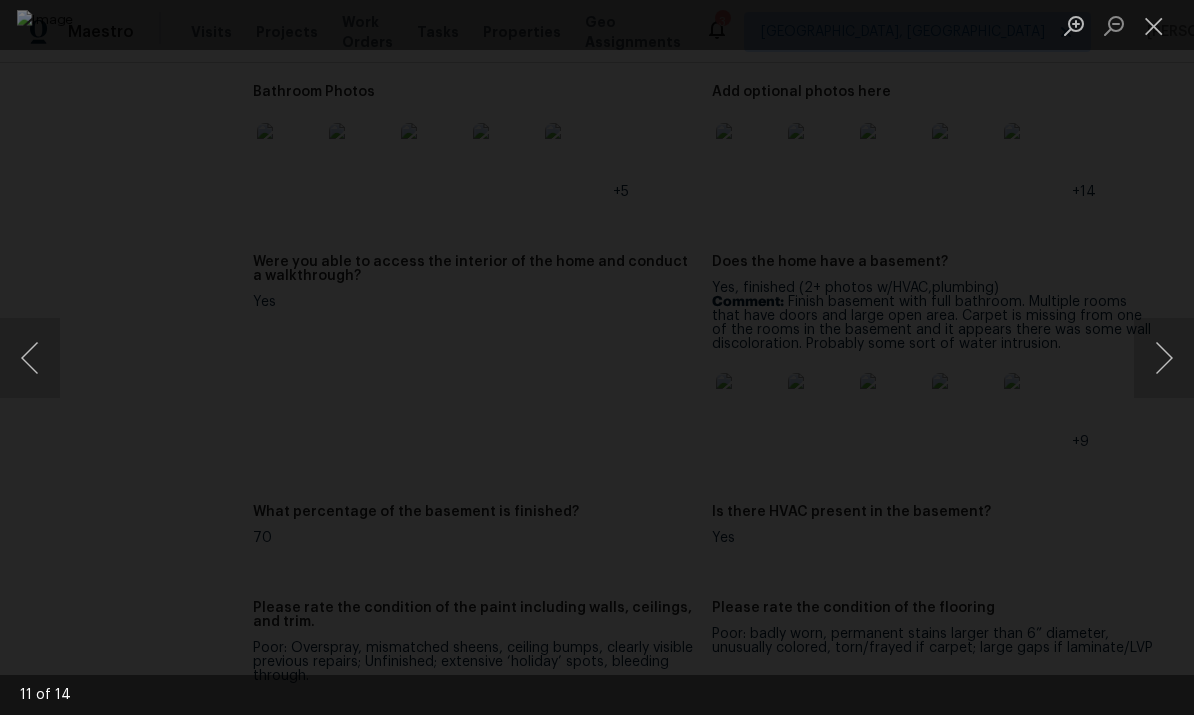 click at bounding box center [1154, 25] 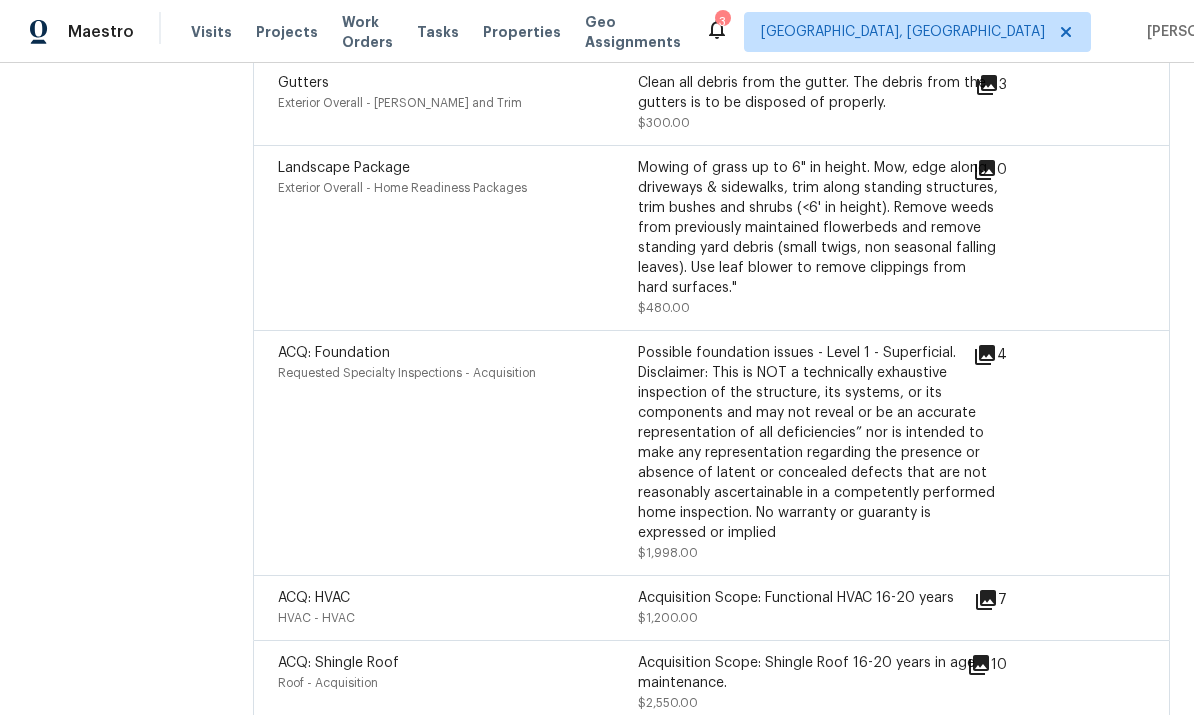 scroll, scrollTop: 6859, scrollLeft: 0, axis: vertical 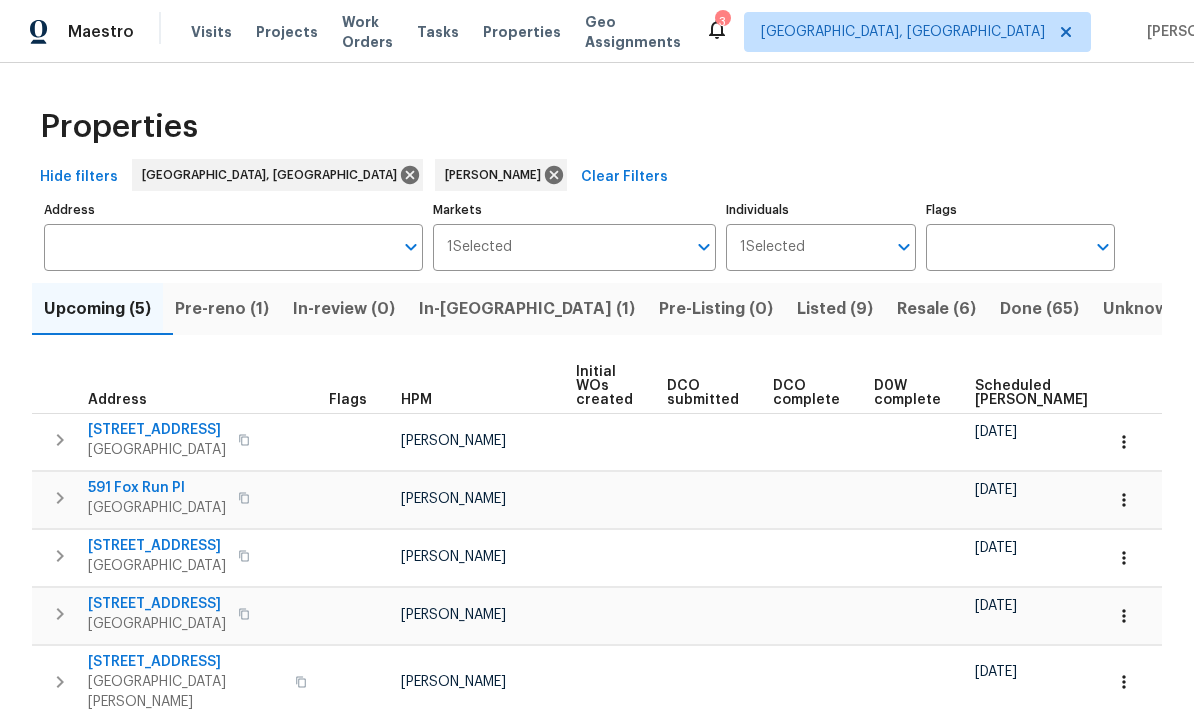 click 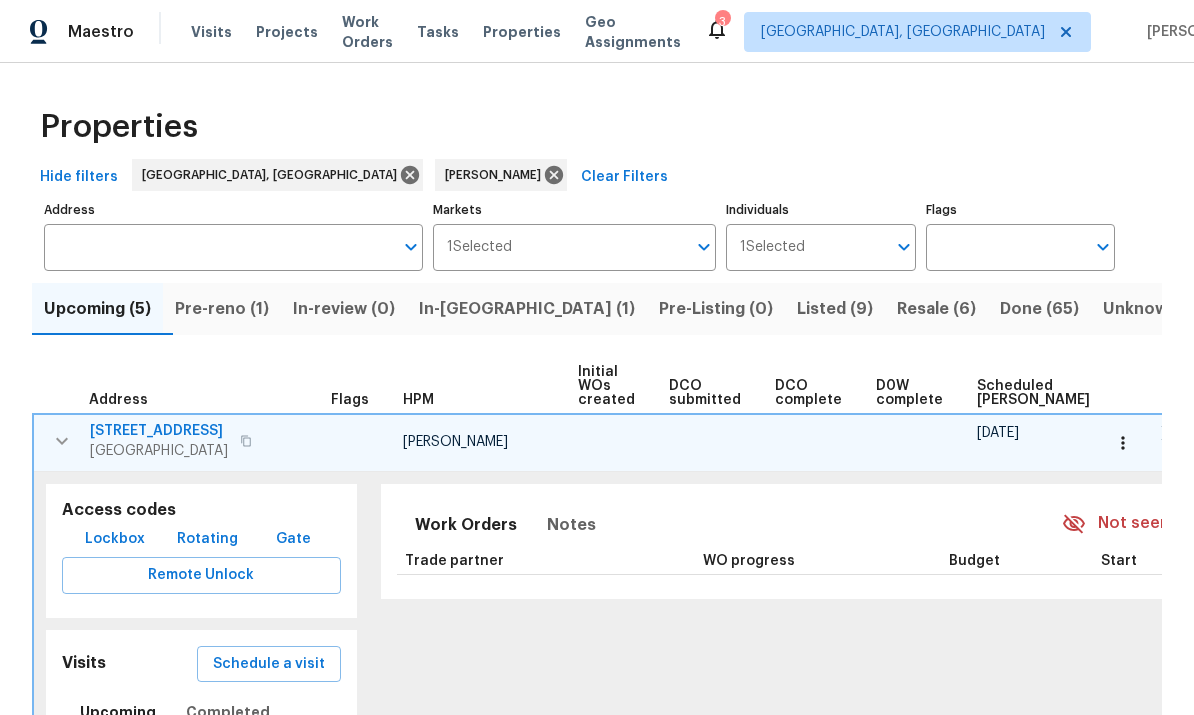 click on "8339 Maineville Rd" at bounding box center (159, 431) 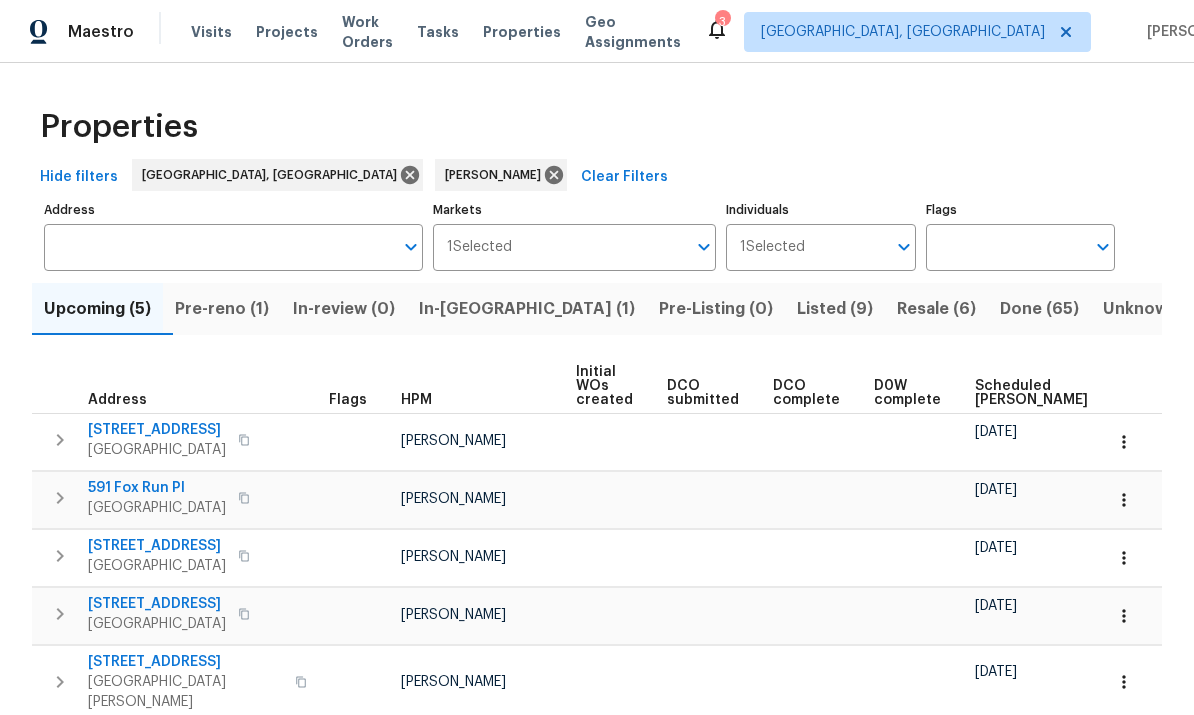 click on "8339 Maineville Rd" at bounding box center (157, 430) 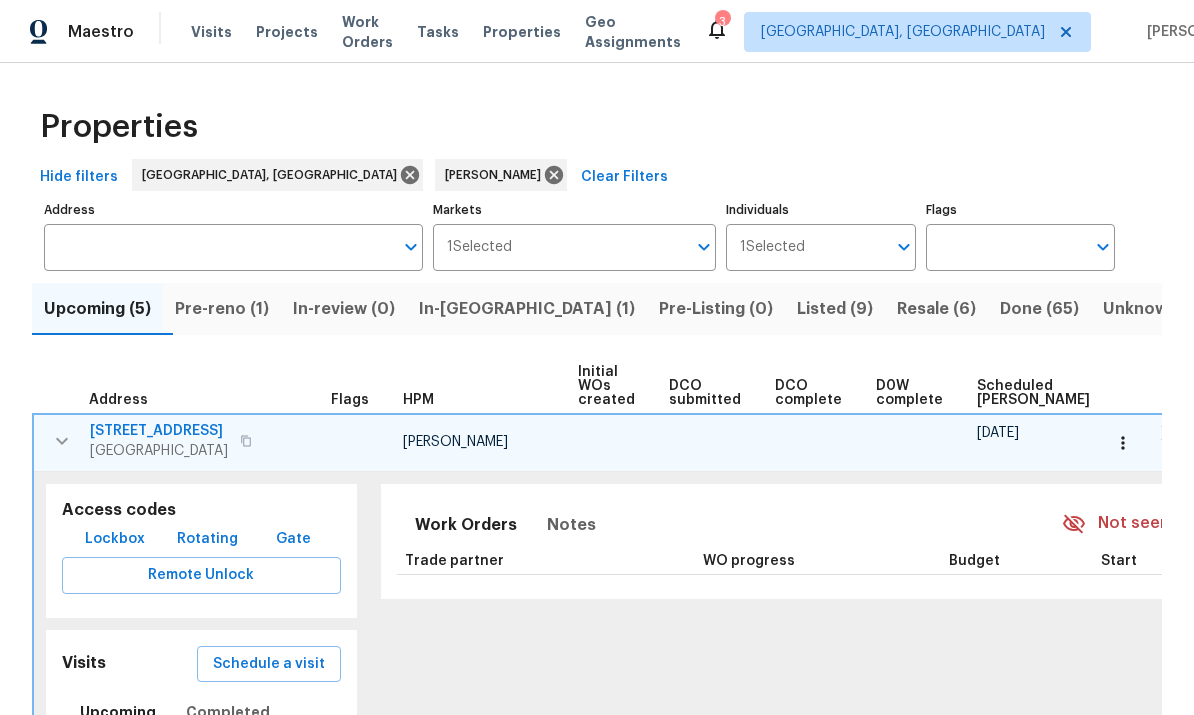 click on "Lockbox" at bounding box center (115, 539) 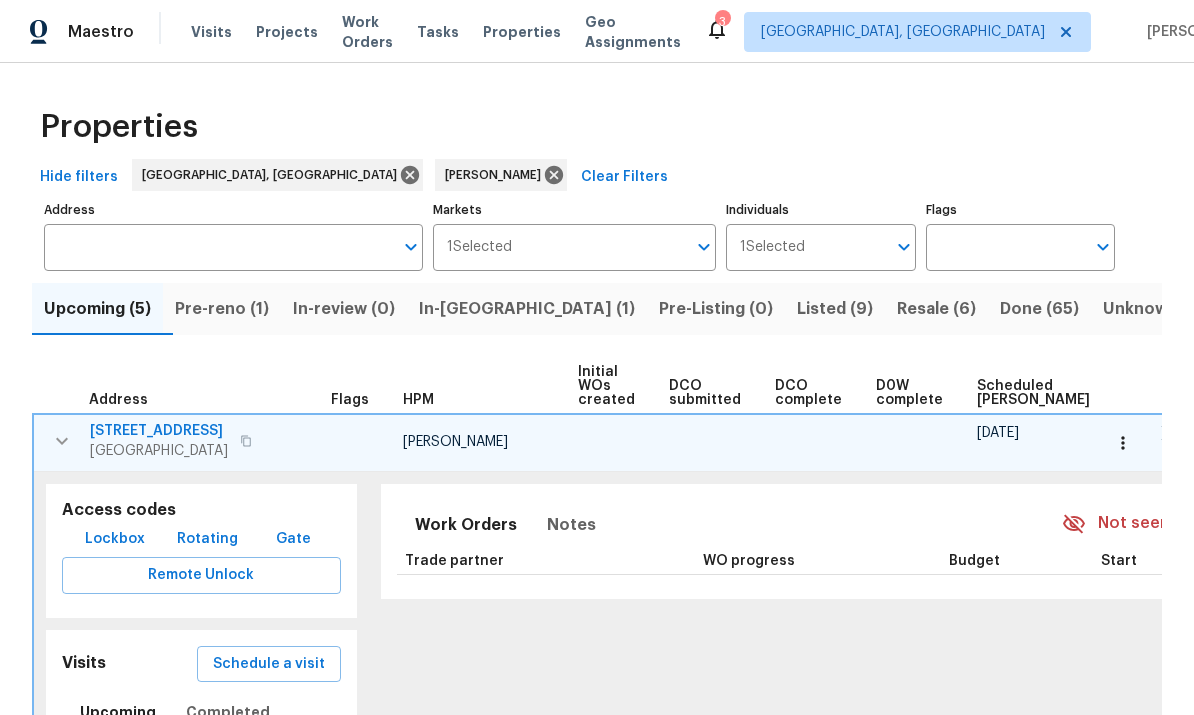 click on "Lockbox" at bounding box center (115, 539) 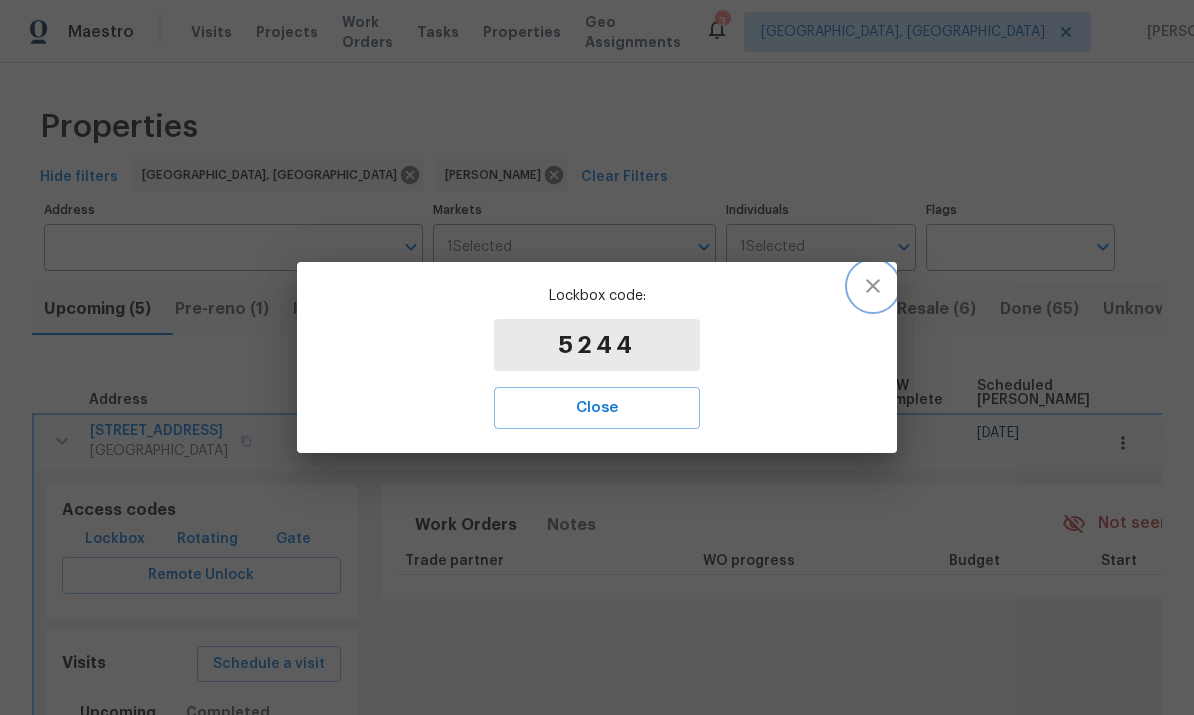 click at bounding box center (873, 286) 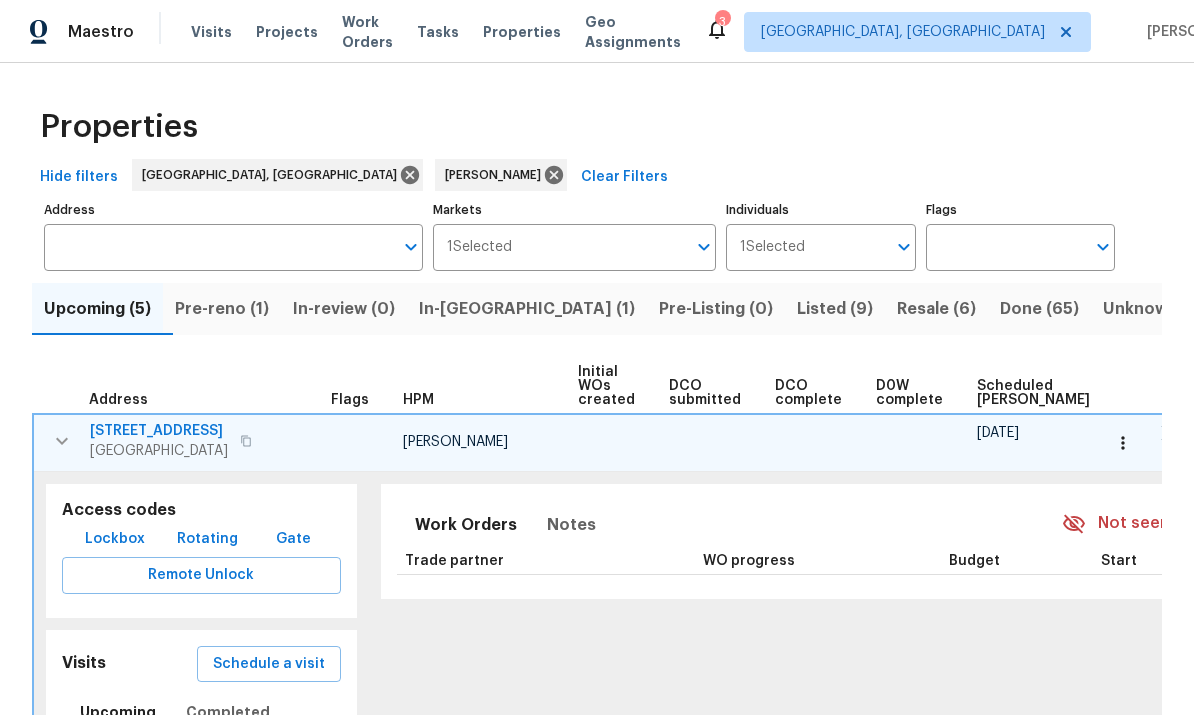 click on "Address" at bounding box center (127, 400) 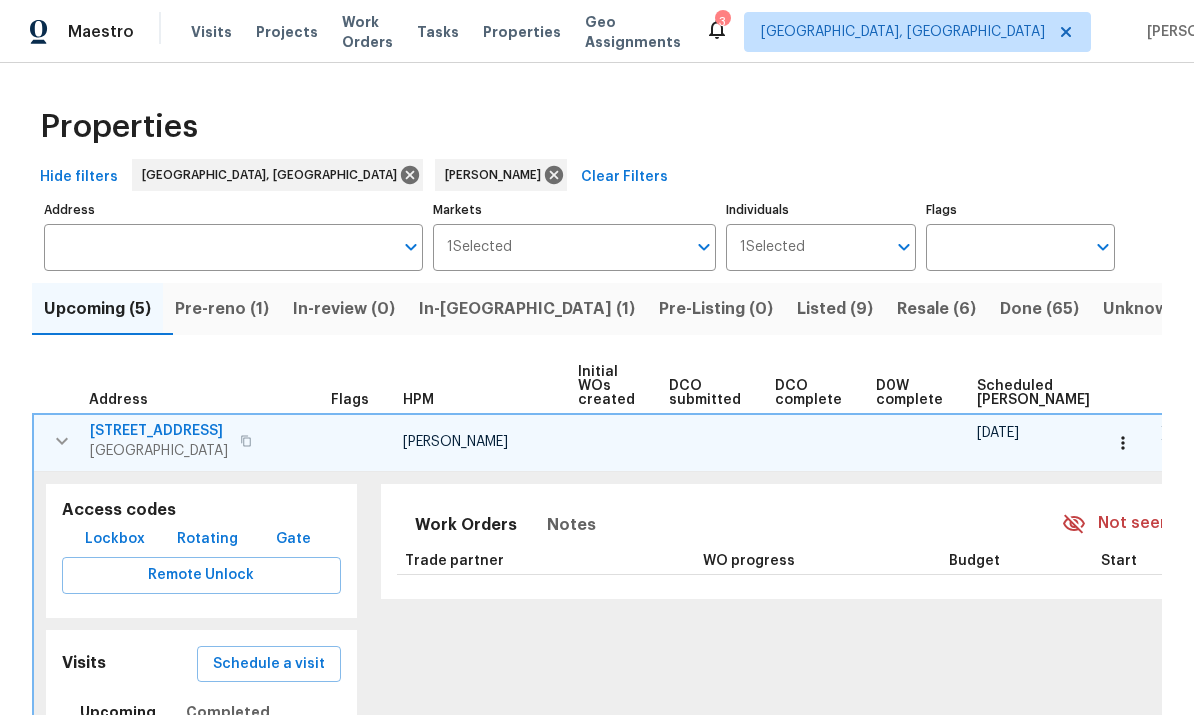 click on "Pre-reno (1)" at bounding box center [222, 309] 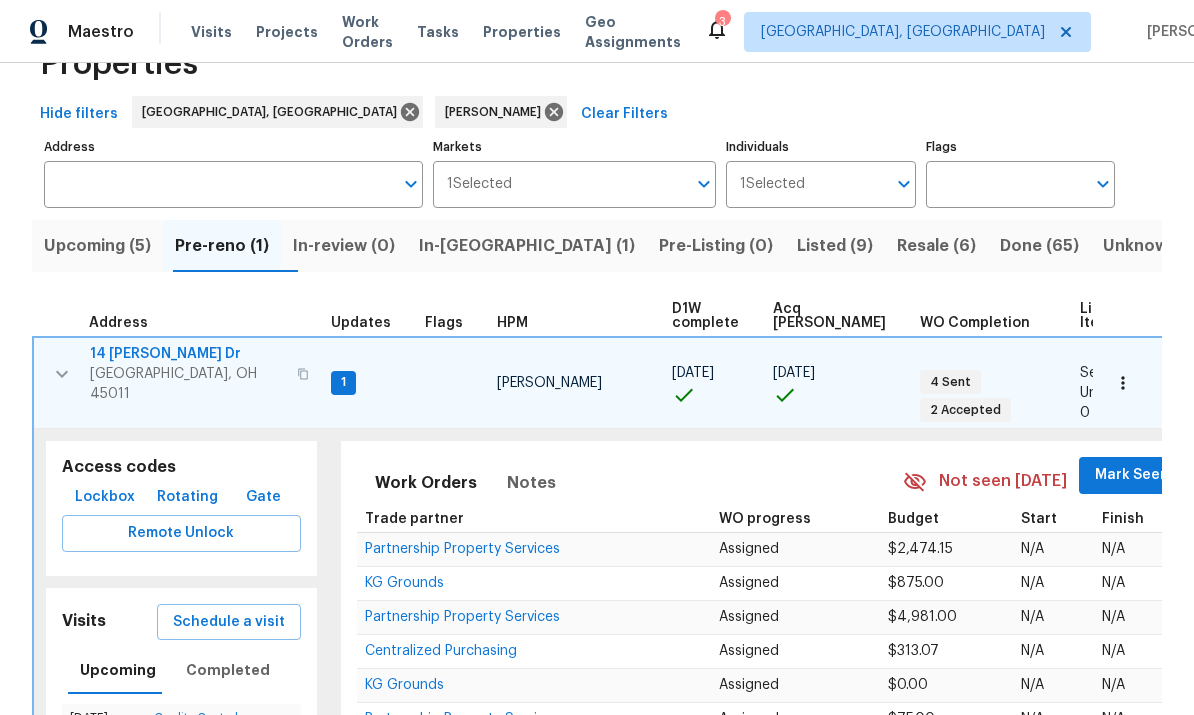 scroll, scrollTop: 108, scrollLeft: 0, axis: vertical 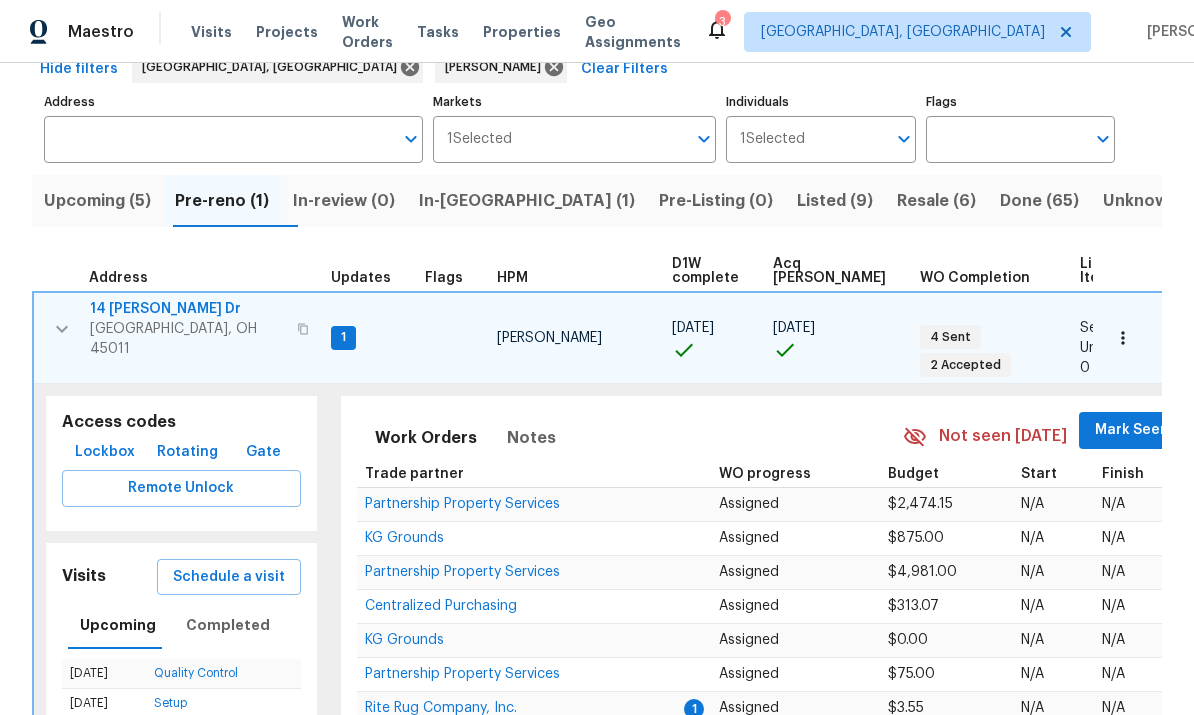 click on "Schedule a visit" at bounding box center [229, 577] 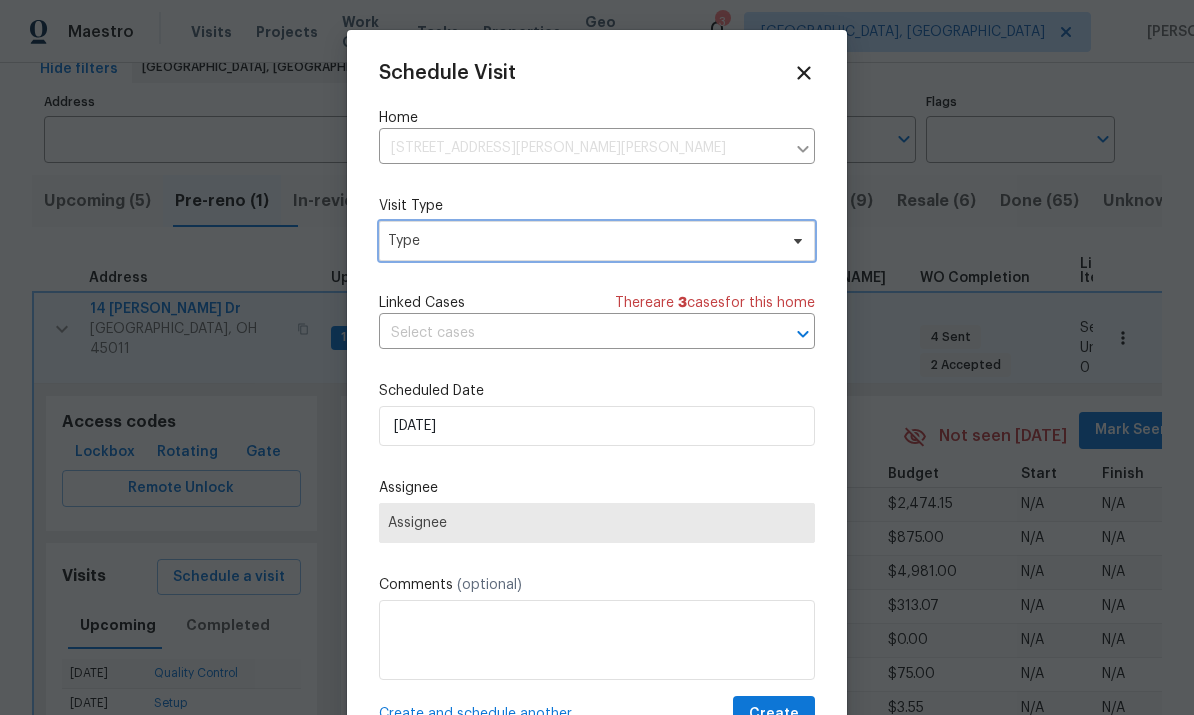 click on "Type" at bounding box center [597, 241] 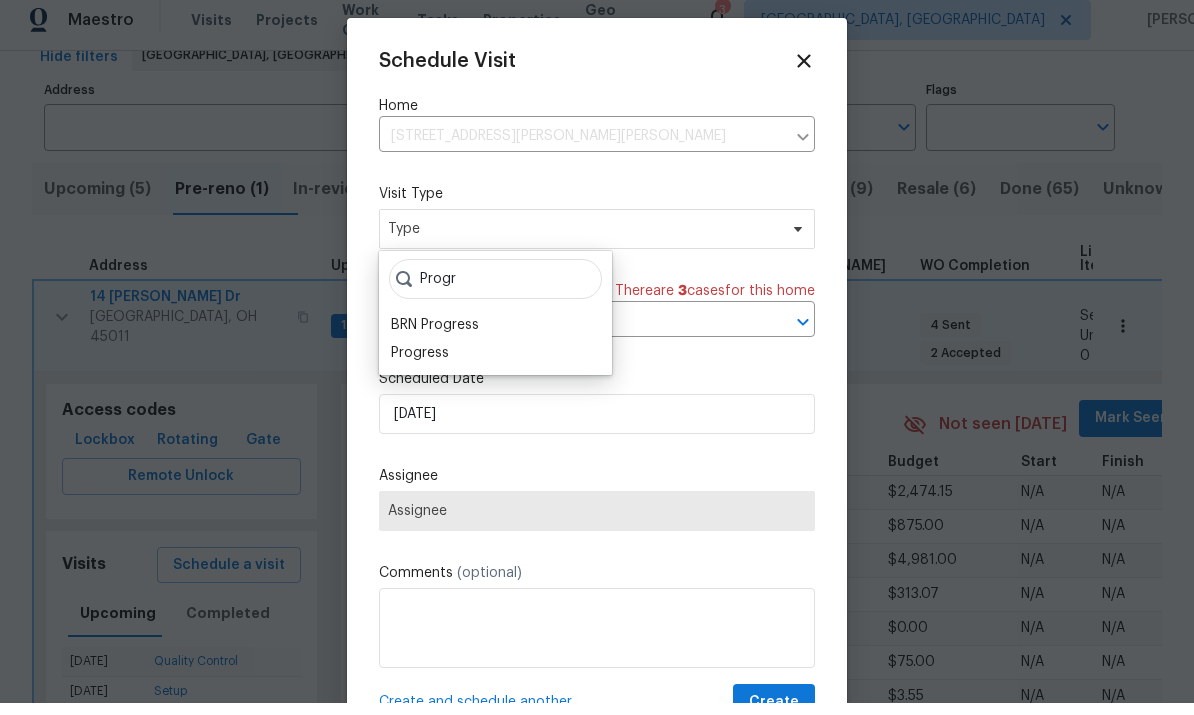 scroll, scrollTop: 12, scrollLeft: 0, axis: vertical 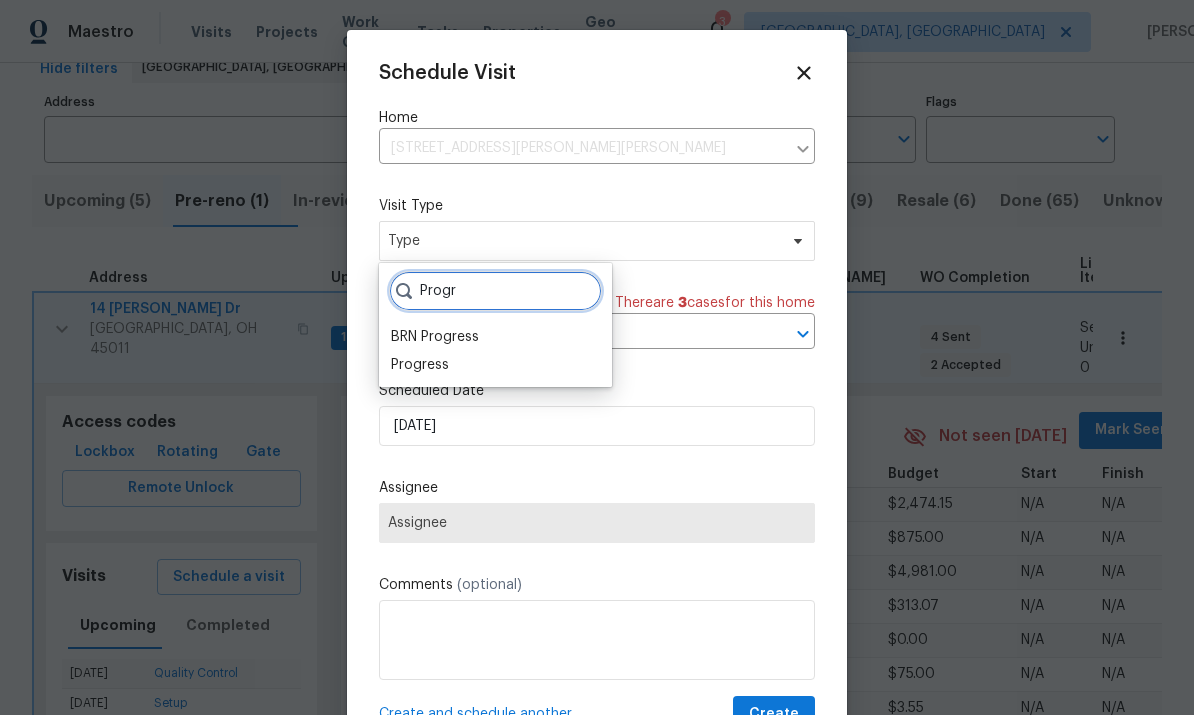 type on "Progr" 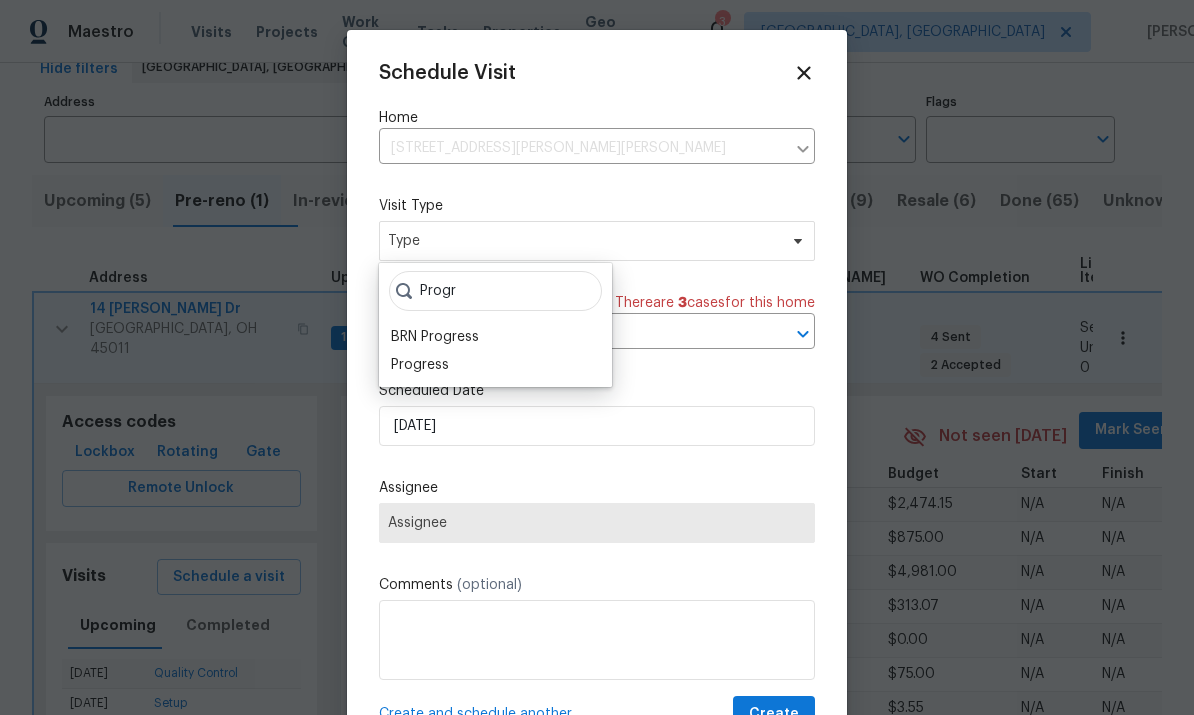 click on "Progress" at bounding box center [495, 365] 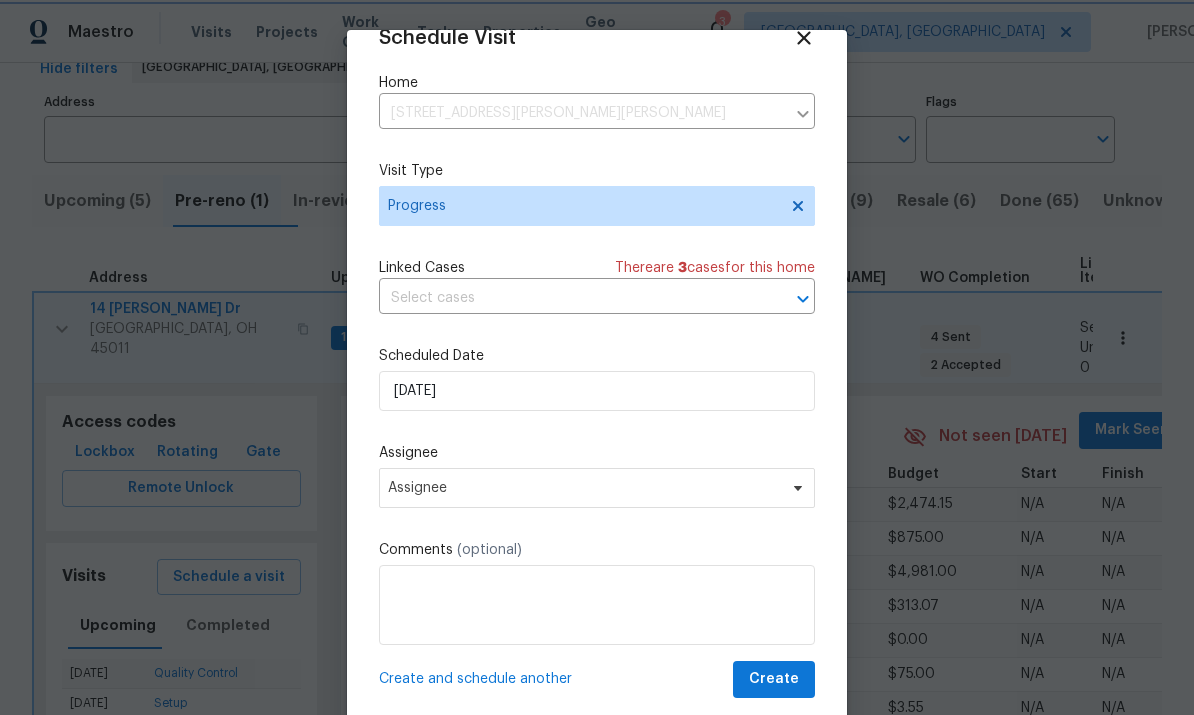 scroll, scrollTop: 39, scrollLeft: 0, axis: vertical 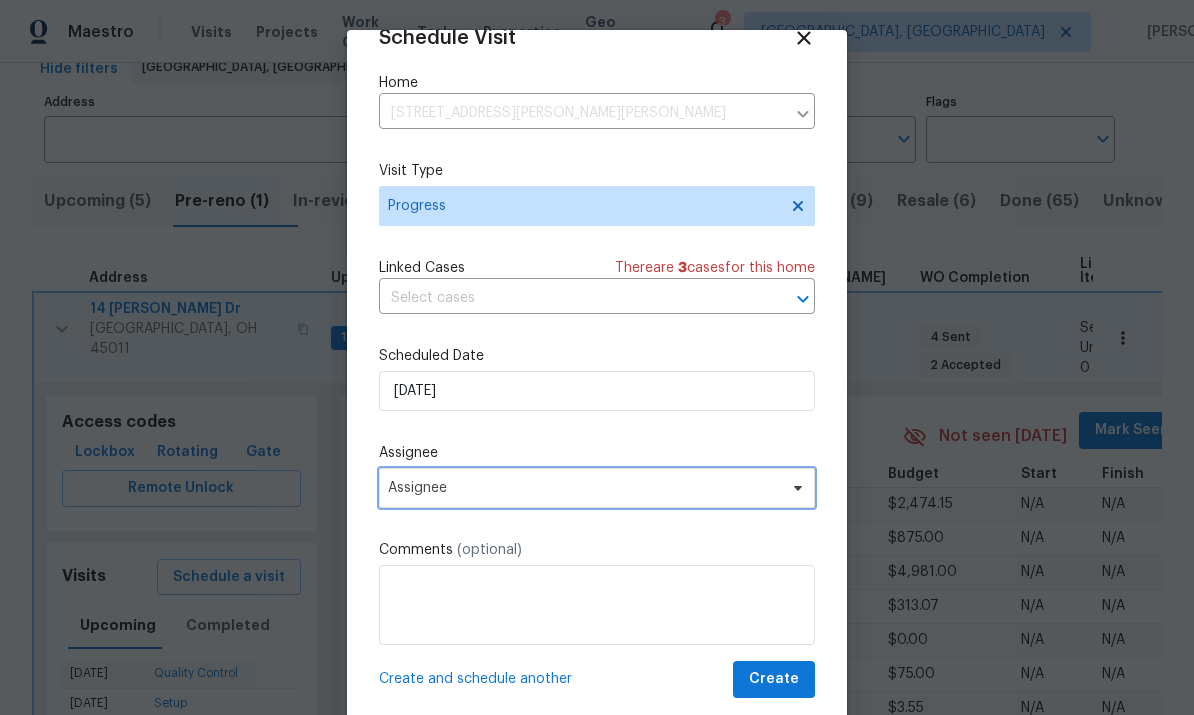 click on "Assignee" at bounding box center (584, 488) 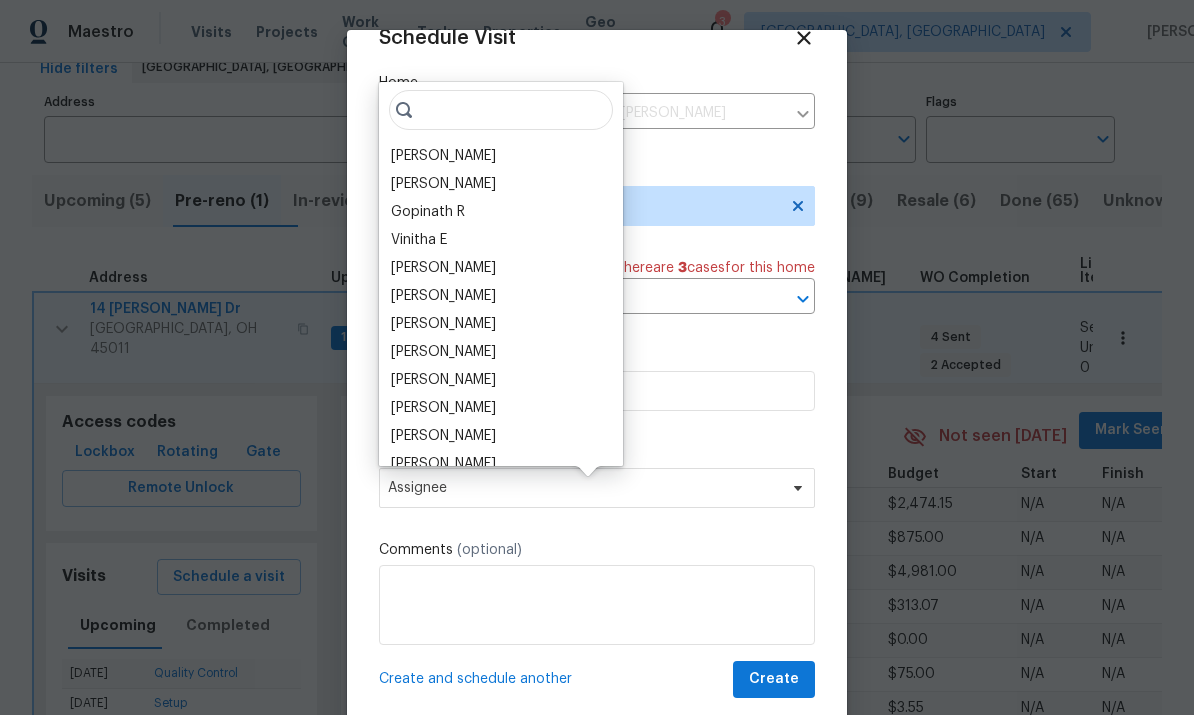 click on "[PERSON_NAME]" at bounding box center [501, 156] 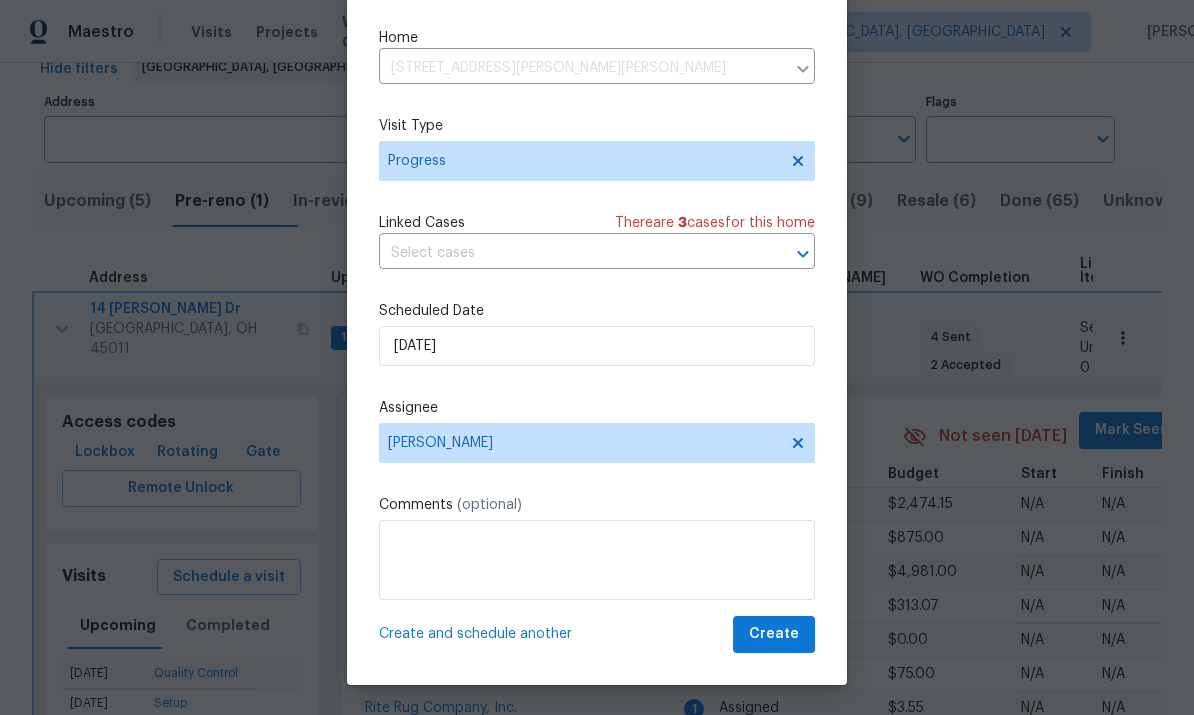 scroll, scrollTop: 45, scrollLeft: 0, axis: vertical 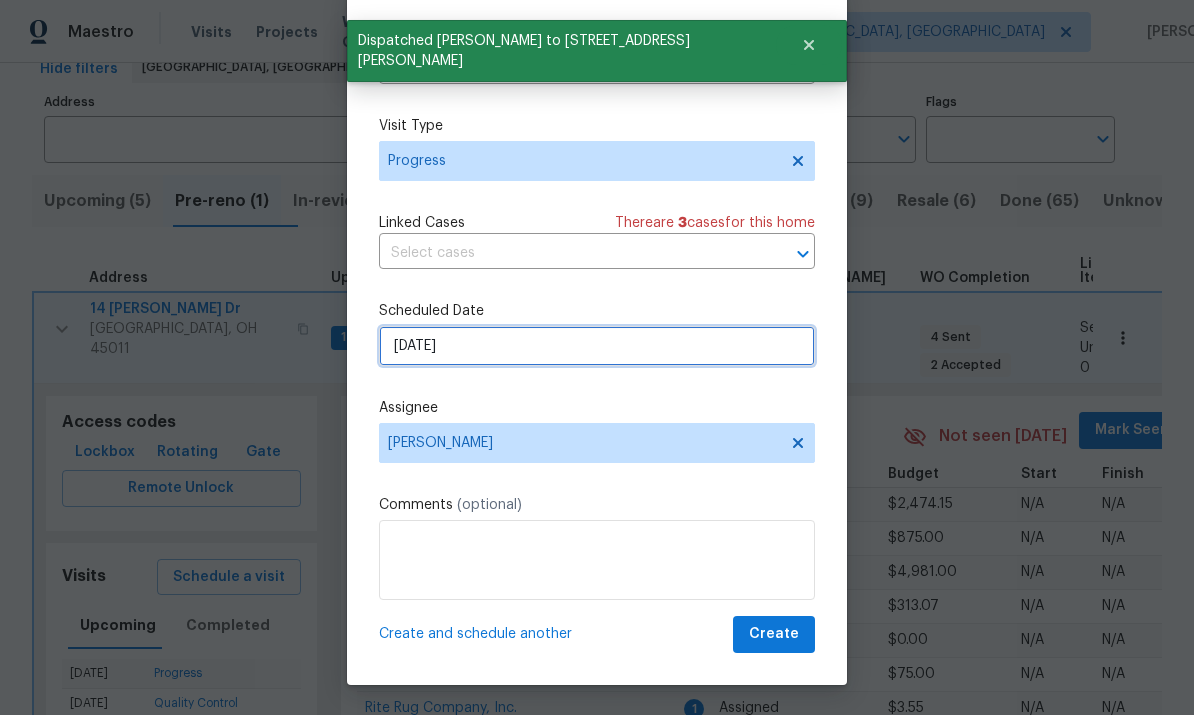 click on "[DATE]" at bounding box center (597, 346) 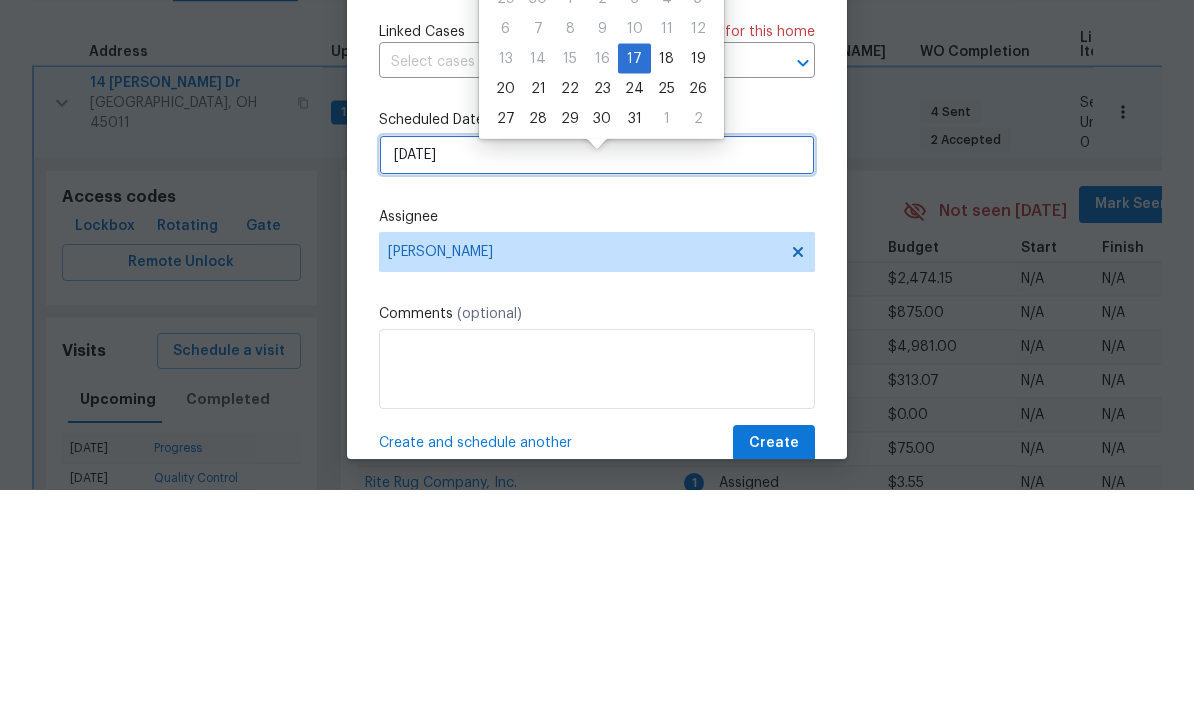scroll, scrollTop: 0, scrollLeft: 0, axis: both 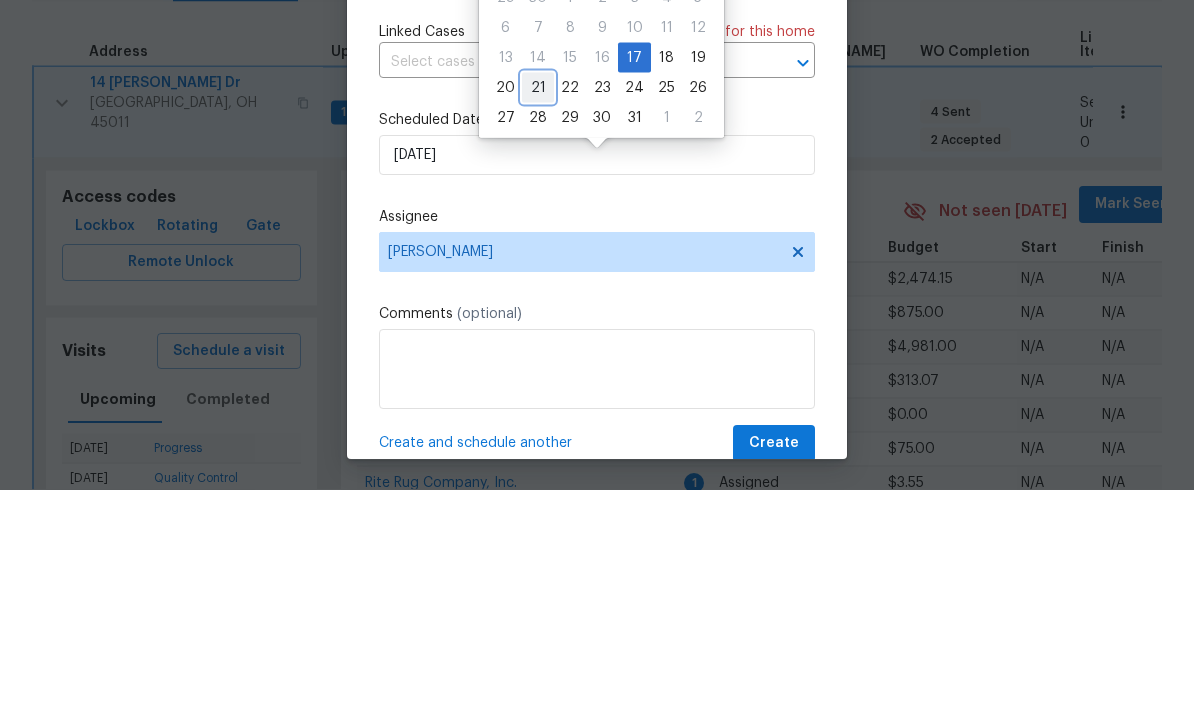 click on "21" at bounding box center (538, 313) 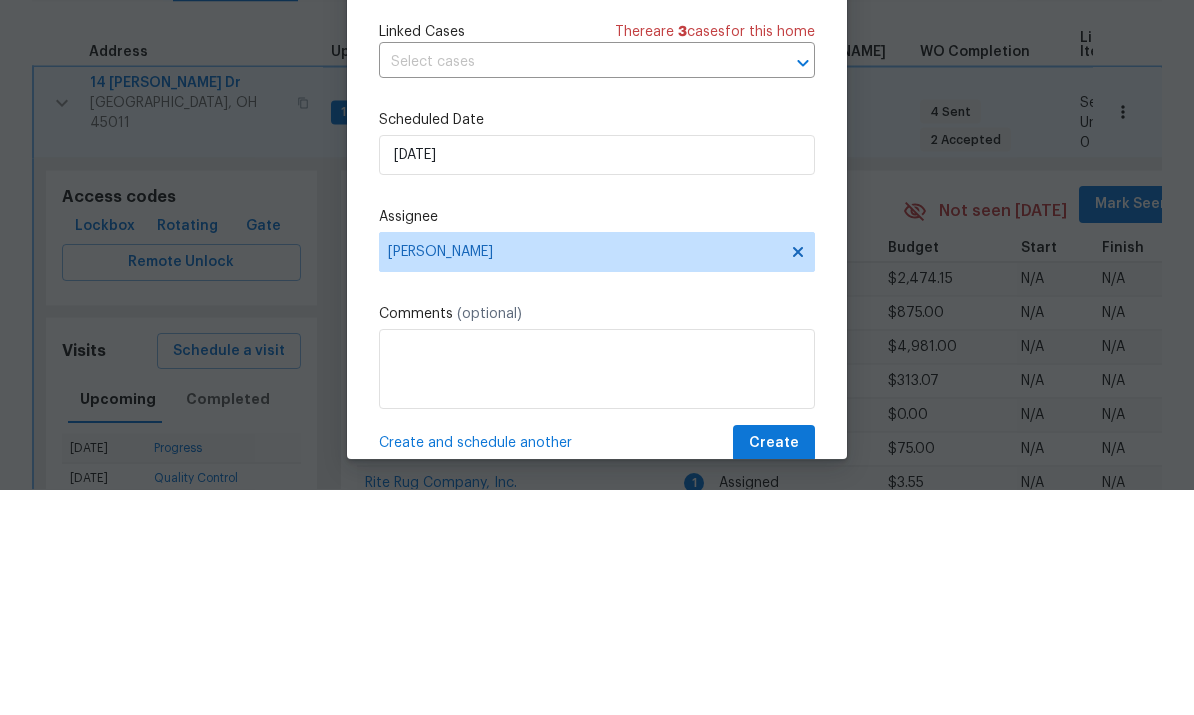 scroll, scrollTop: 75, scrollLeft: 0, axis: vertical 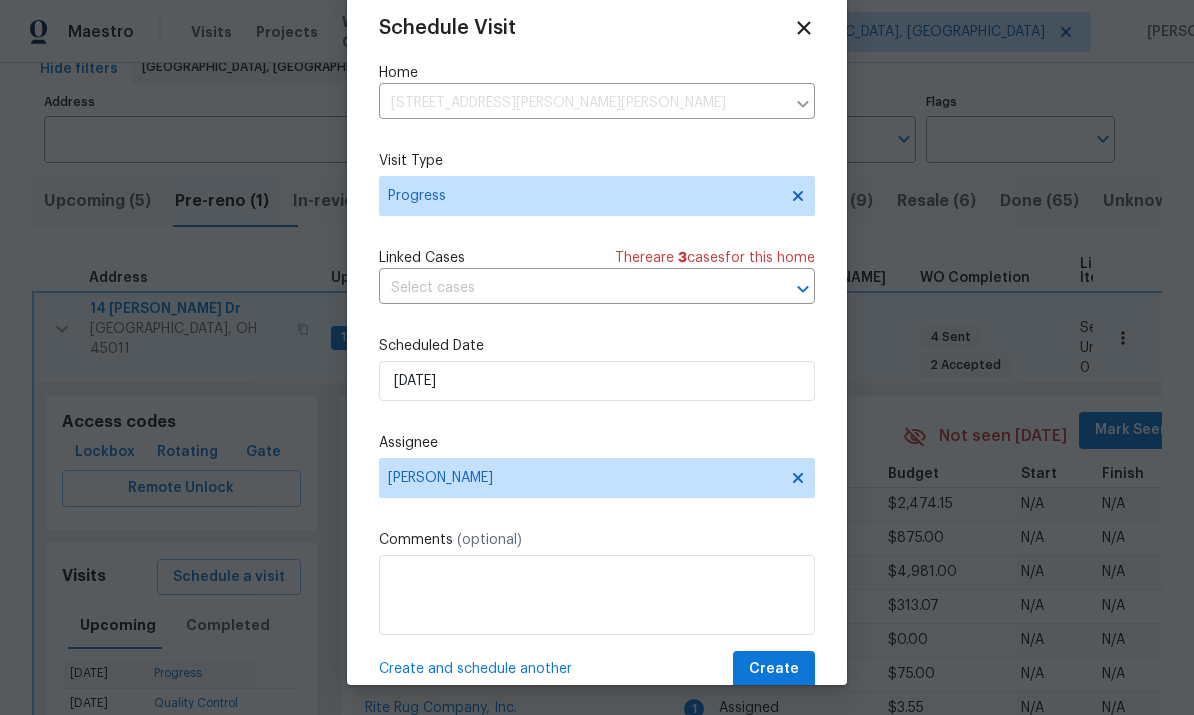click on "Create and schedule another" at bounding box center (475, 669) 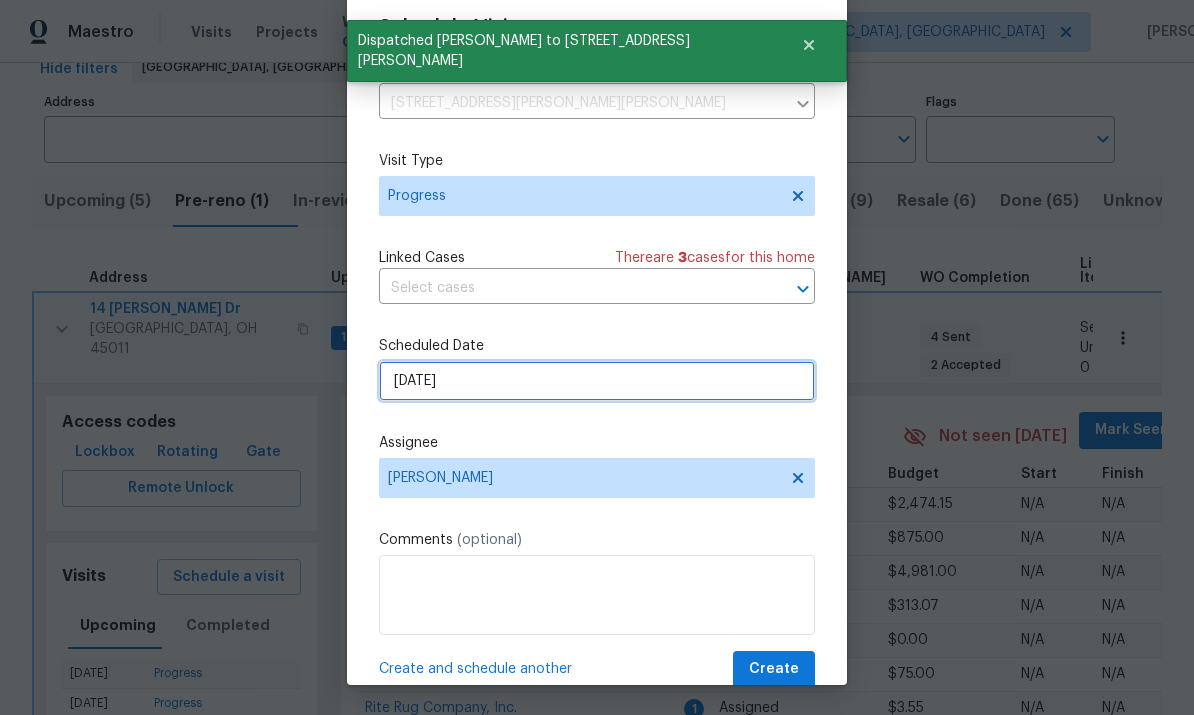 click on "[DATE]" at bounding box center [597, 381] 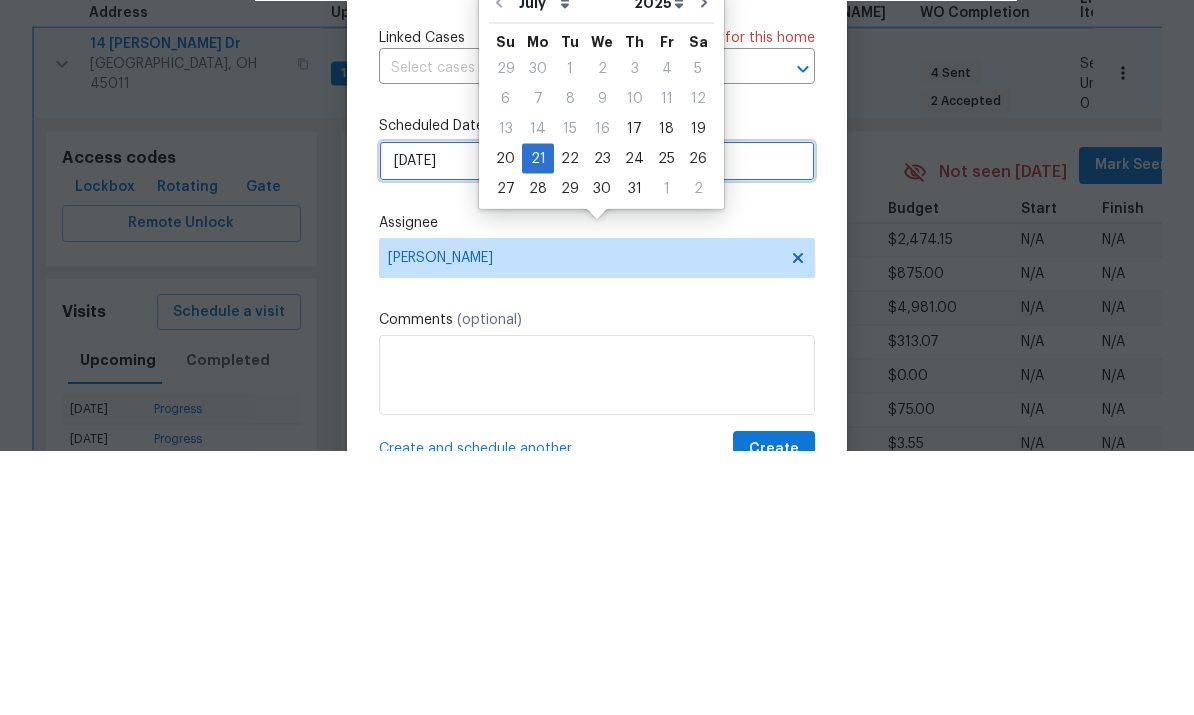 scroll, scrollTop: 0, scrollLeft: 0, axis: both 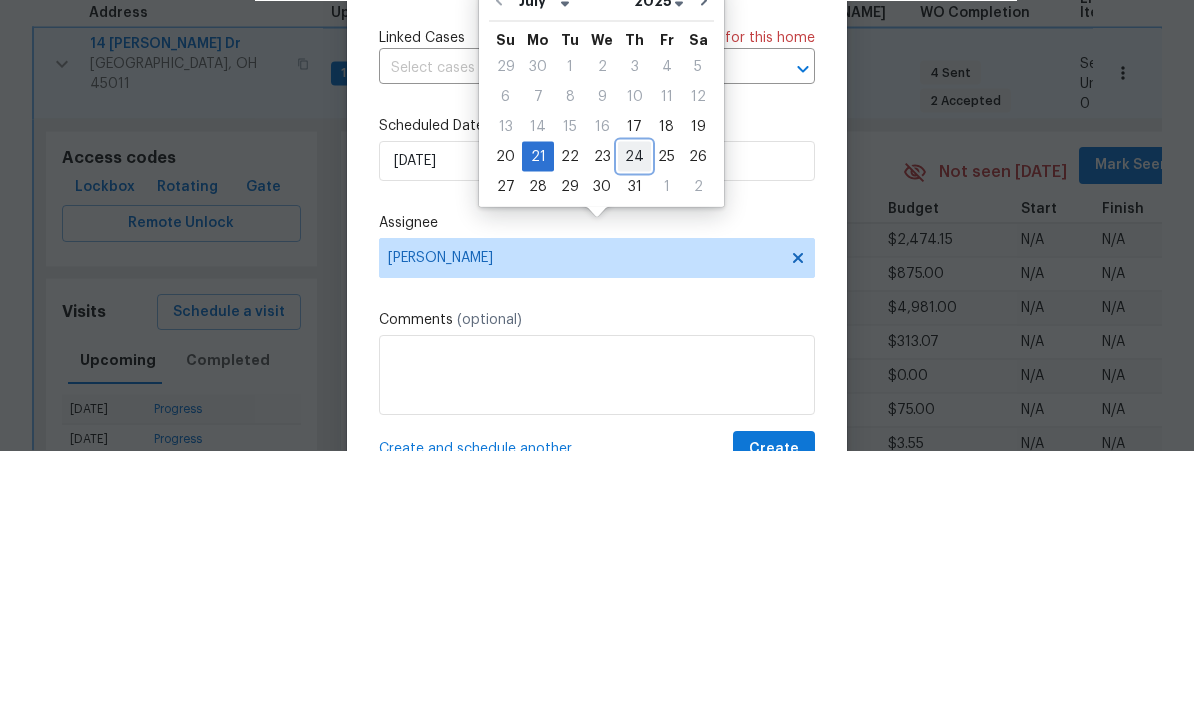 click on "24" at bounding box center (634, 421) 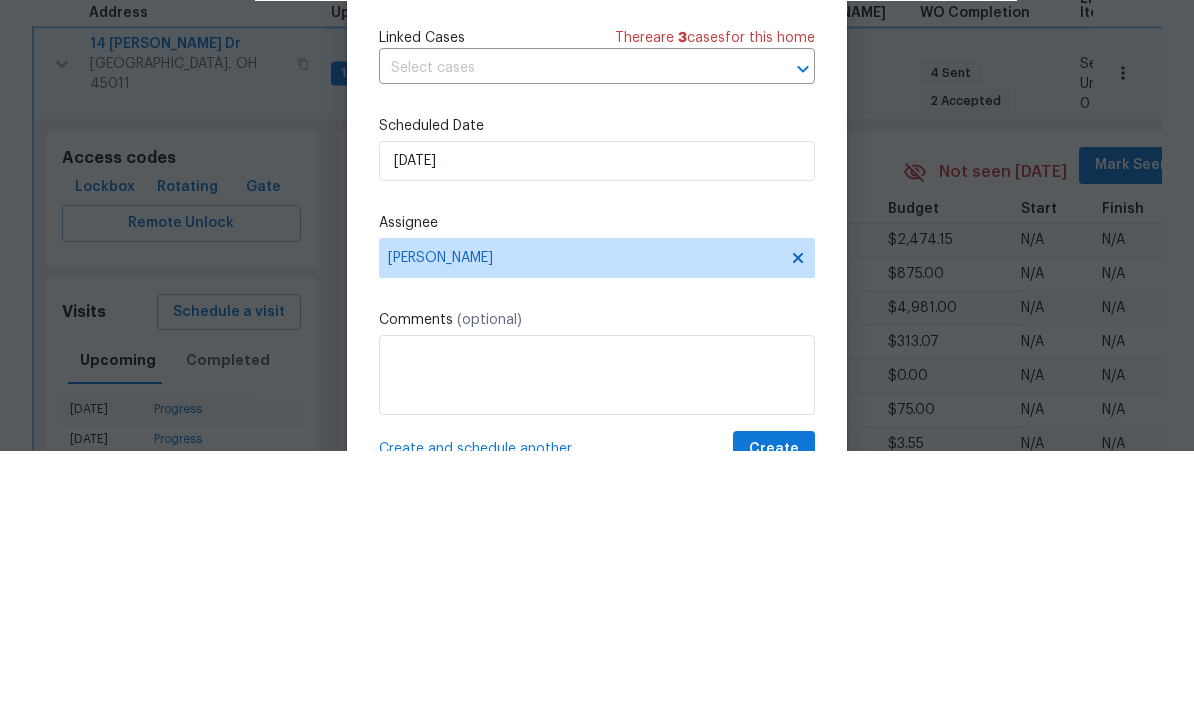 type on "7/24/2025" 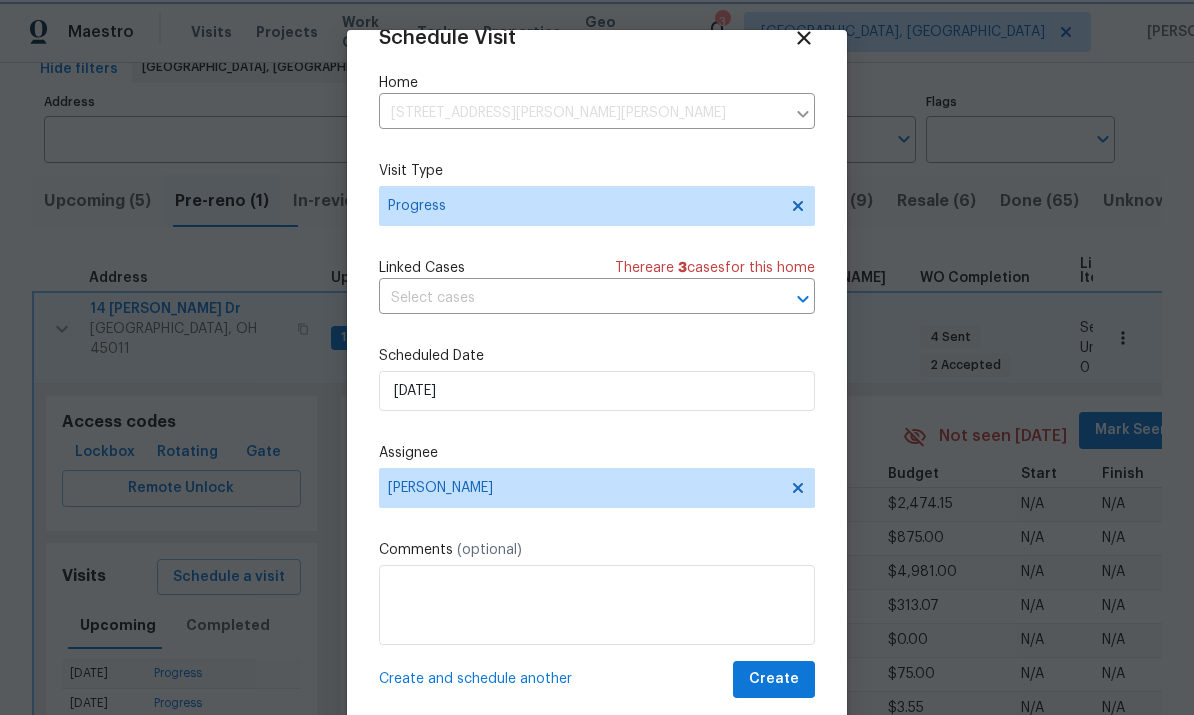 scroll, scrollTop: 39, scrollLeft: 0, axis: vertical 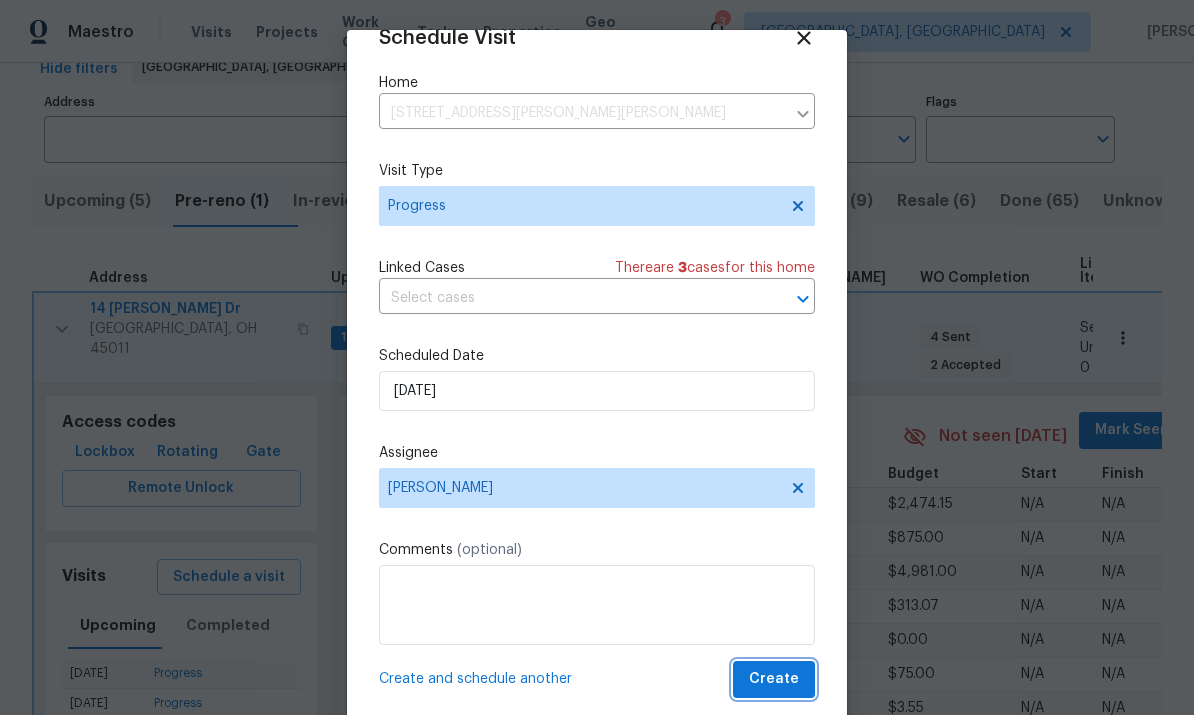 click on "Create" at bounding box center (774, 679) 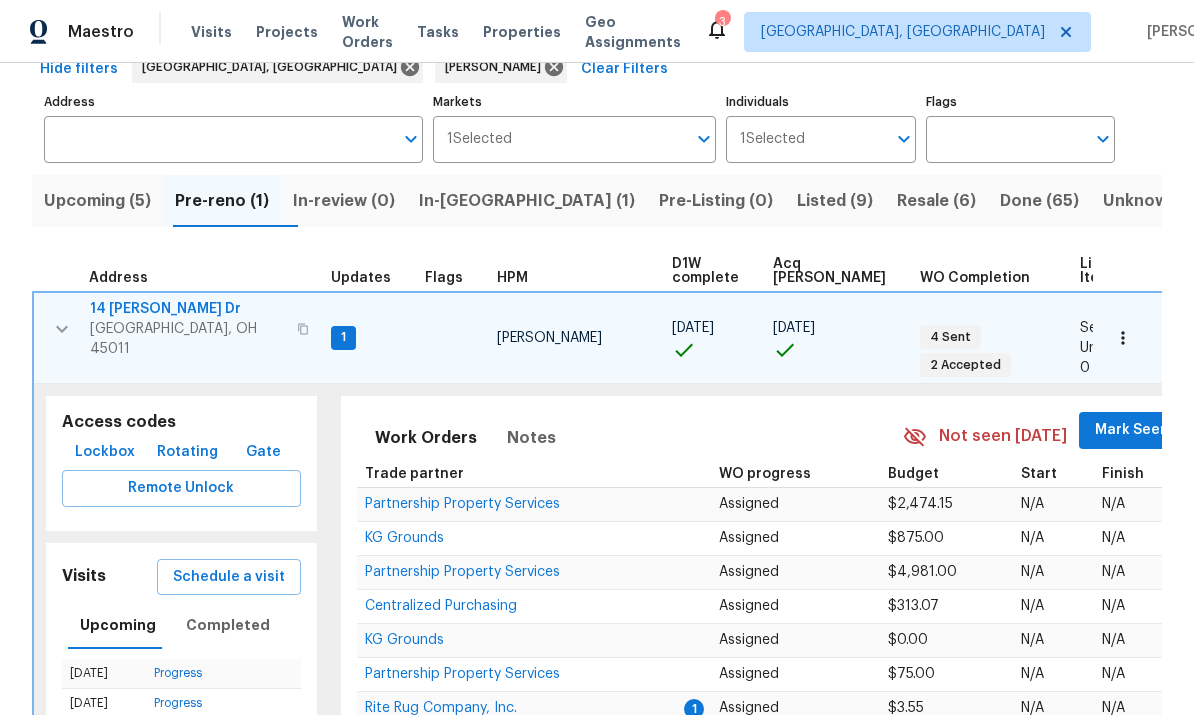 click on "14 [PERSON_NAME] Dr" at bounding box center [187, 309] 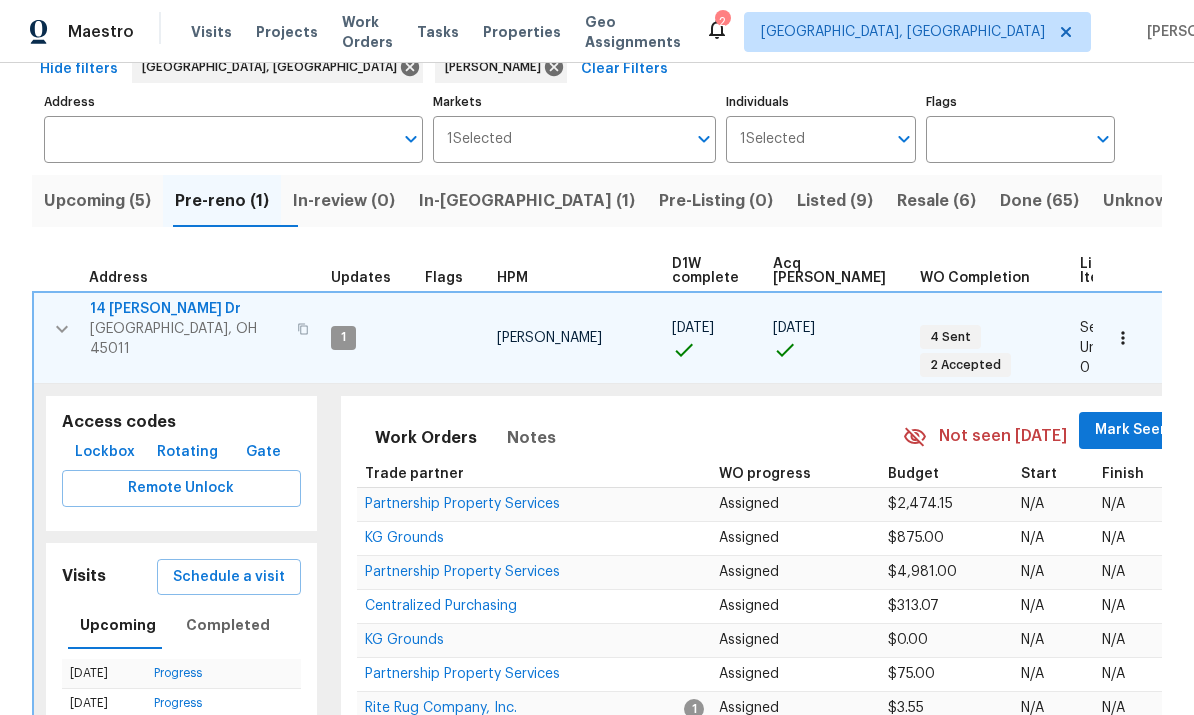 click on "14 [PERSON_NAME] Dr" at bounding box center (187, 309) 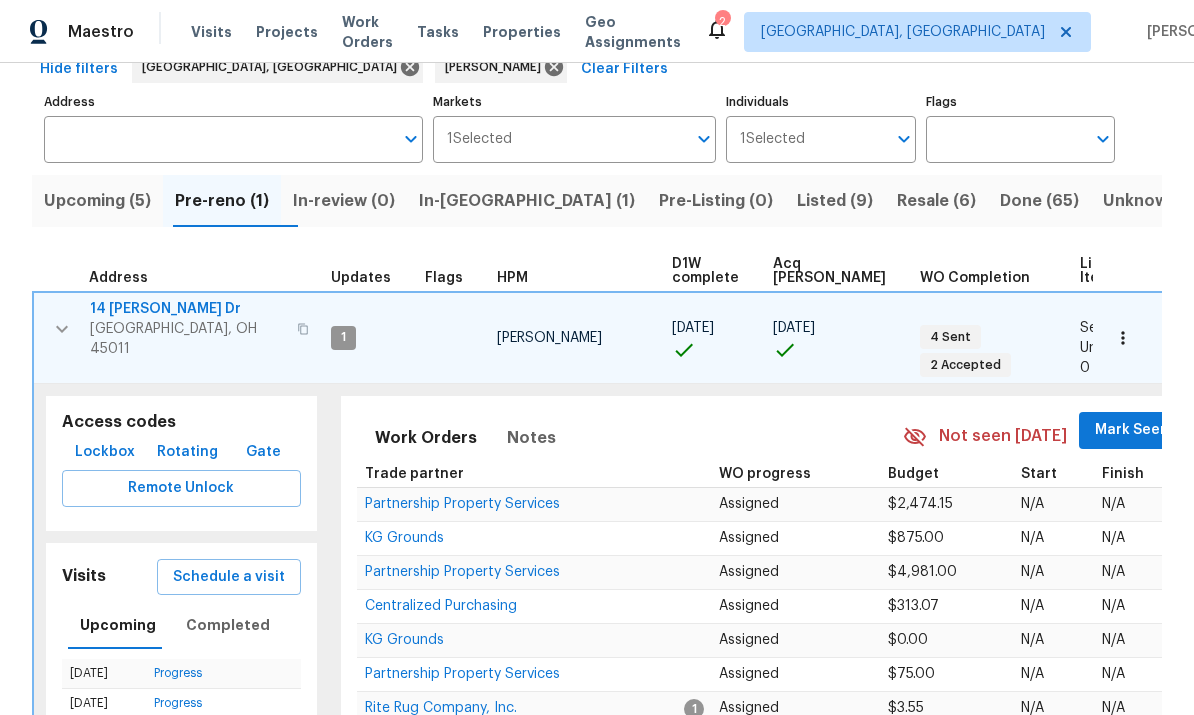click on "[GEOGRAPHIC_DATA], OH 45011" at bounding box center (187, 339) 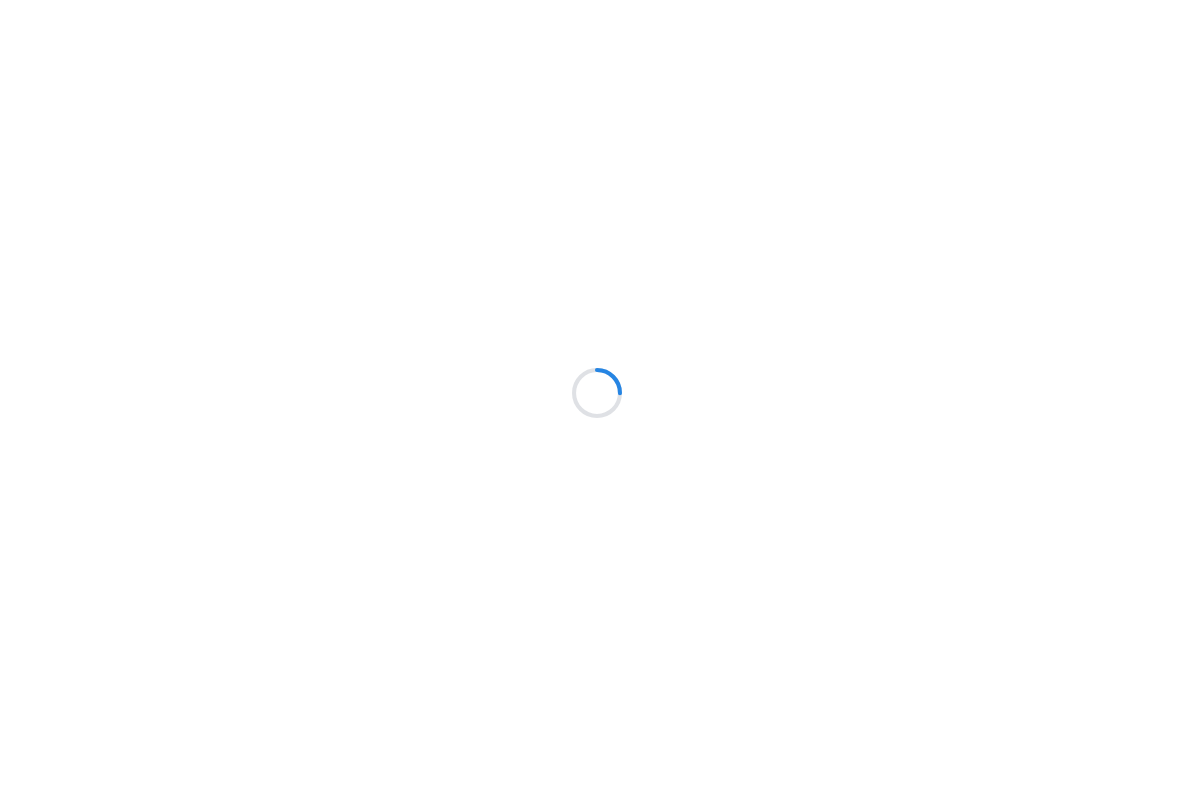 scroll, scrollTop: 0, scrollLeft: 0, axis: both 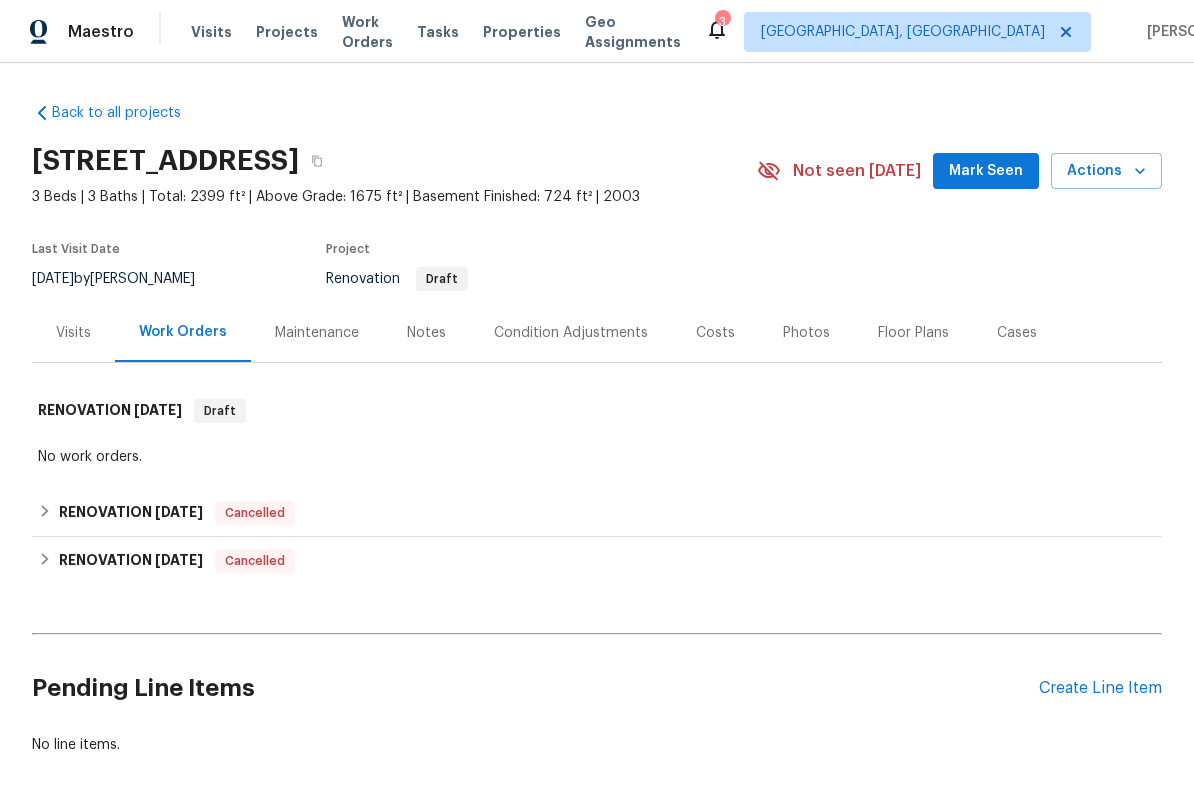 click on "Condition Adjustments" at bounding box center (571, 333) 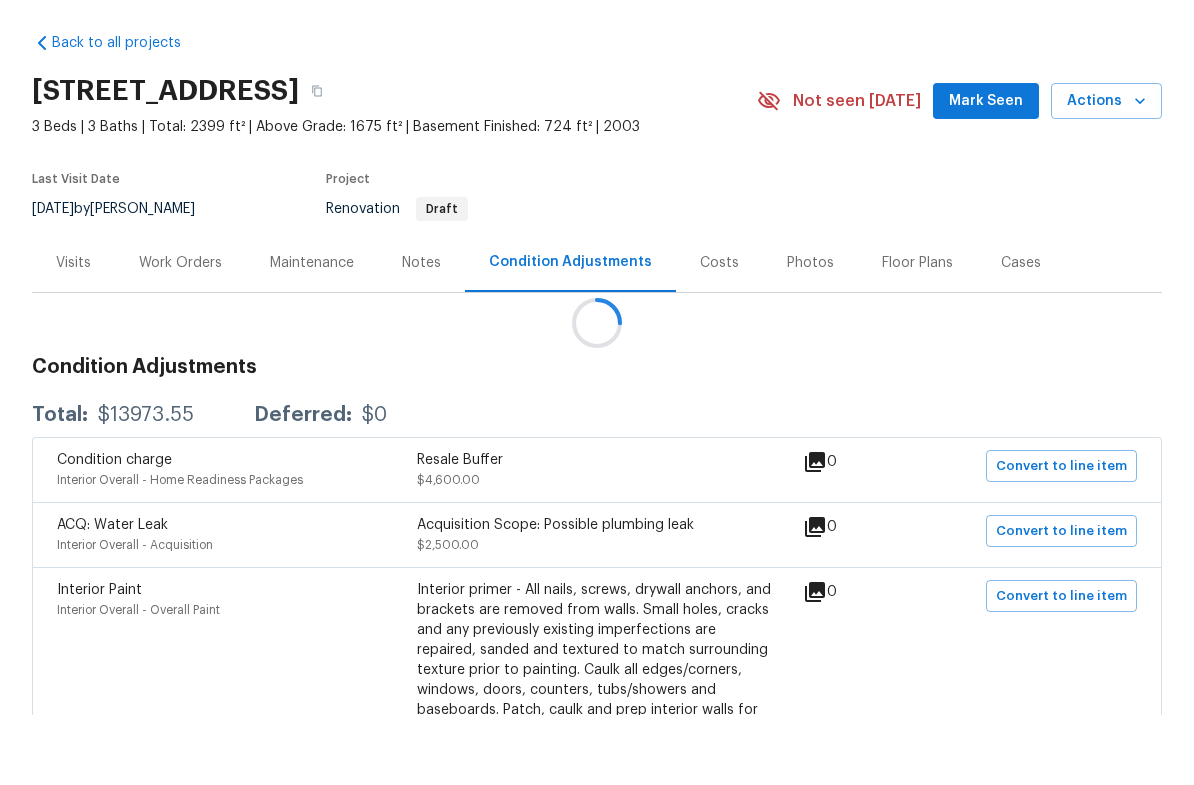 scroll, scrollTop: 49, scrollLeft: 0, axis: vertical 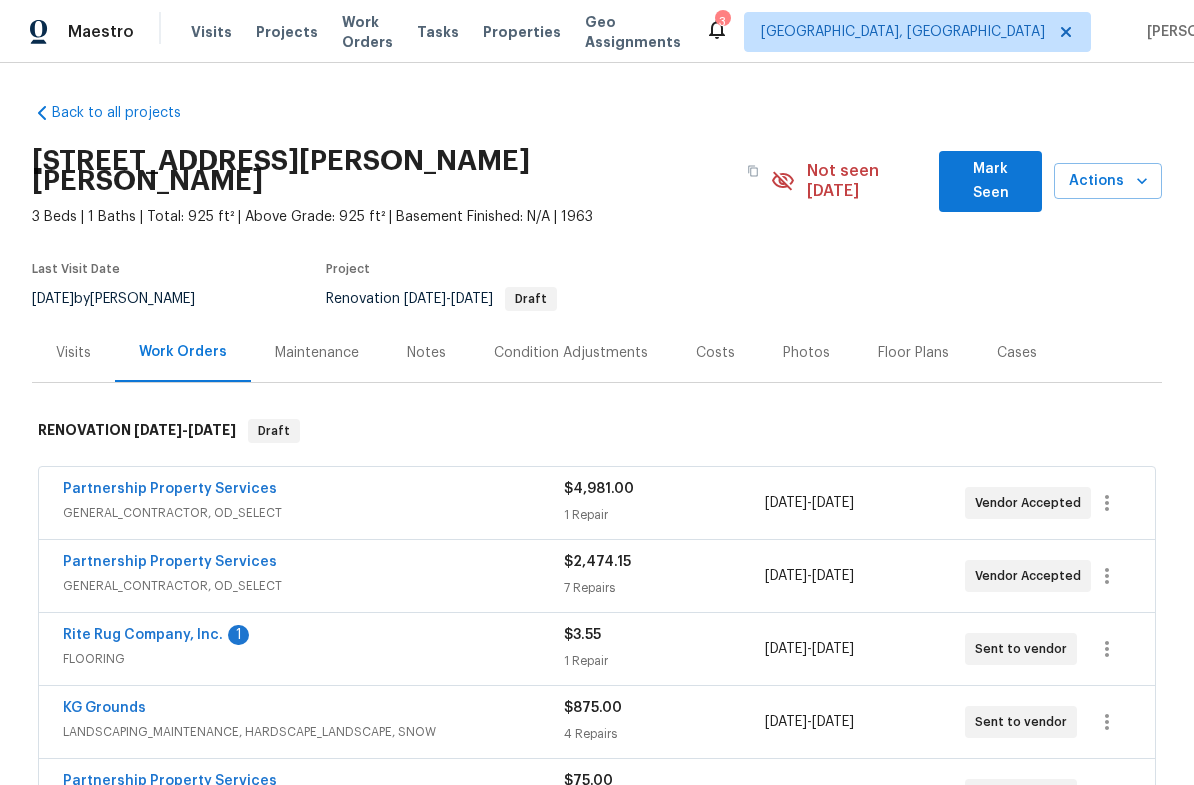 click on "Rite Rug Company, Inc." at bounding box center [143, 635] 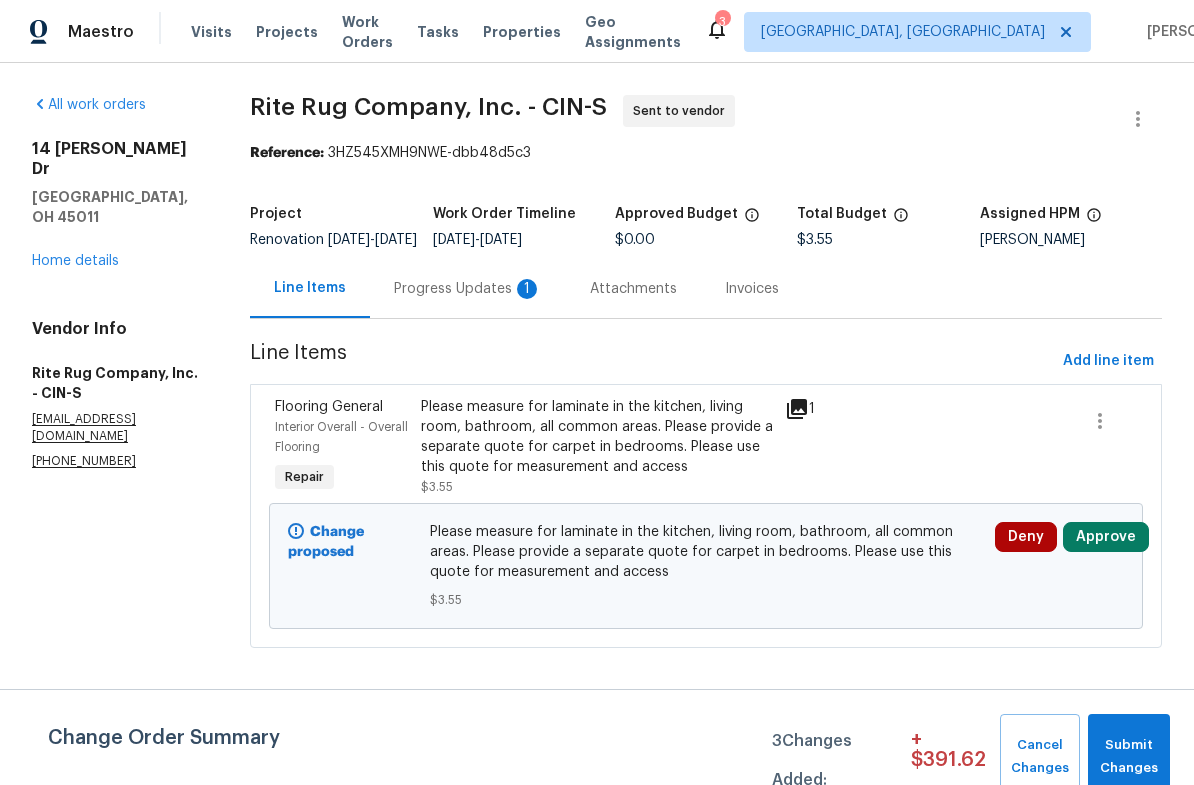 click on "Progress Updates 1" at bounding box center [468, 288] 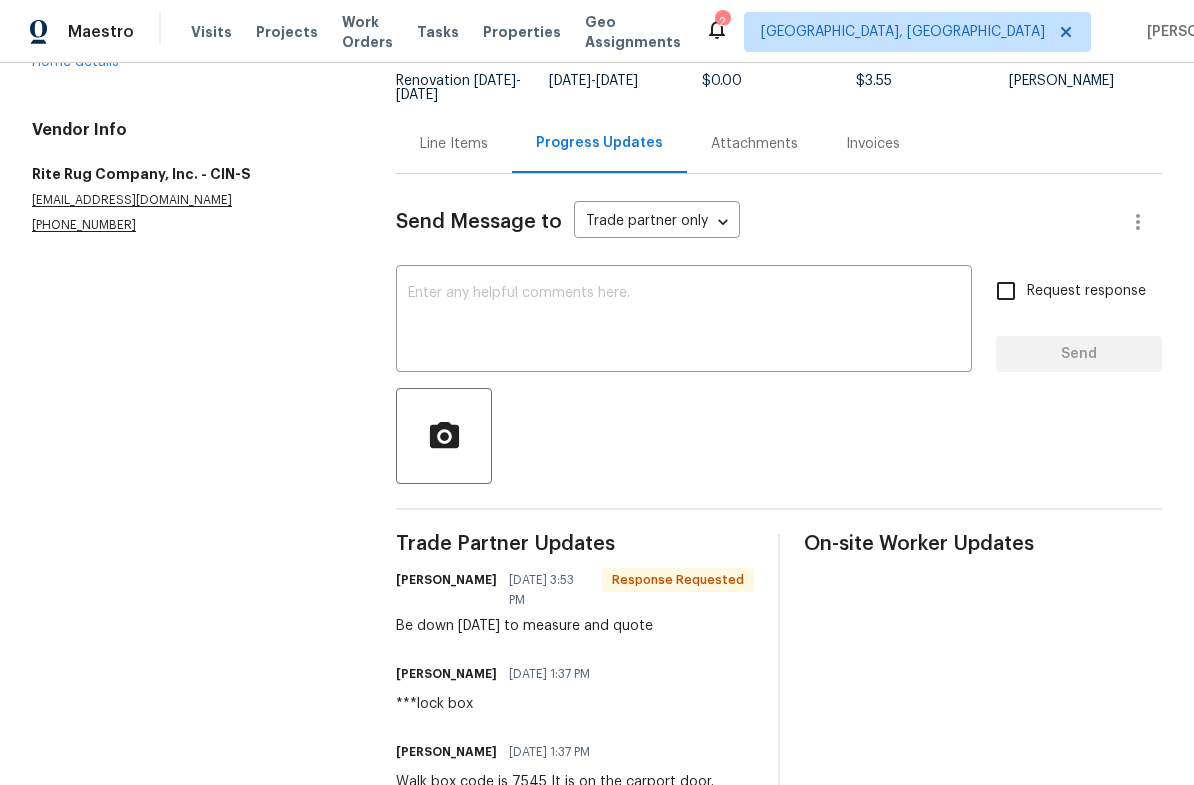 scroll, scrollTop: 158, scrollLeft: 0, axis: vertical 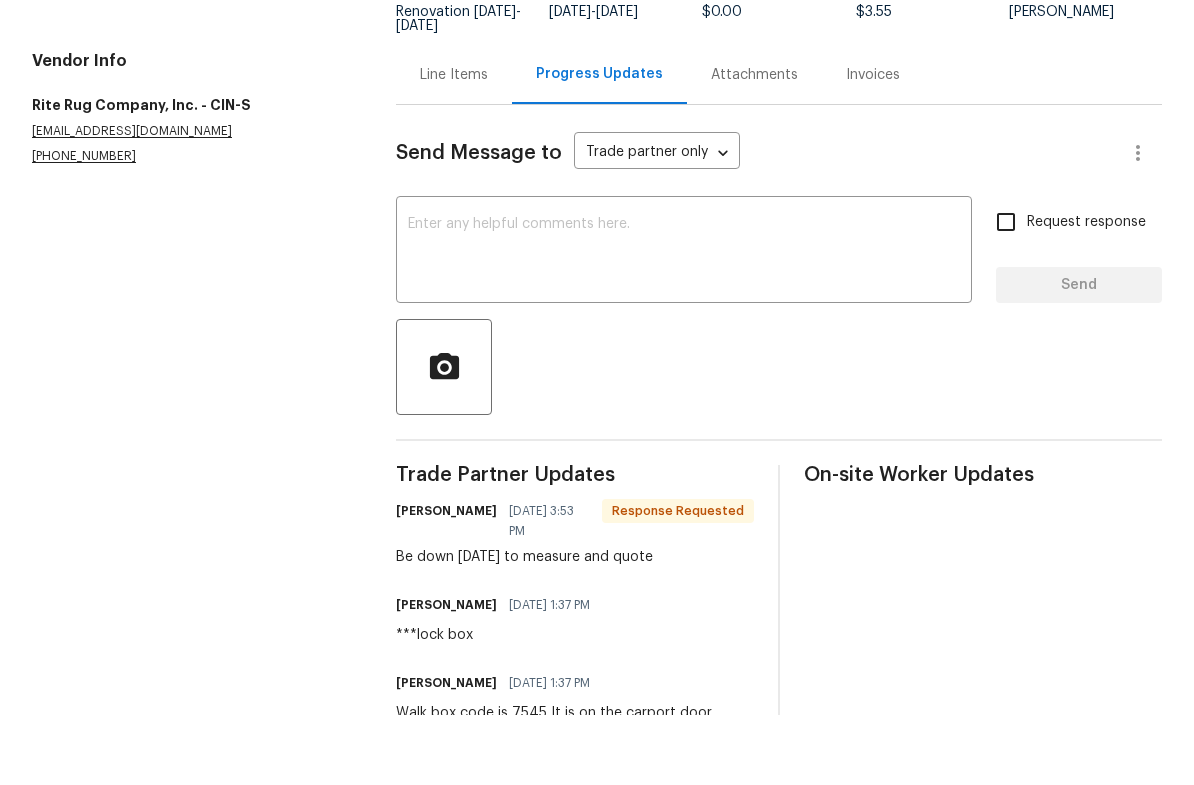 click on "Line Items" at bounding box center [454, 145] 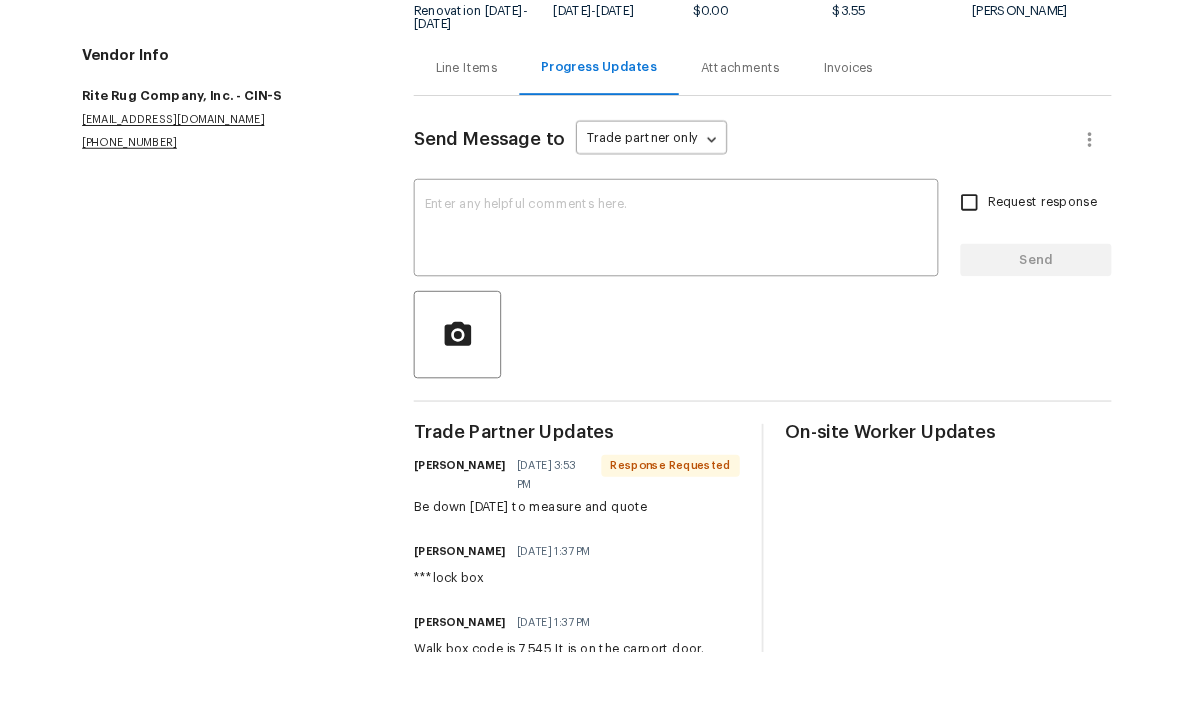 scroll, scrollTop: 0, scrollLeft: 0, axis: both 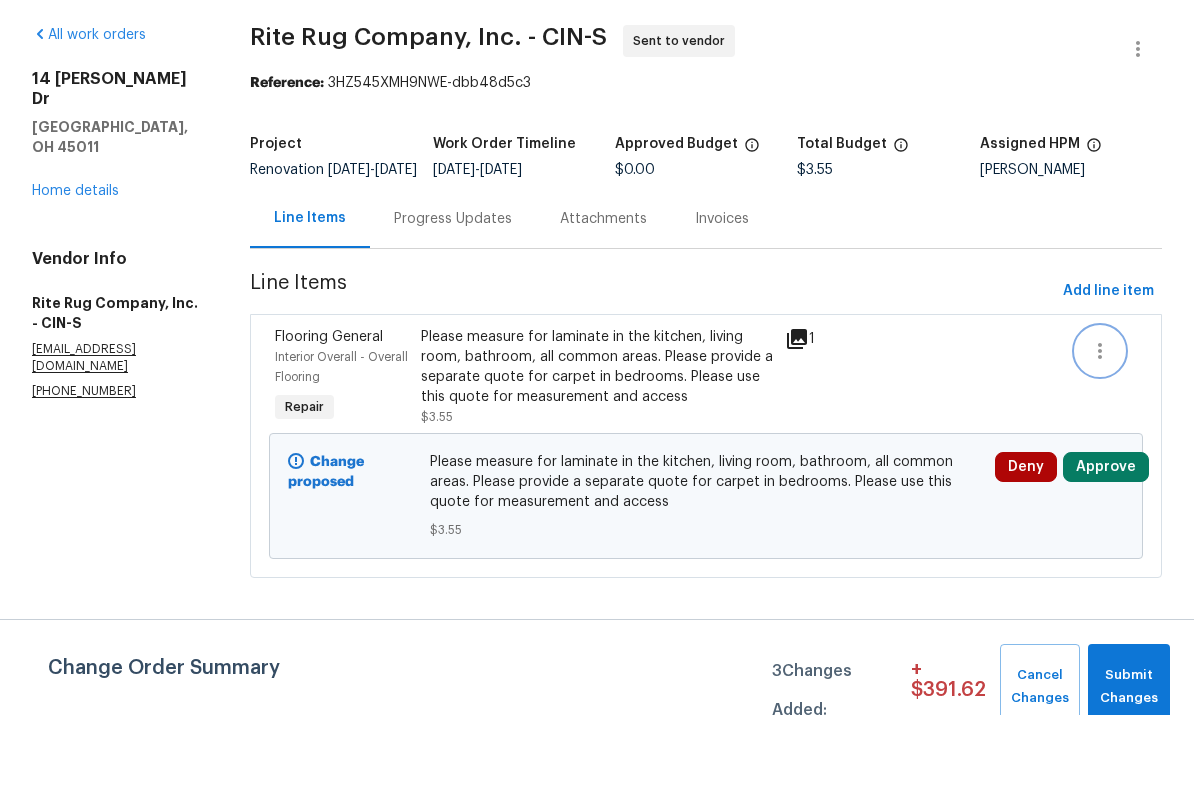 click 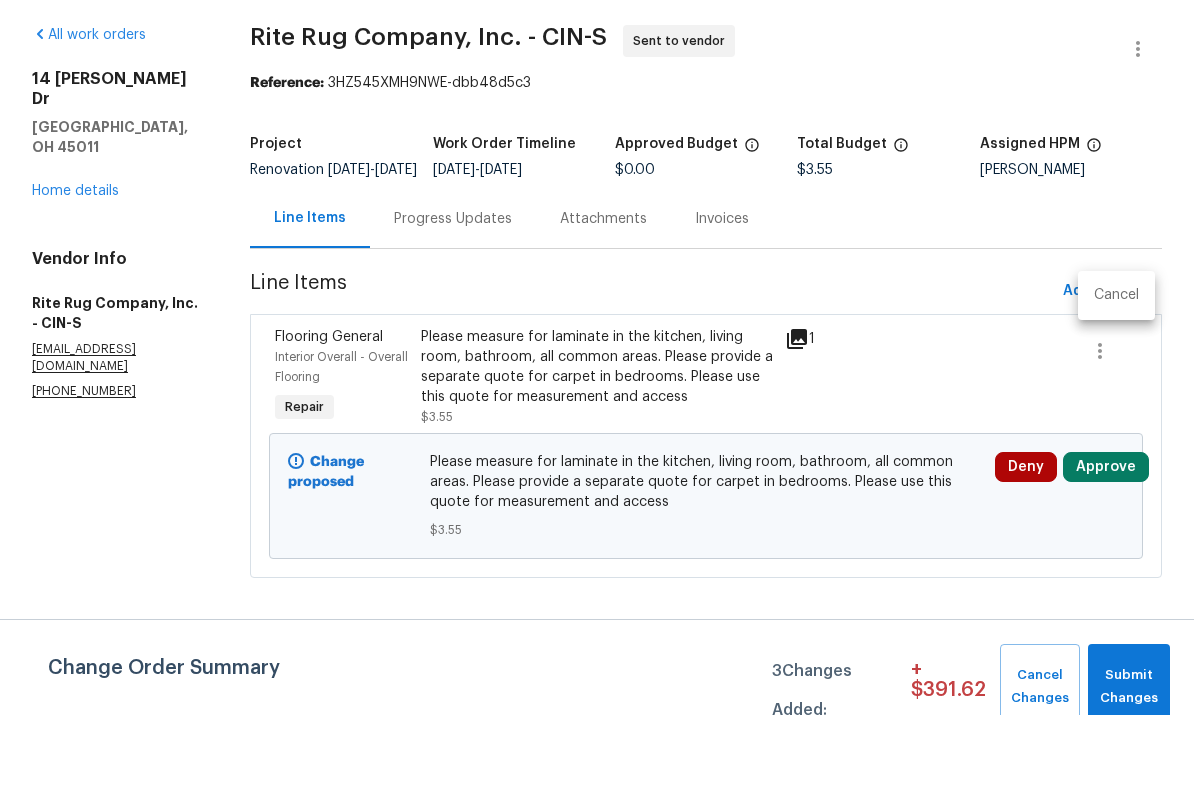click at bounding box center (597, 392) 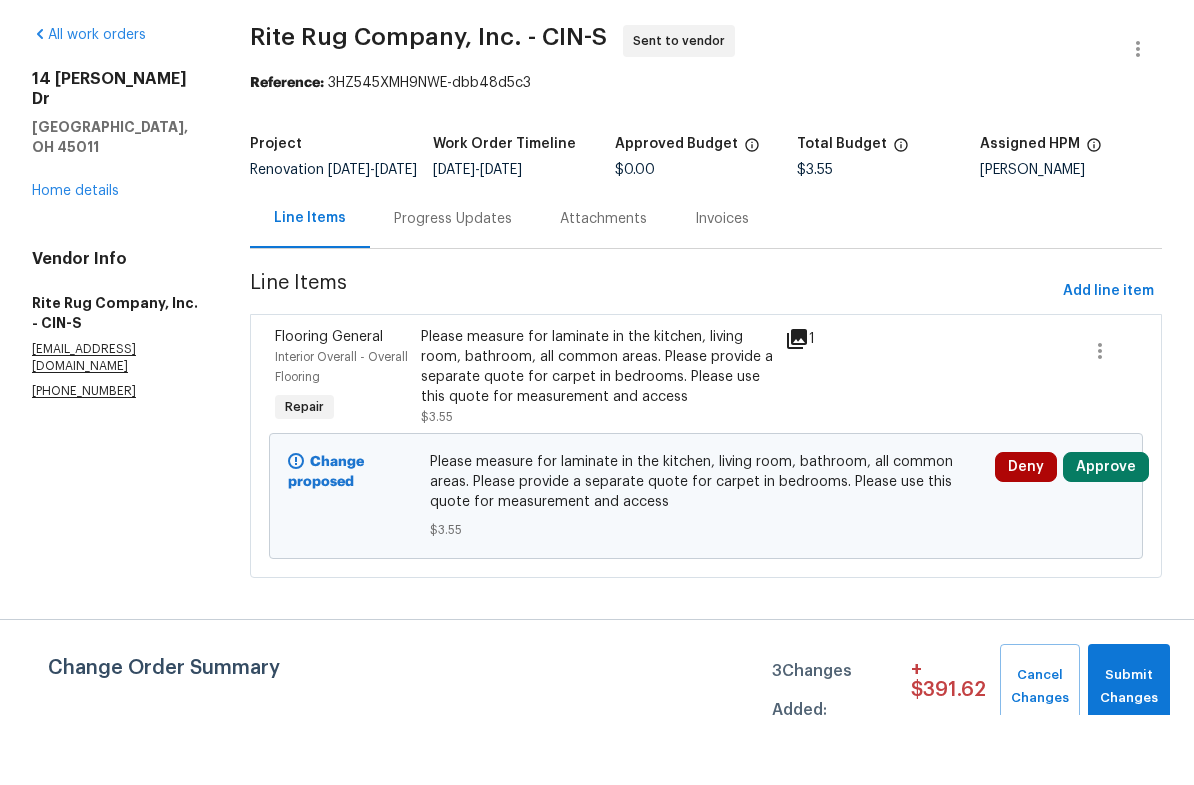 click on "Please measure for laminate in the kitchen, living room, bathroom, all common areas. Please provide a separate quote for carpet in bedrooms.
Please use this quote for measurement and access" at bounding box center [597, 437] 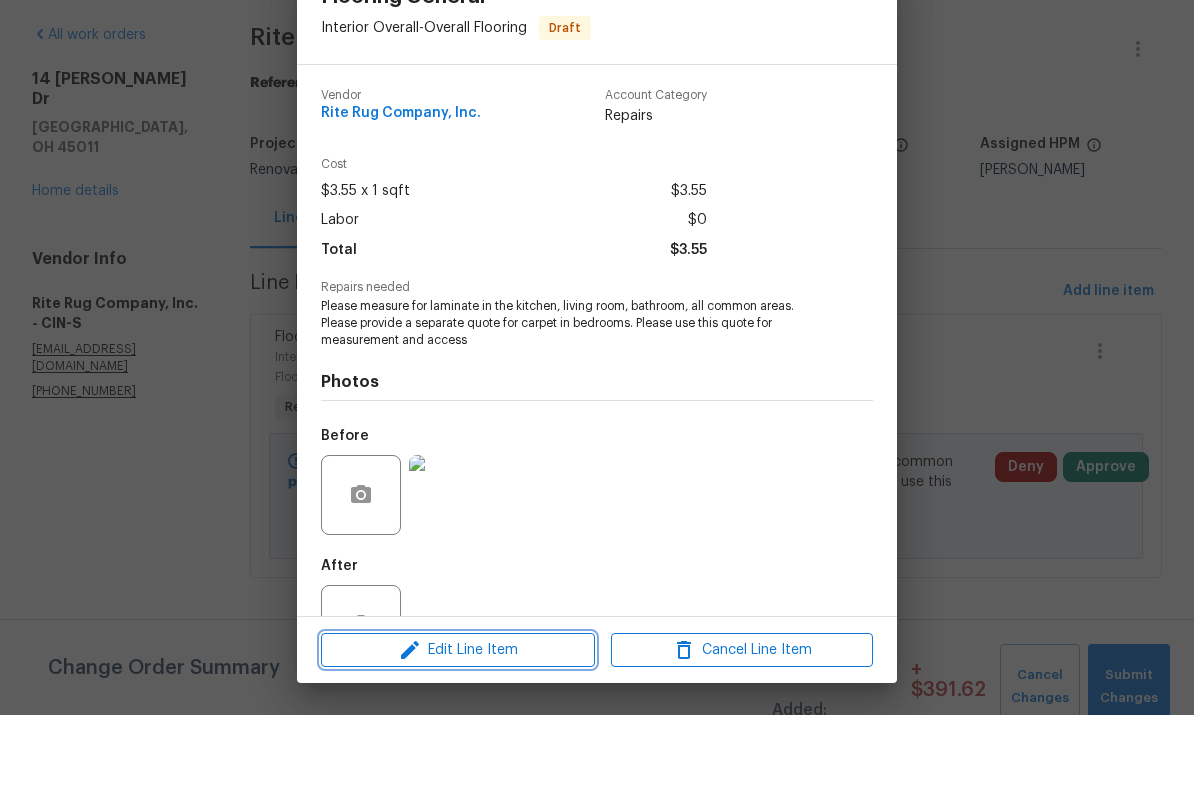 click on "Edit Line Item" at bounding box center (458, 720) 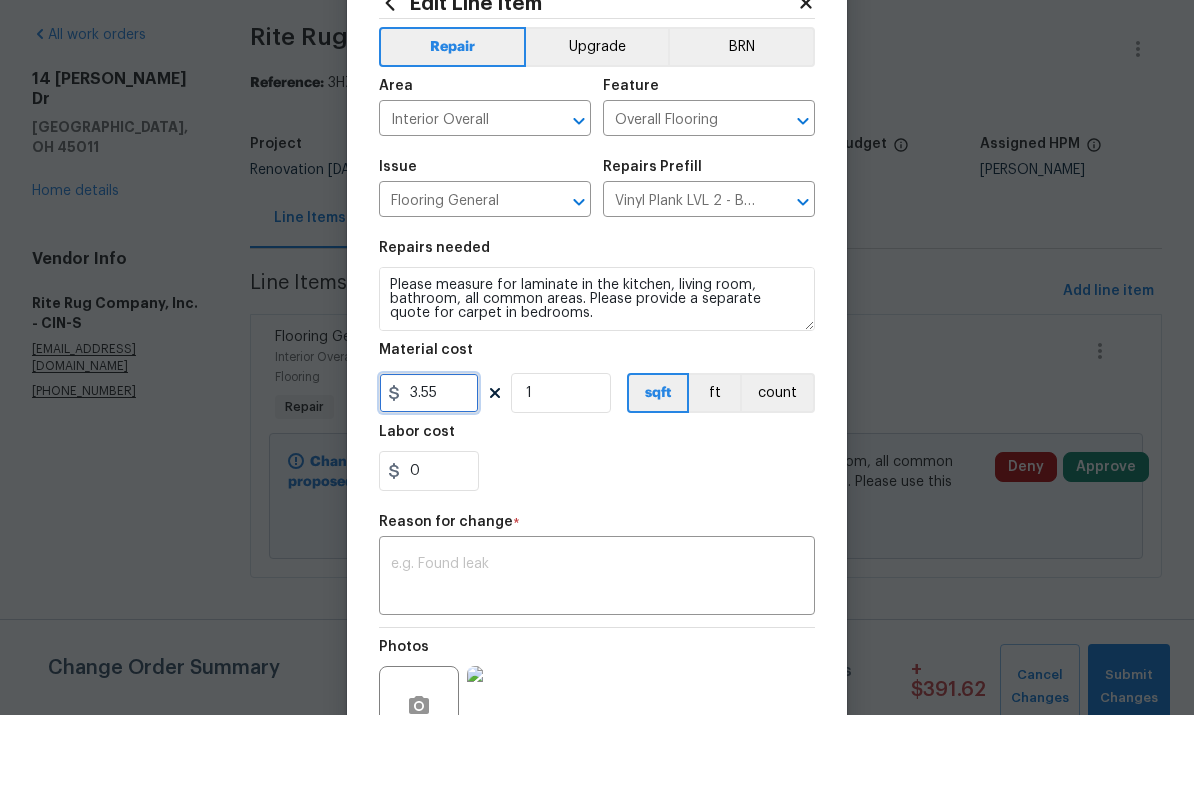 click on "3.55" at bounding box center (429, 463) 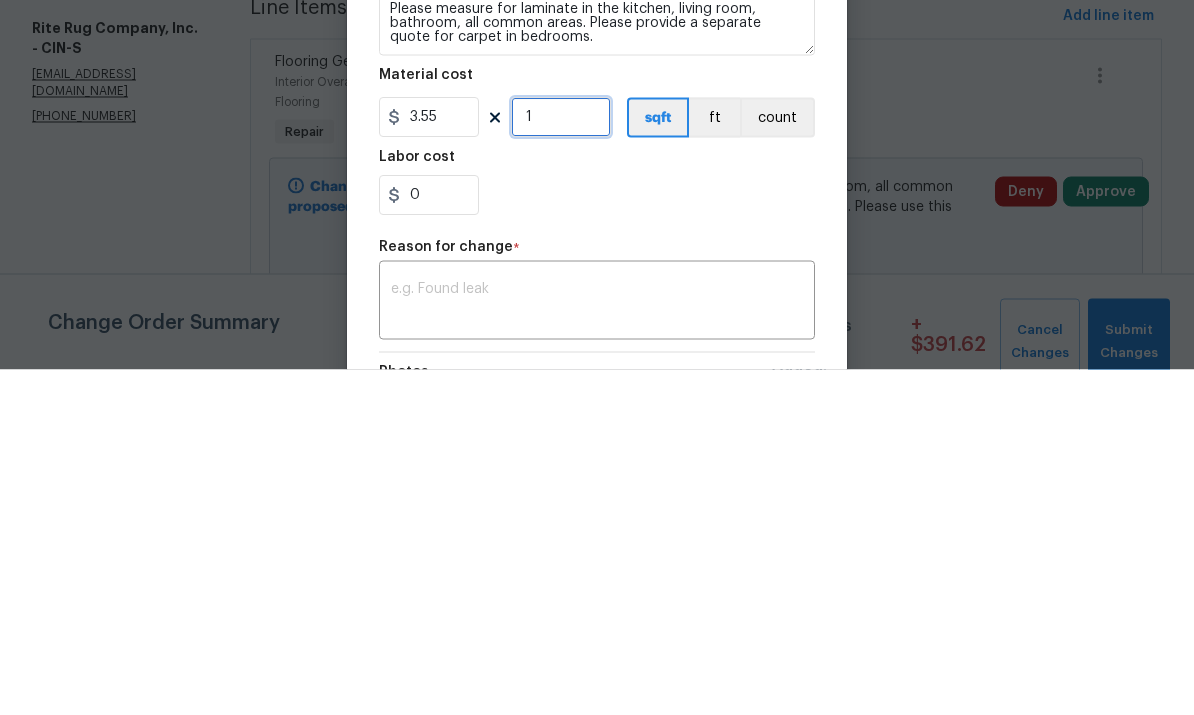 click on "1" at bounding box center [561, 463] 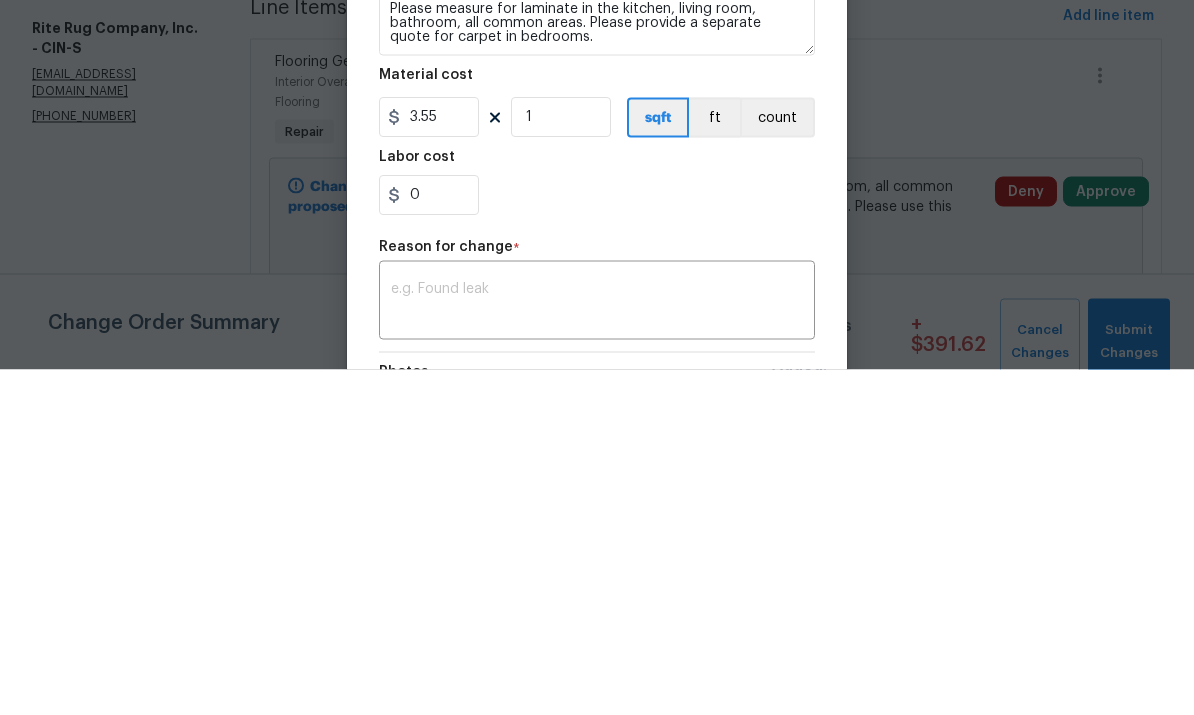 scroll, scrollTop: -3, scrollLeft: 0, axis: vertical 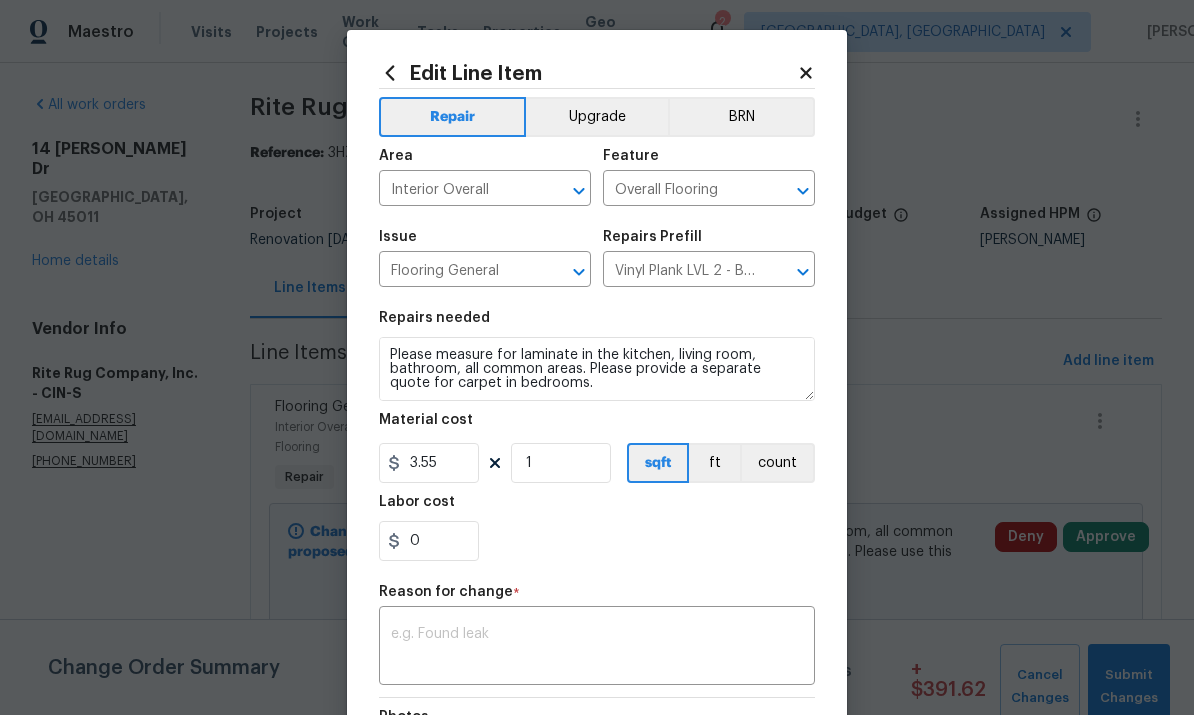 click on "Upgrade" at bounding box center [597, 117] 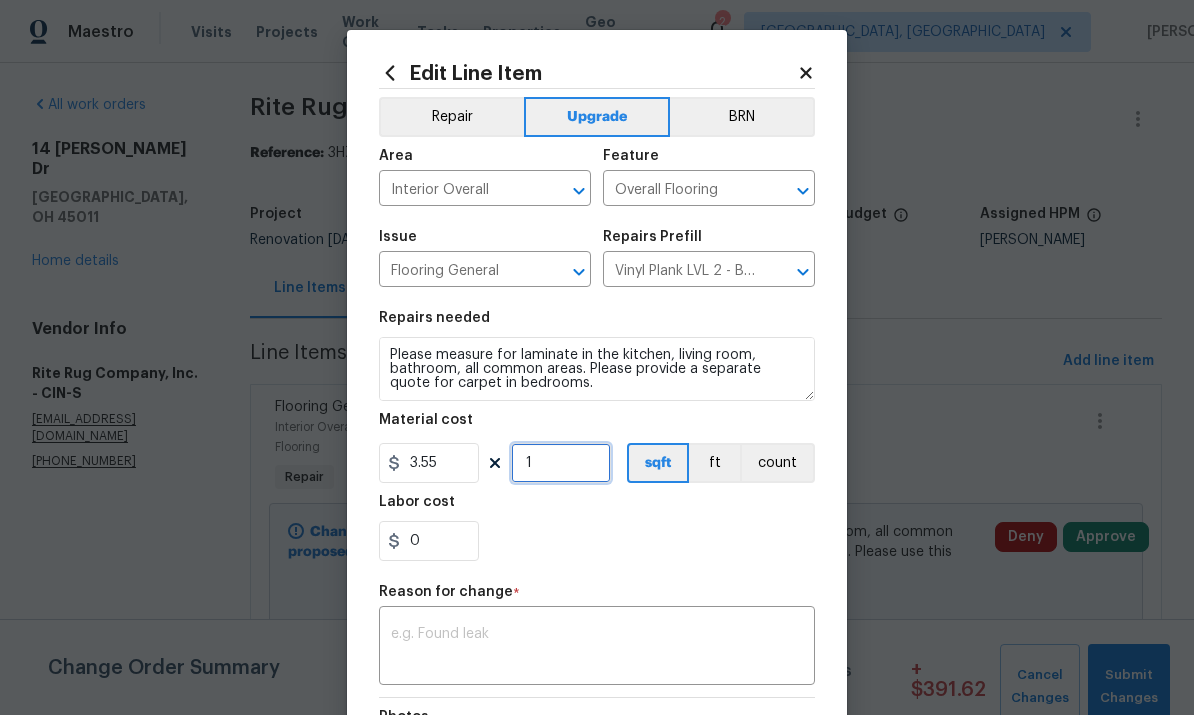 click on "1" at bounding box center (561, 463) 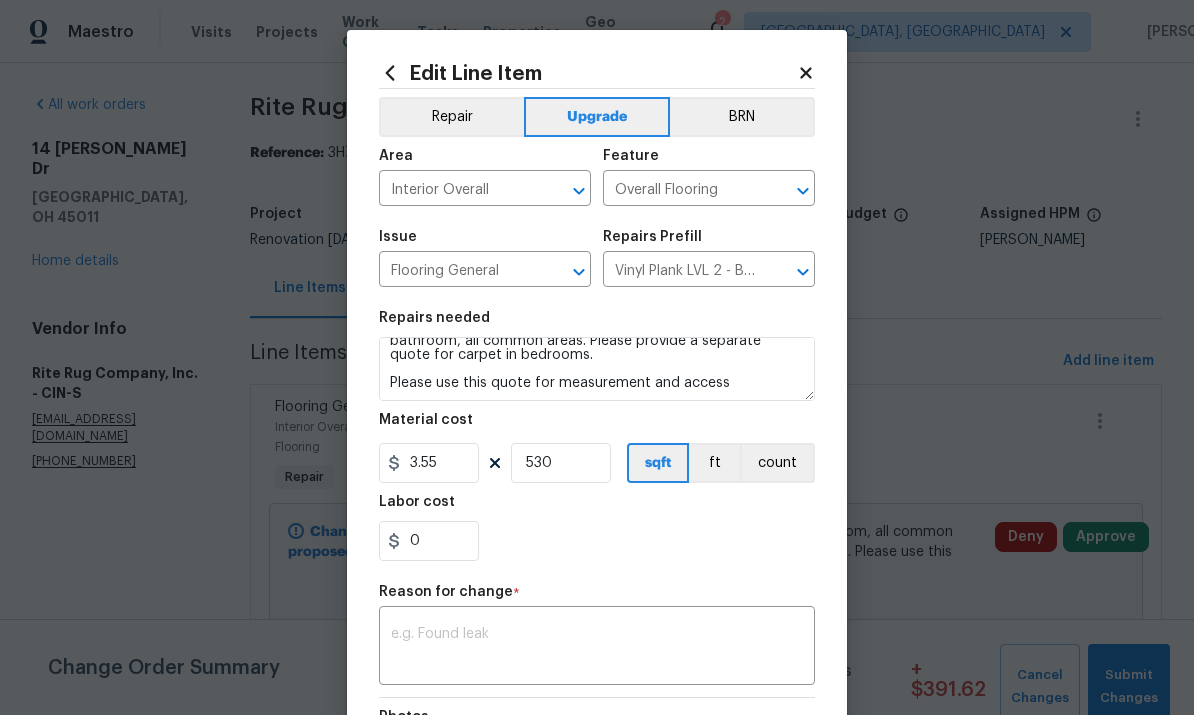 scroll, scrollTop: 31, scrollLeft: 0, axis: vertical 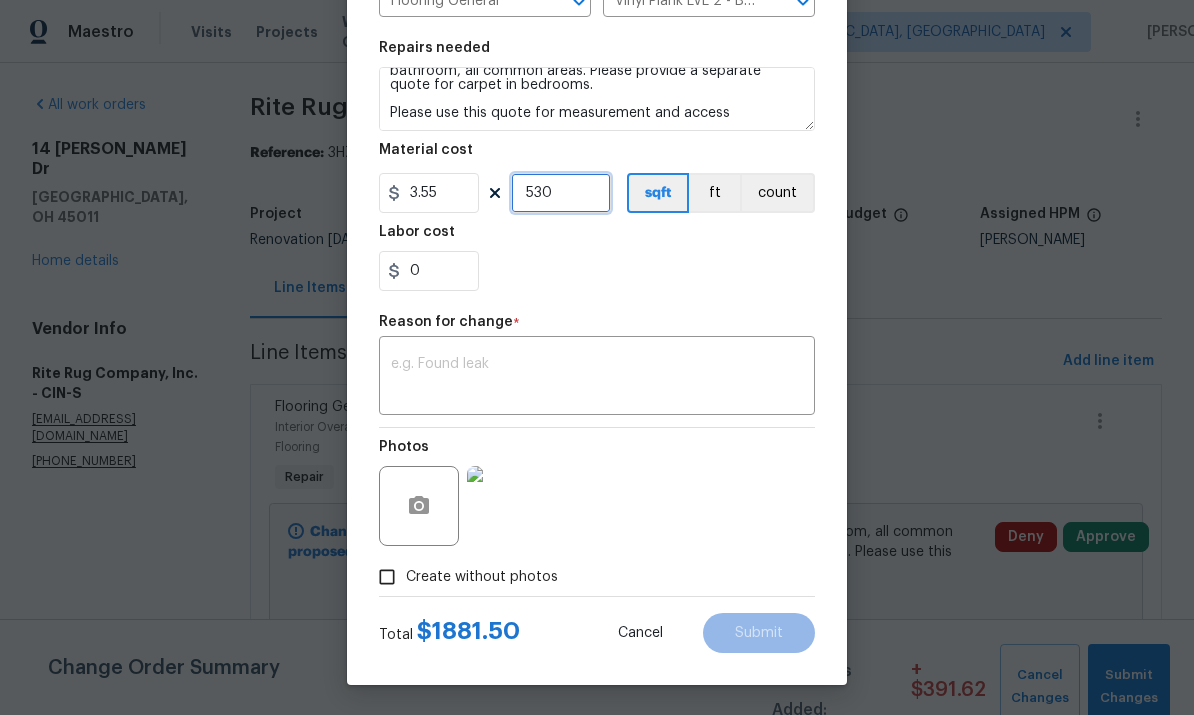 click on "530" at bounding box center [561, 193] 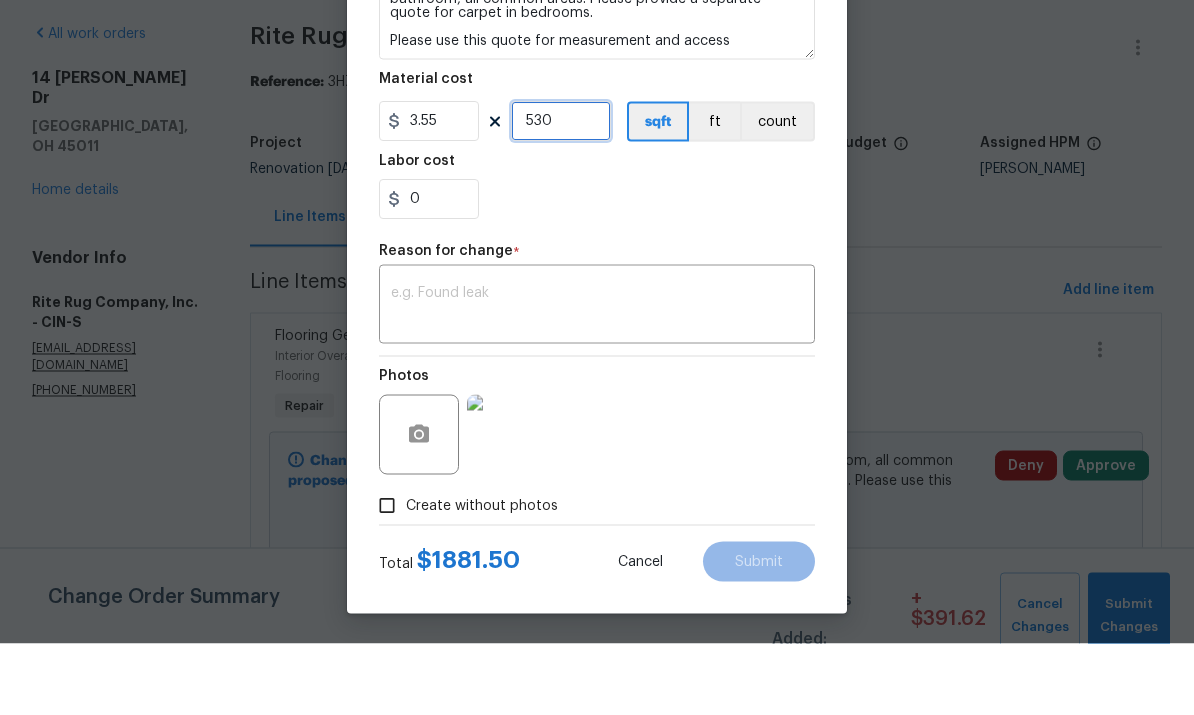 click on "530" at bounding box center (561, 193) 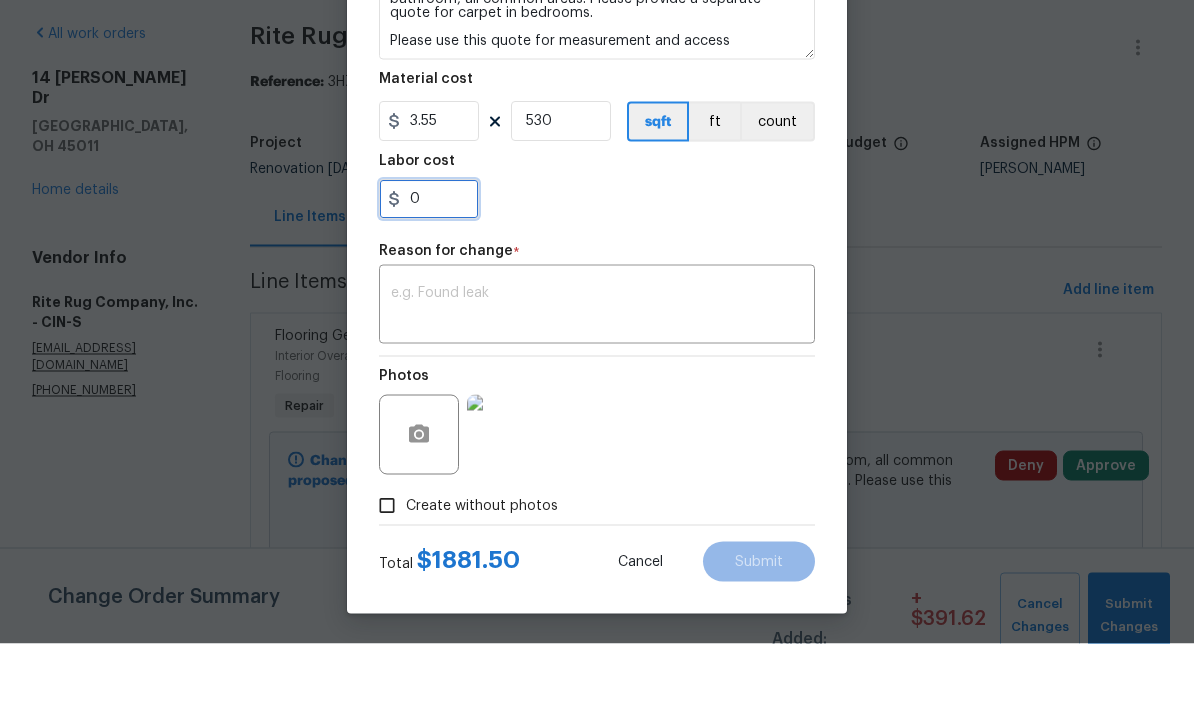 click on "0" at bounding box center [429, 271] 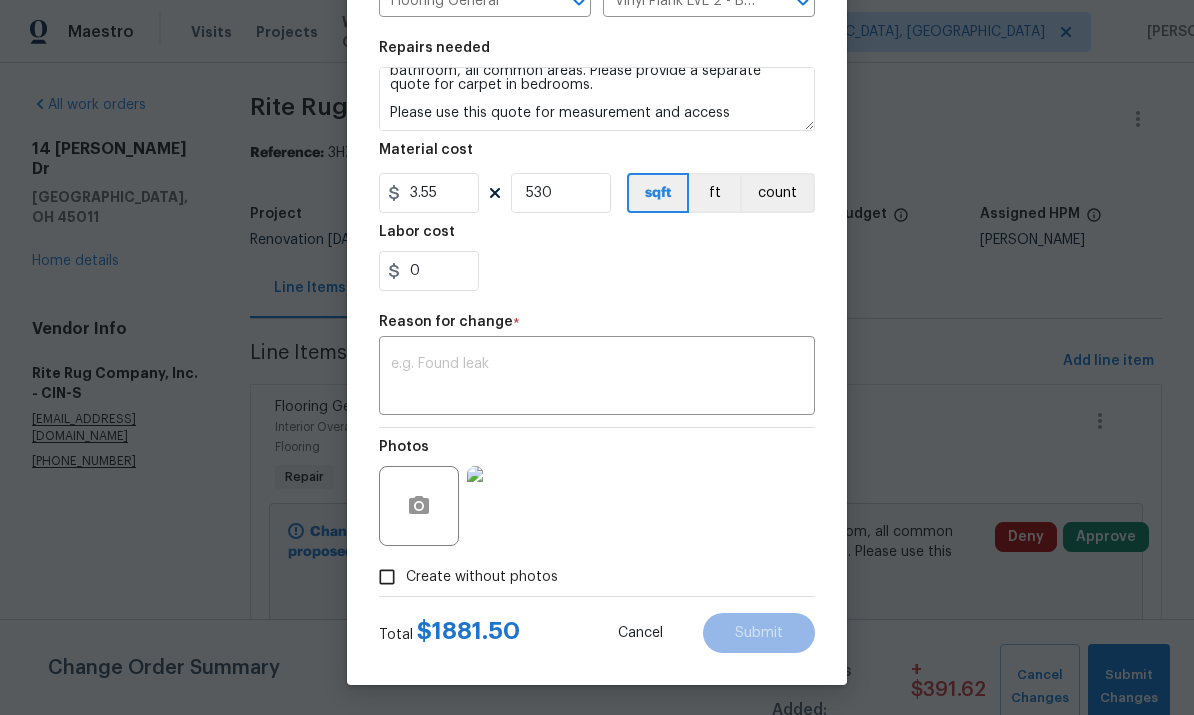 click at bounding box center (597, 378) 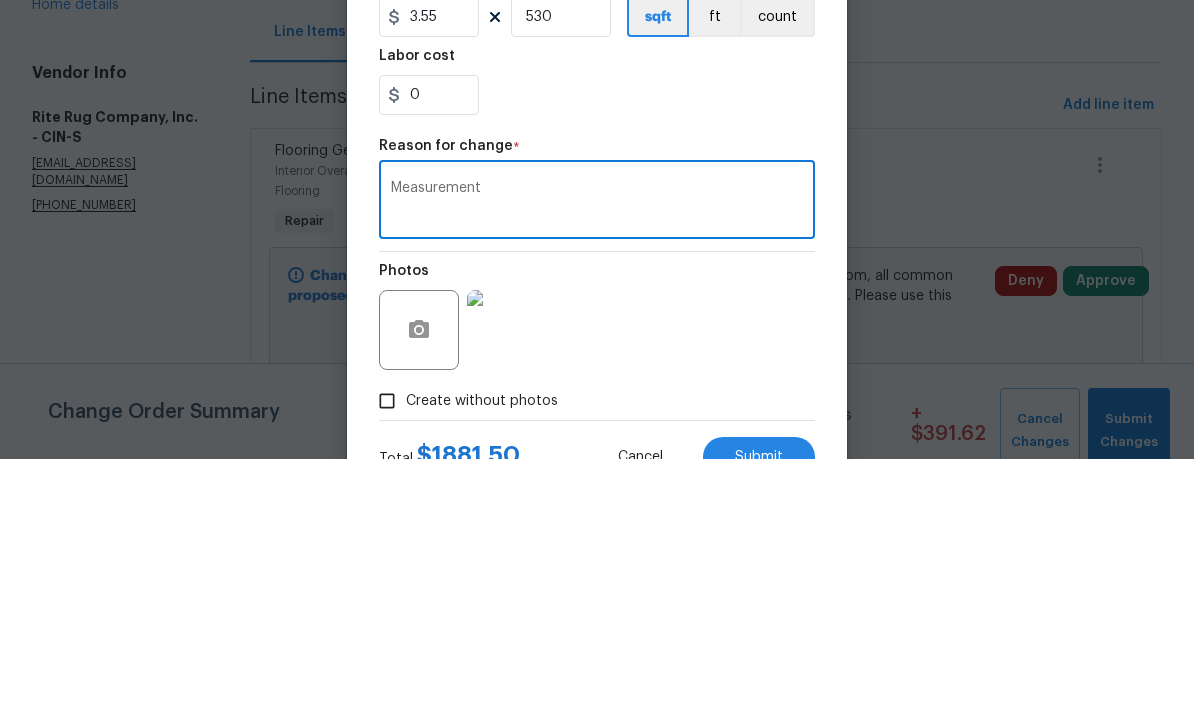 scroll, scrollTop: 183, scrollLeft: 0, axis: vertical 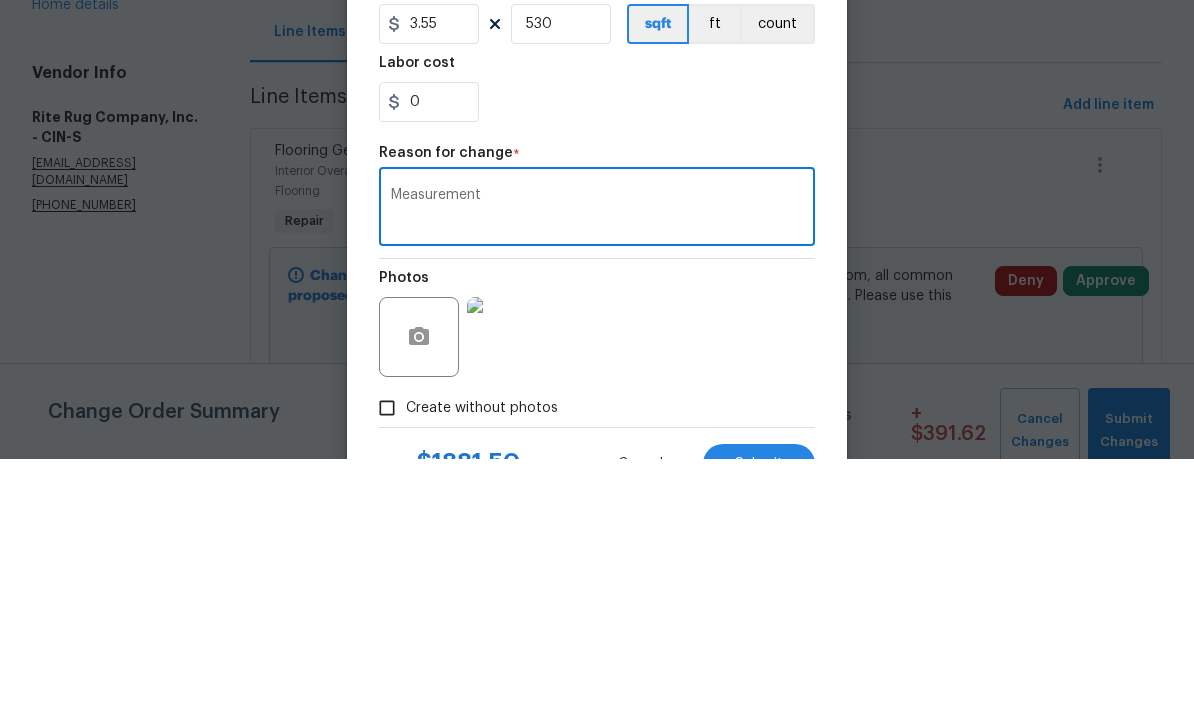 type on "Measurement" 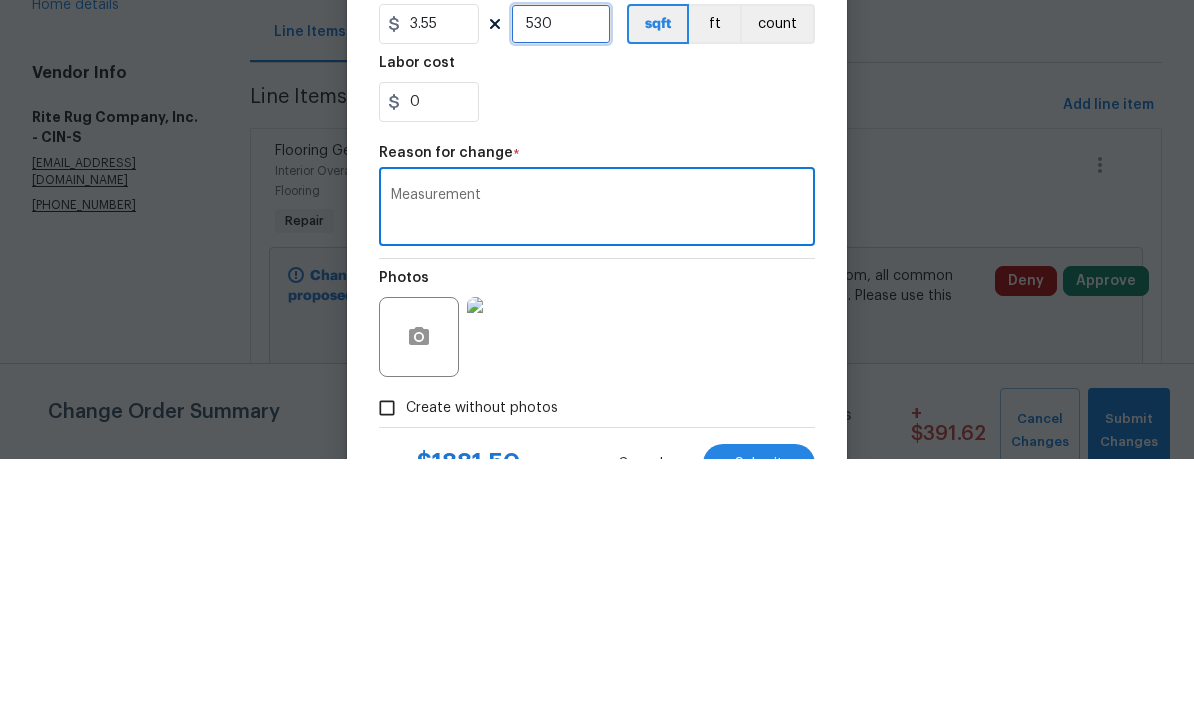 click on "530" at bounding box center (561, 280) 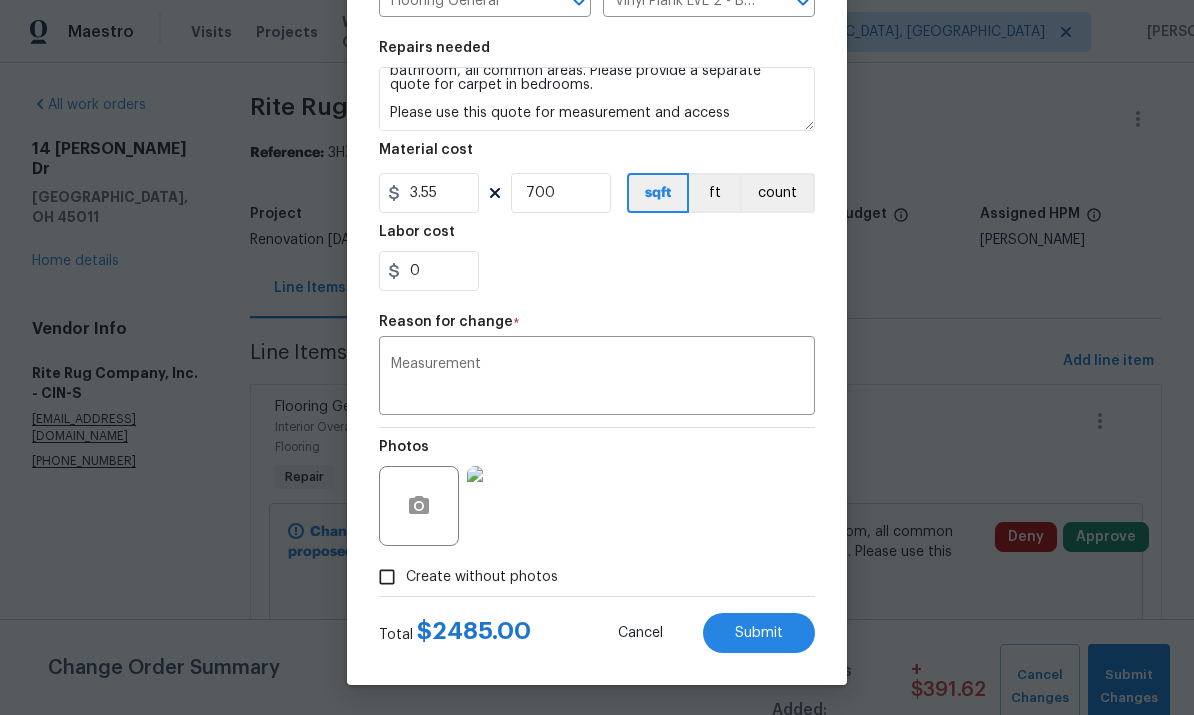 scroll, scrollTop: 274, scrollLeft: 0, axis: vertical 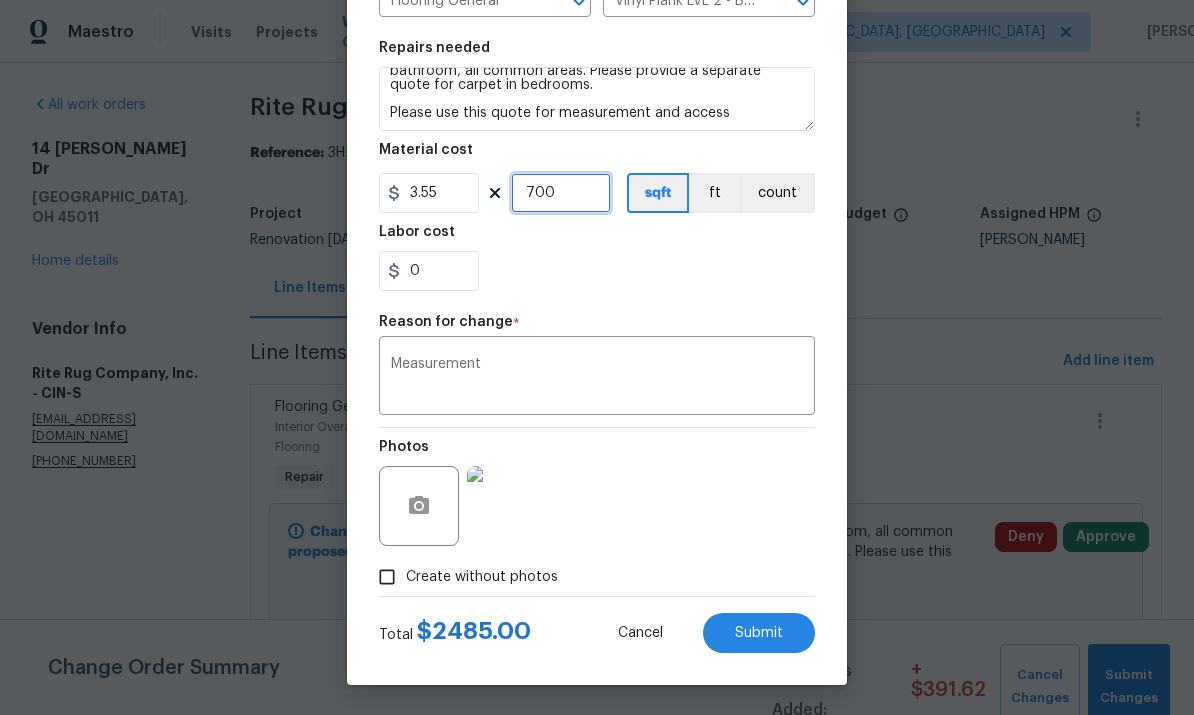 click on "700" at bounding box center [561, 193] 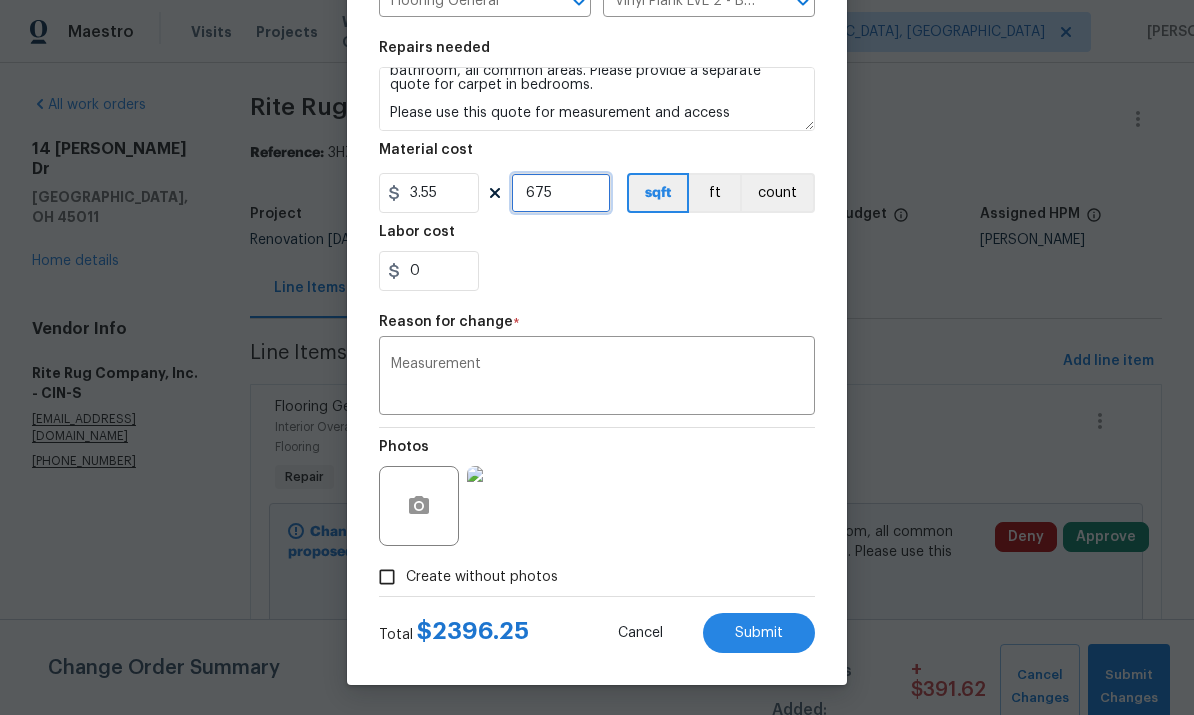 click on "675" at bounding box center (561, 193) 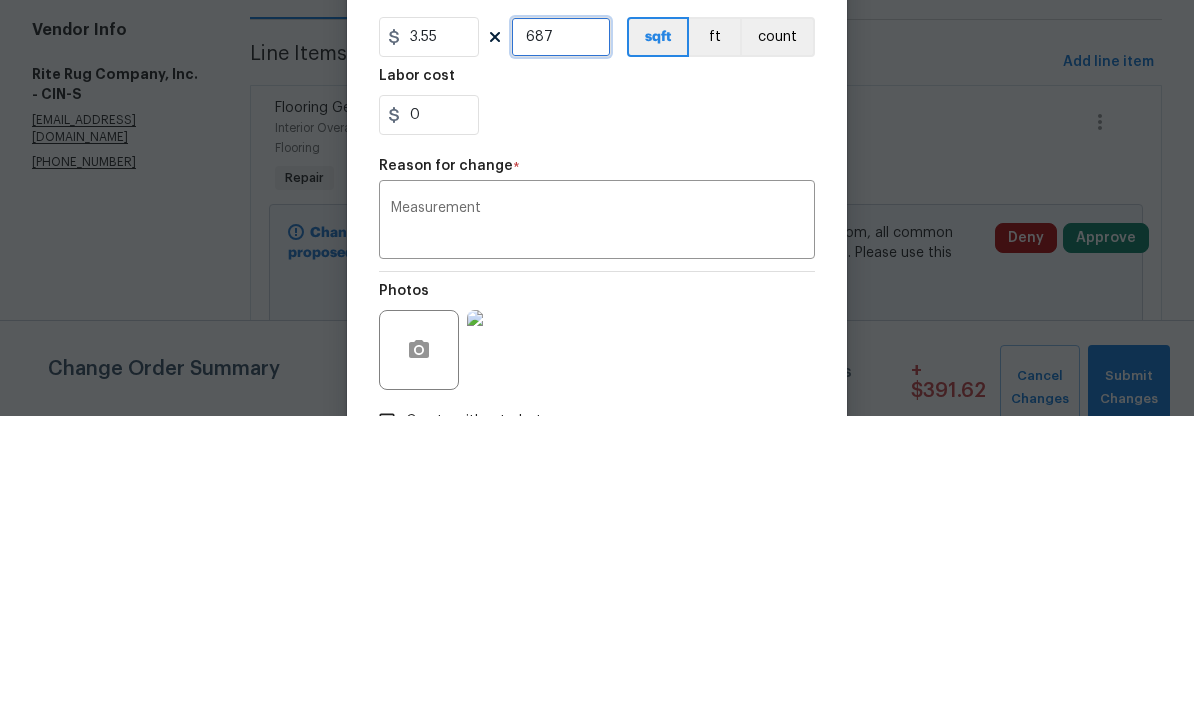 scroll, scrollTop: 100, scrollLeft: 0, axis: vertical 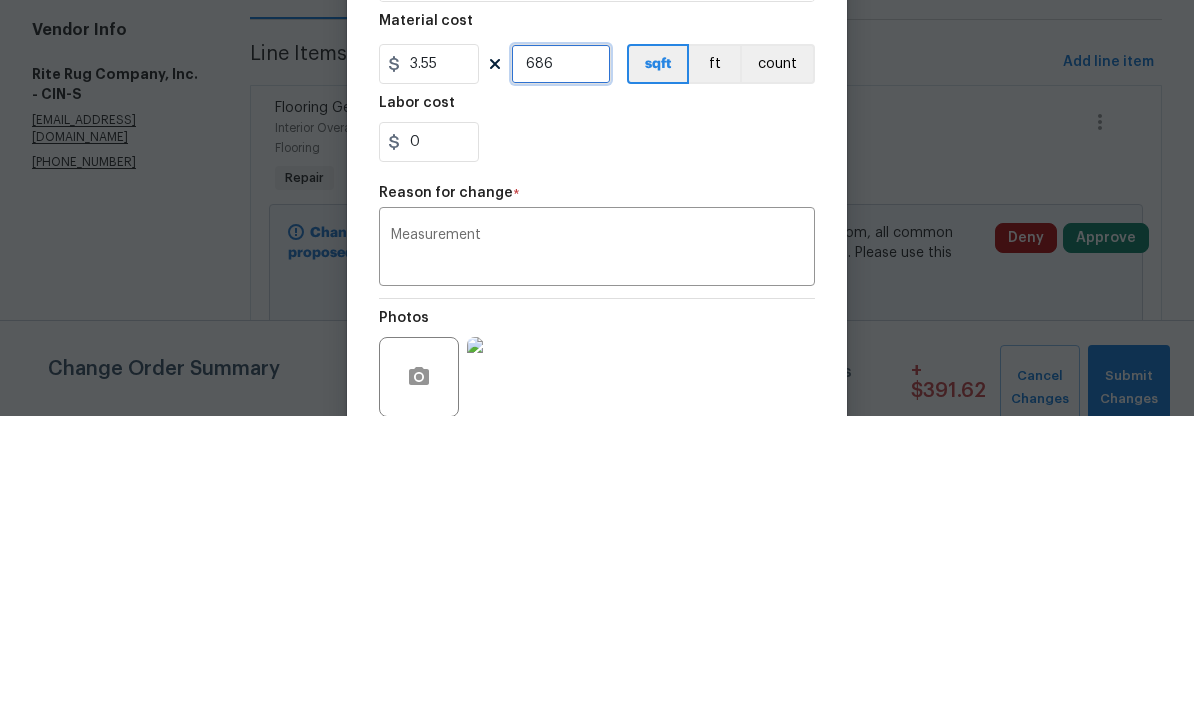 type on "686" 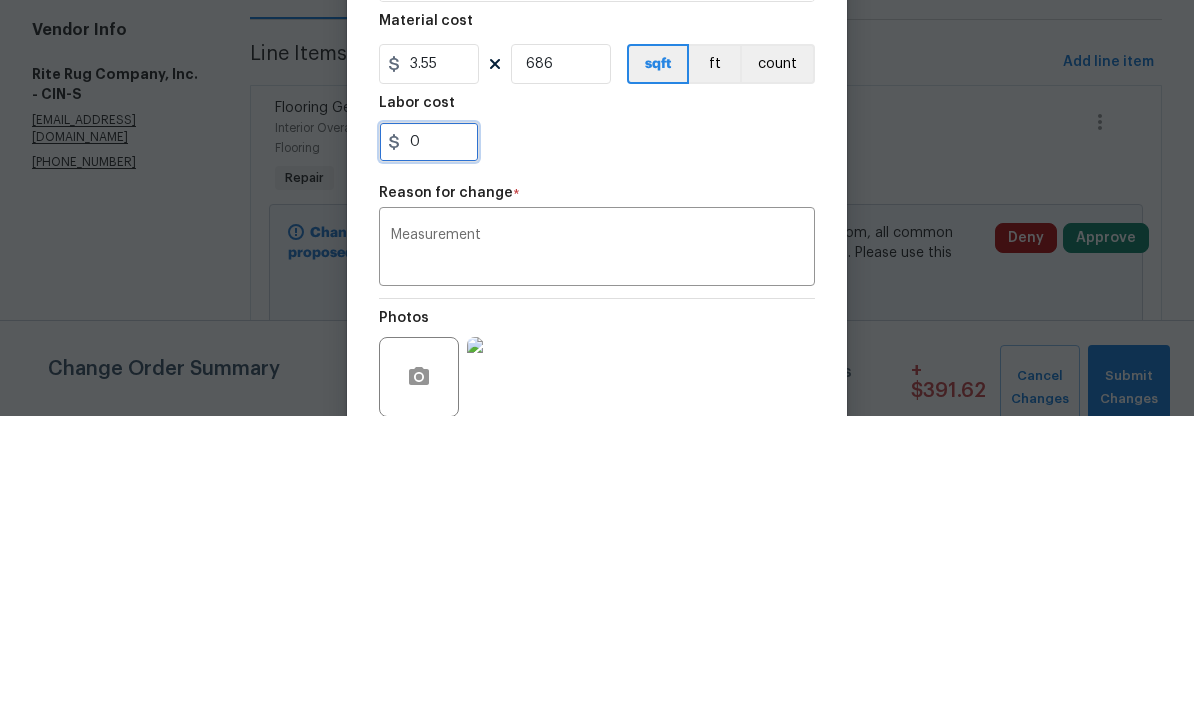 click on "0" at bounding box center [429, 441] 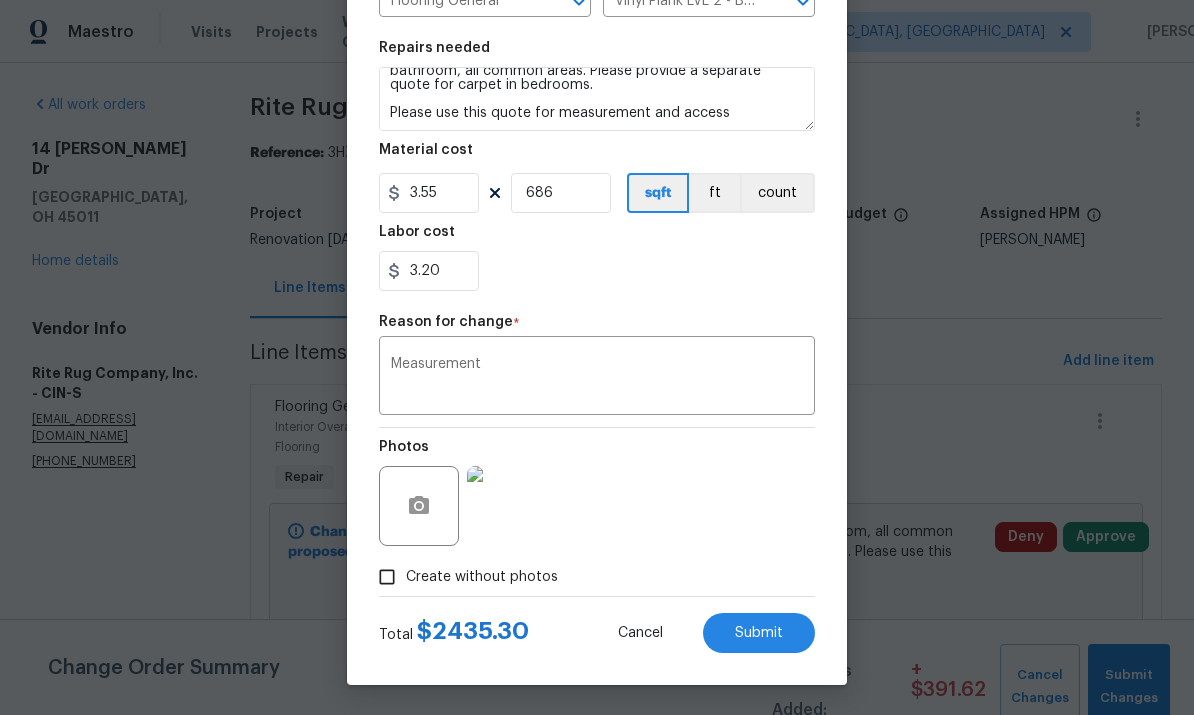 scroll, scrollTop: 274, scrollLeft: 0, axis: vertical 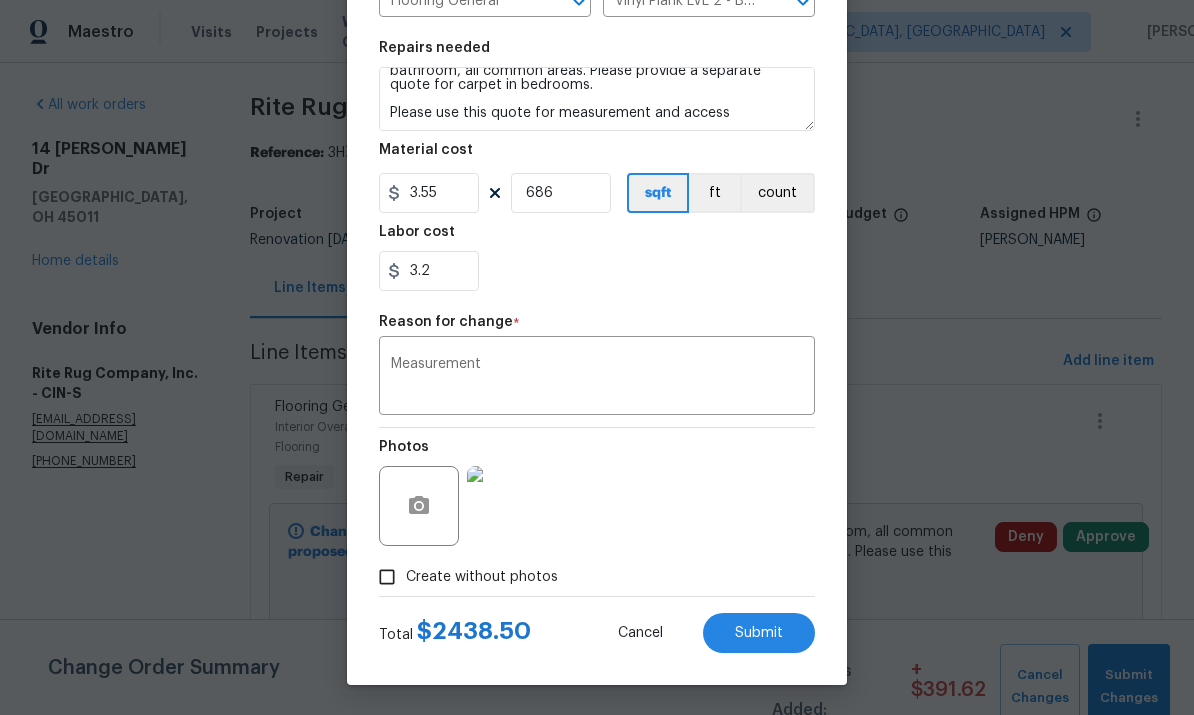 click on "Submit" at bounding box center (759, 633) 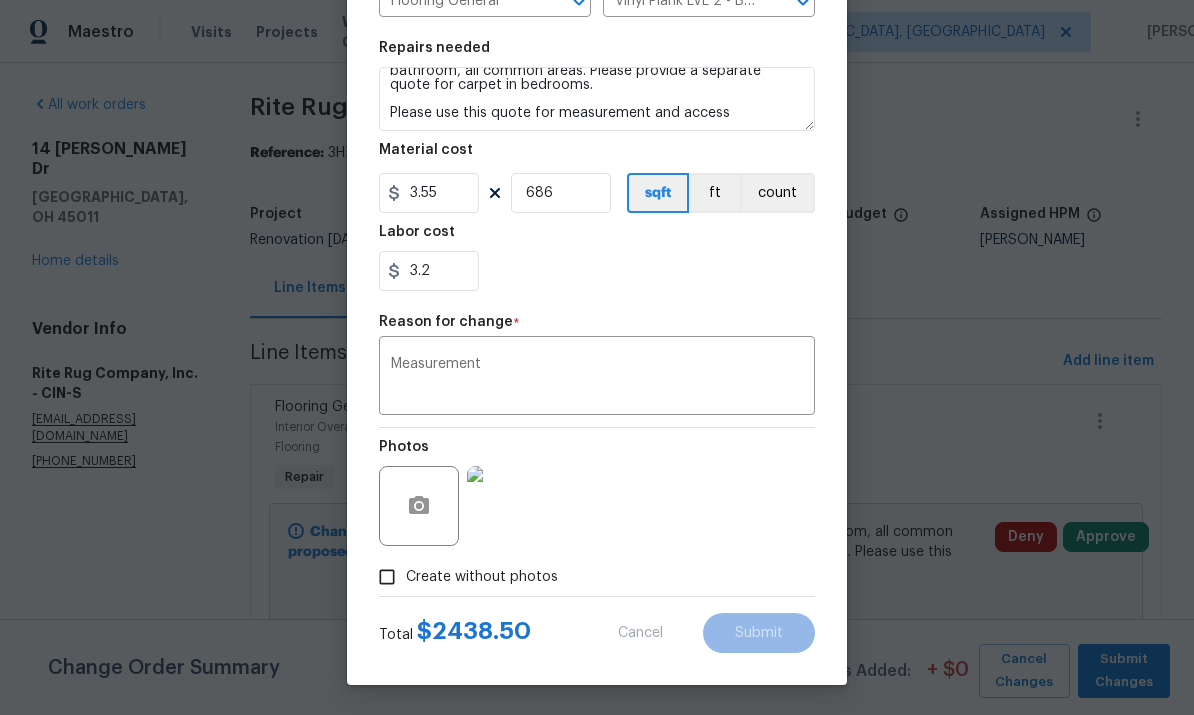 type on "1" 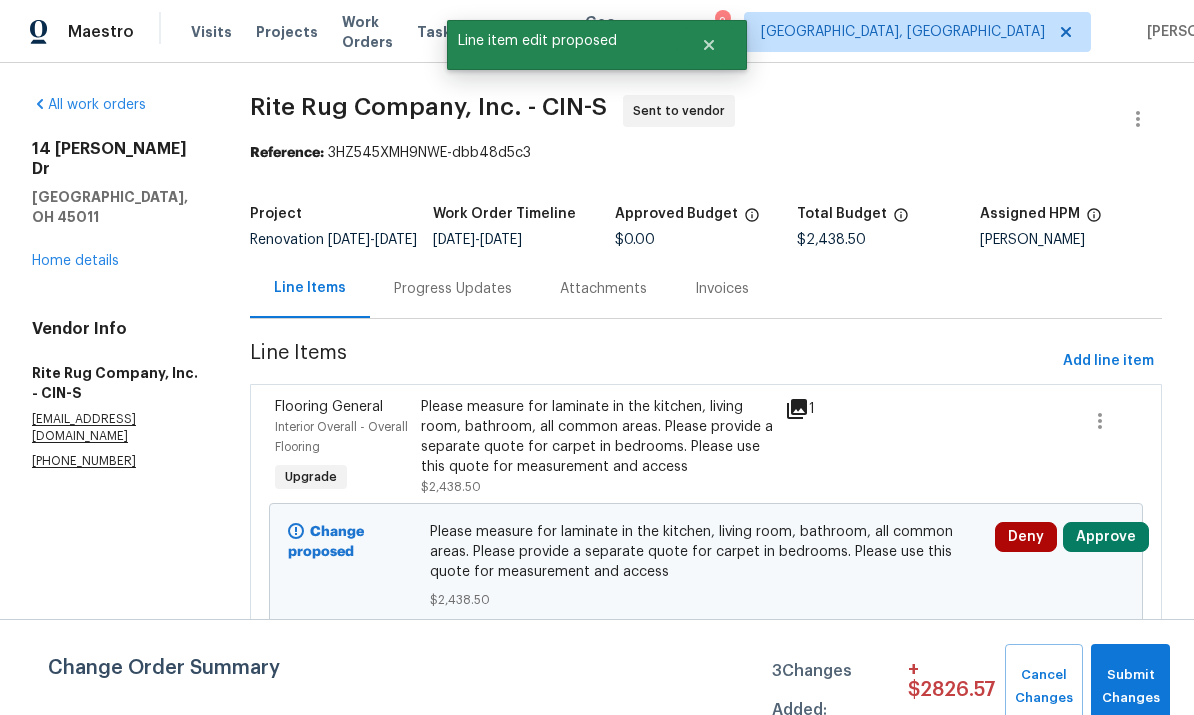 scroll, scrollTop: 0, scrollLeft: 0, axis: both 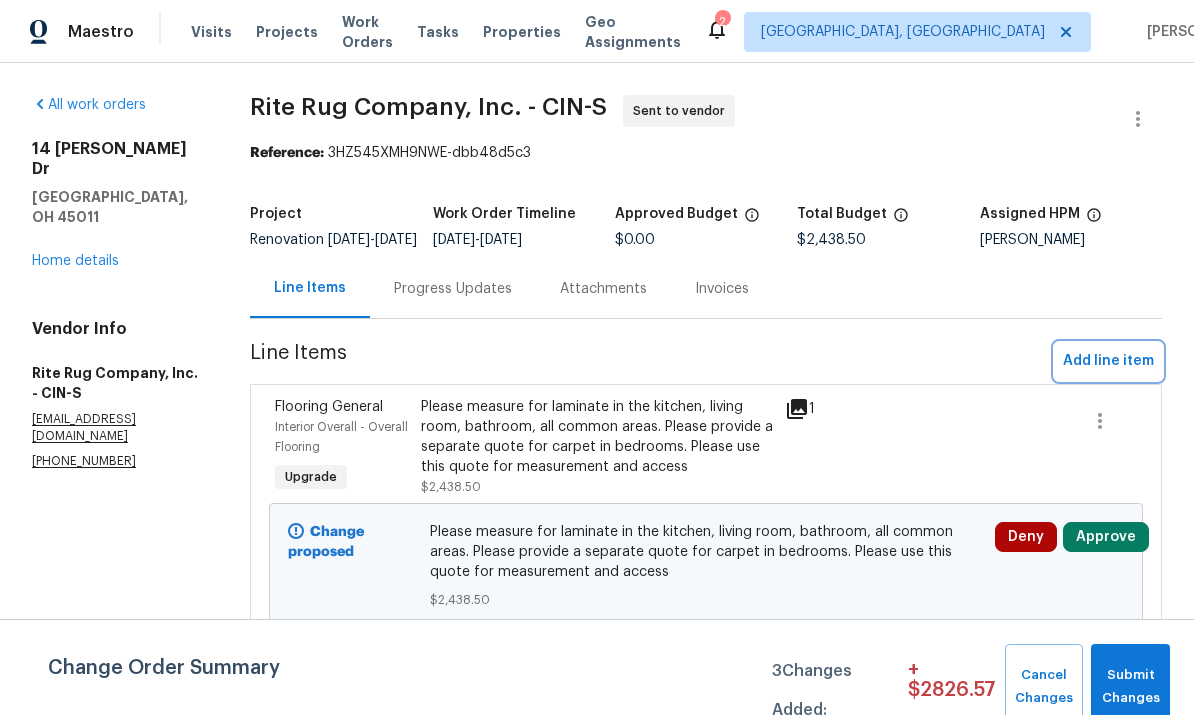 click on "Add line item" at bounding box center (1108, 361) 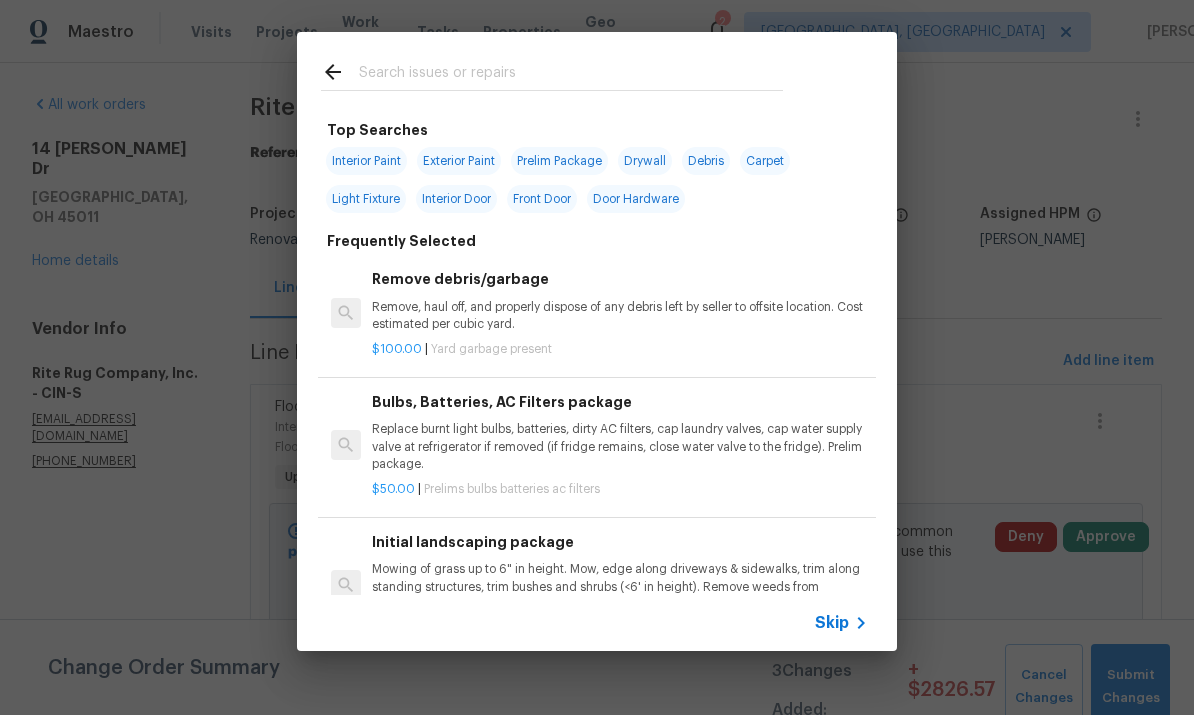 click at bounding box center (571, 75) 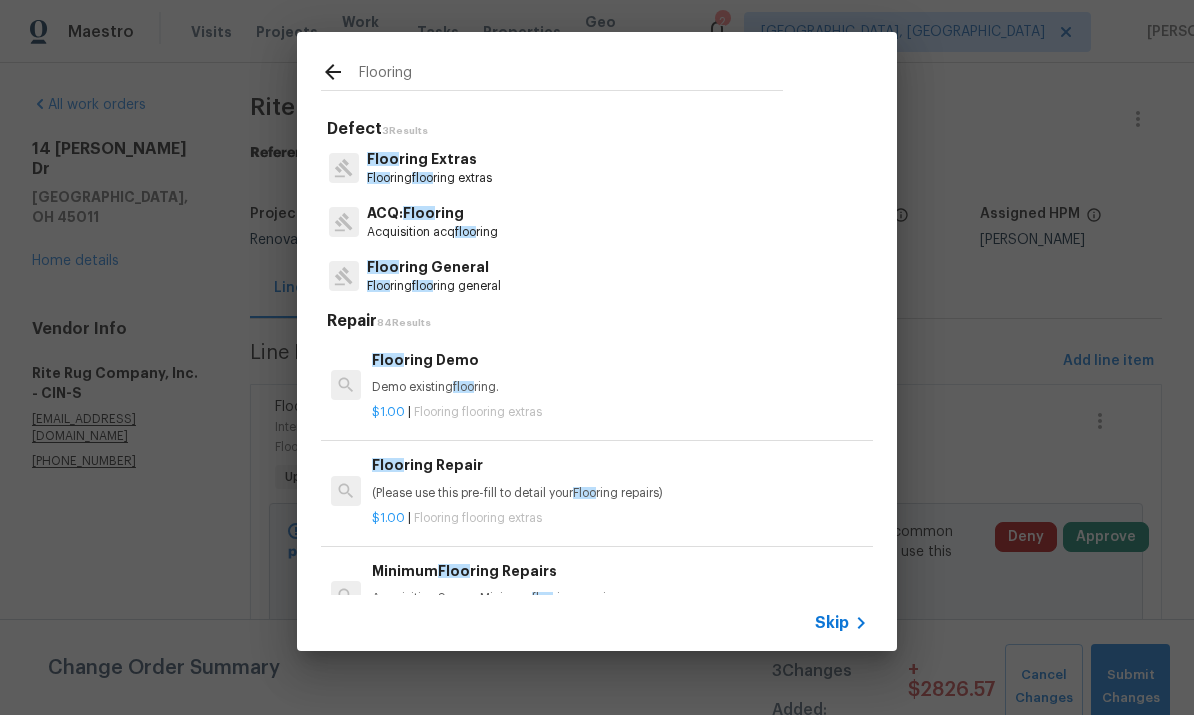 type on "Flooring" 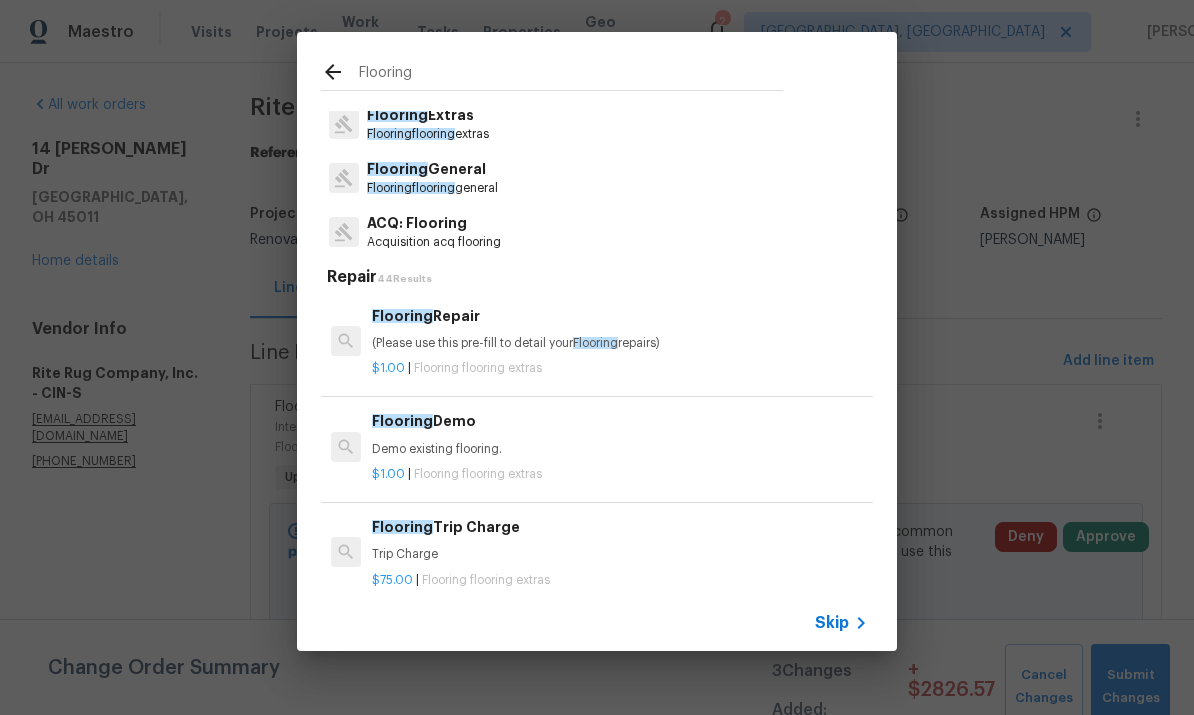 scroll, scrollTop: 73, scrollLeft: 0, axis: vertical 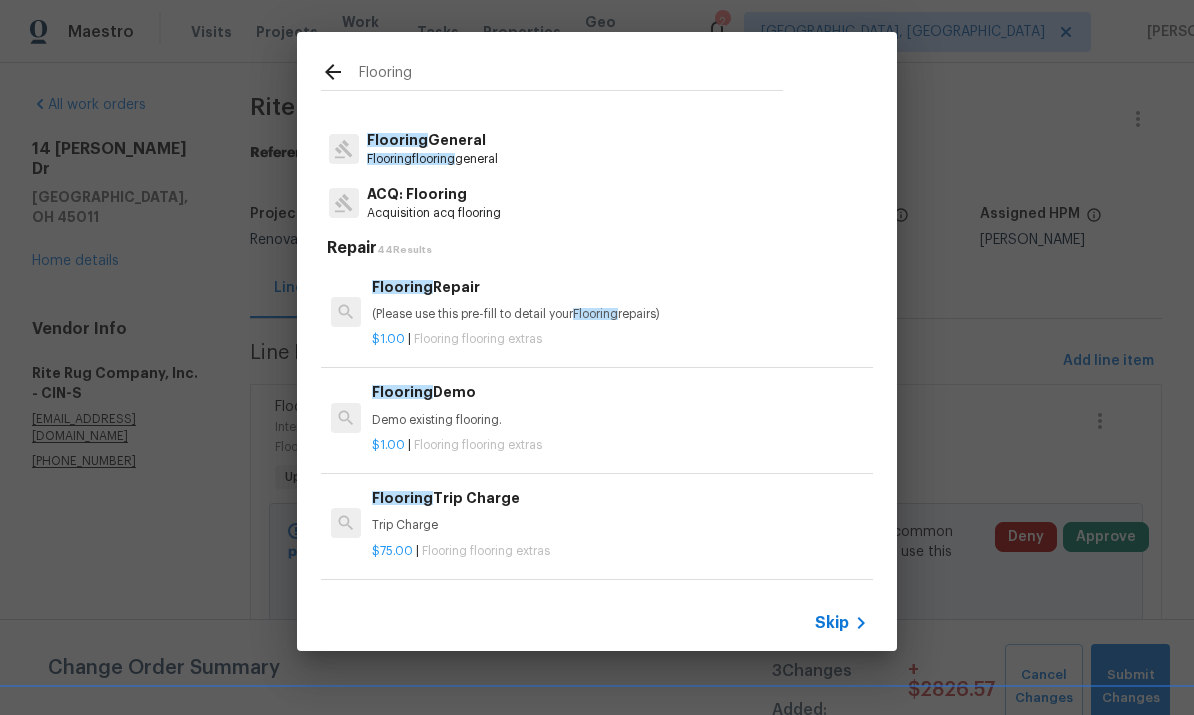 click on "Flooring" at bounding box center (389, 159) 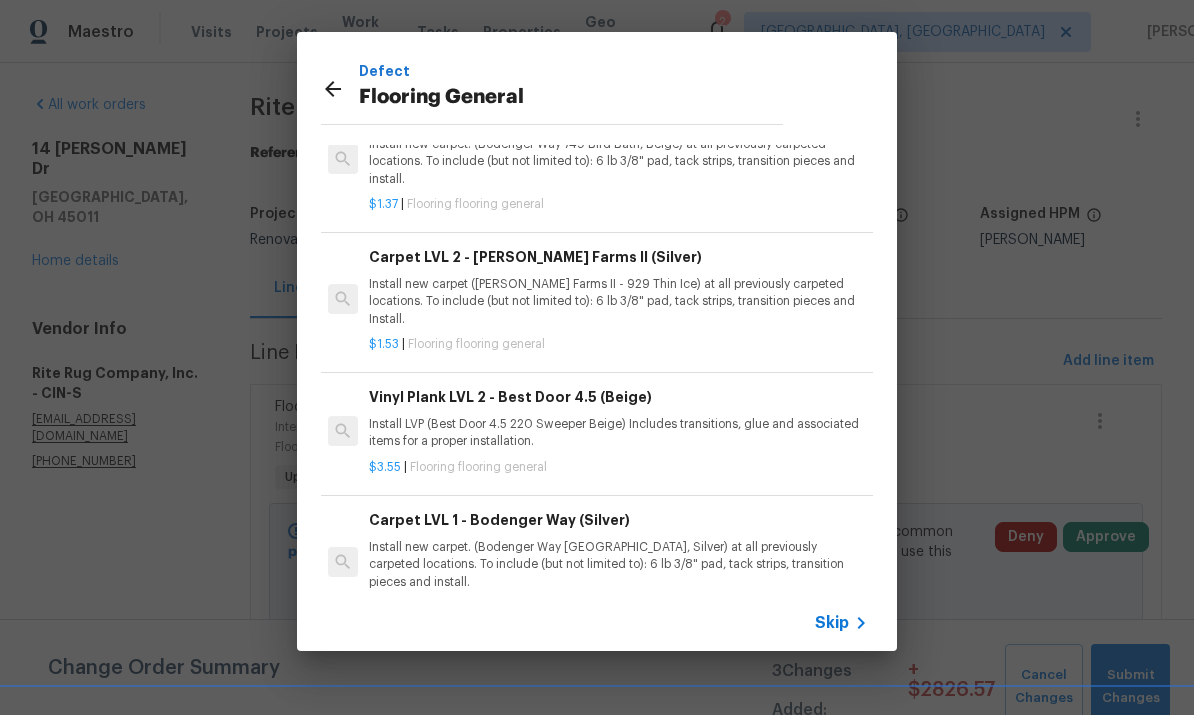 scroll, scrollTop: 896, scrollLeft: 3, axis: both 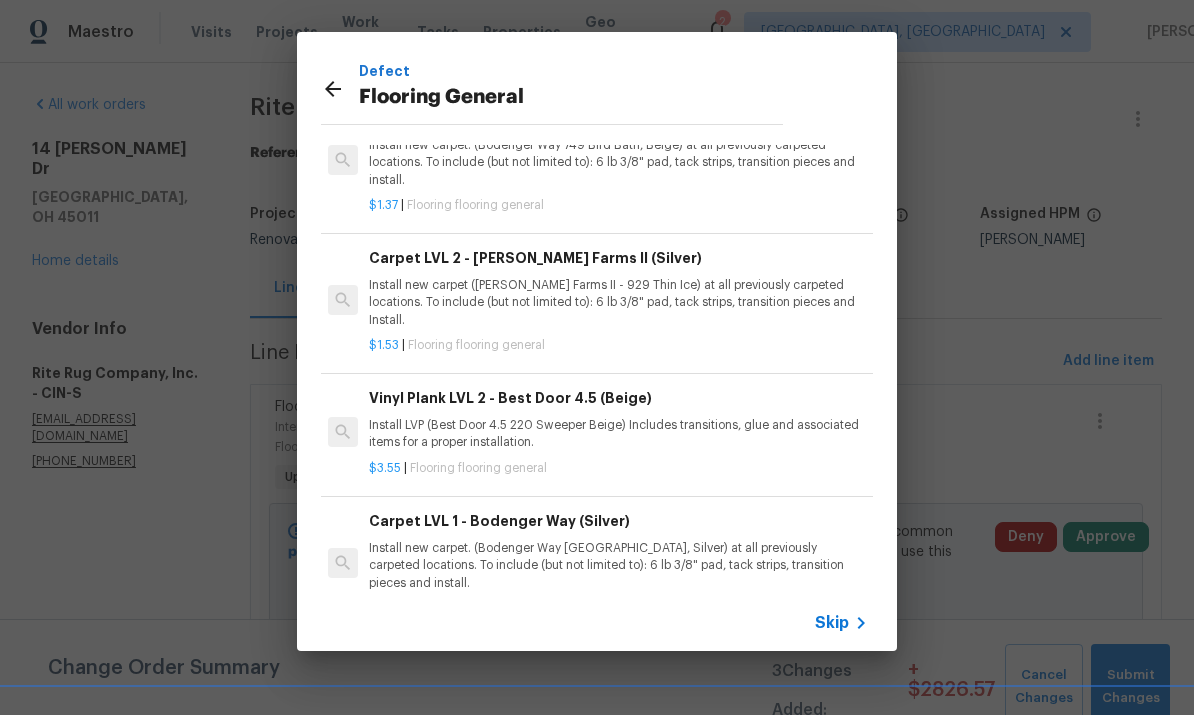 click on "Carpet LVL 1 - Bodenger Way (Silver) Install new carpet. (Bodenger Way [GEOGRAPHIC_DATA], Silver) at all previously carpeted locations. To include (but not limited to): 6 lb 3/8" pad, tack strips, transition pieces and install." at bounding box center (617, 551) 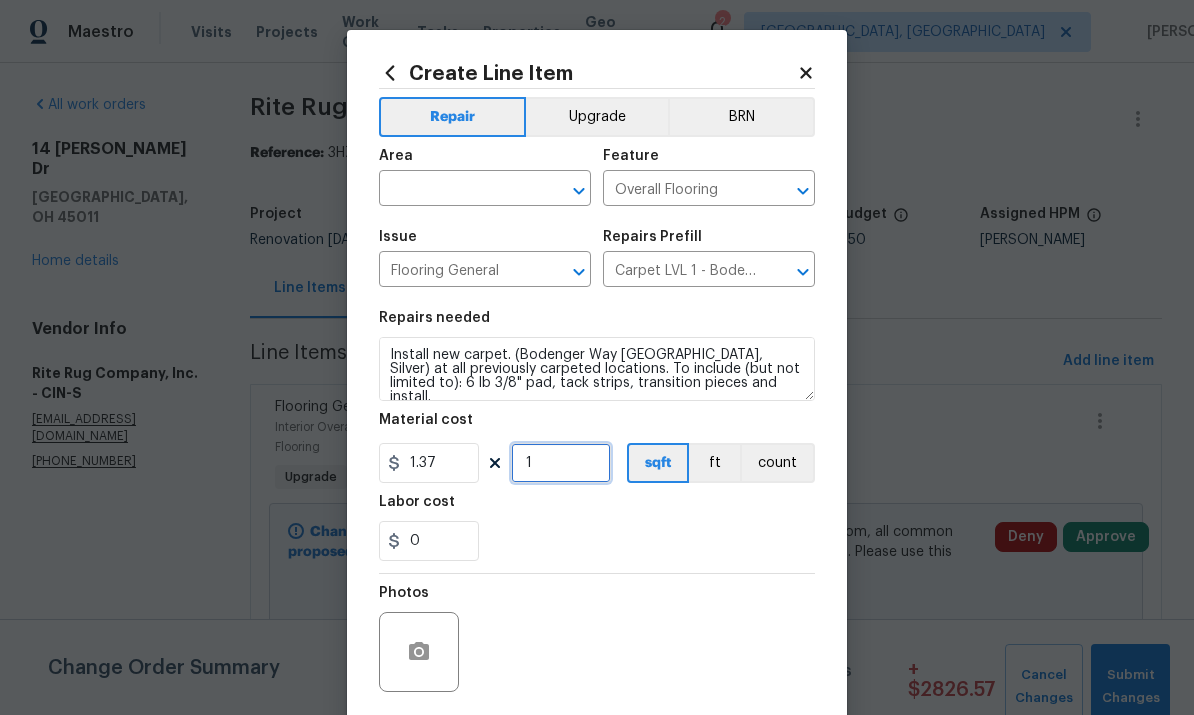 click on "1" at bounding box center [561, 463] 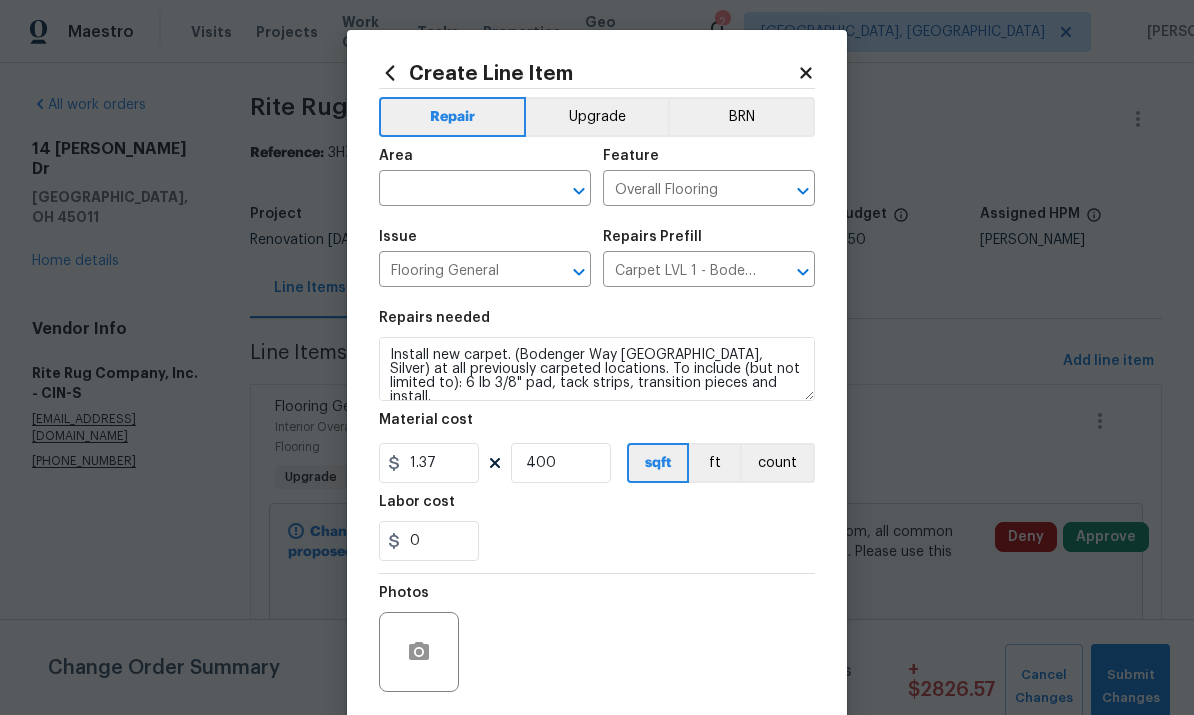 click on "0" at bounding box center (597, 541) 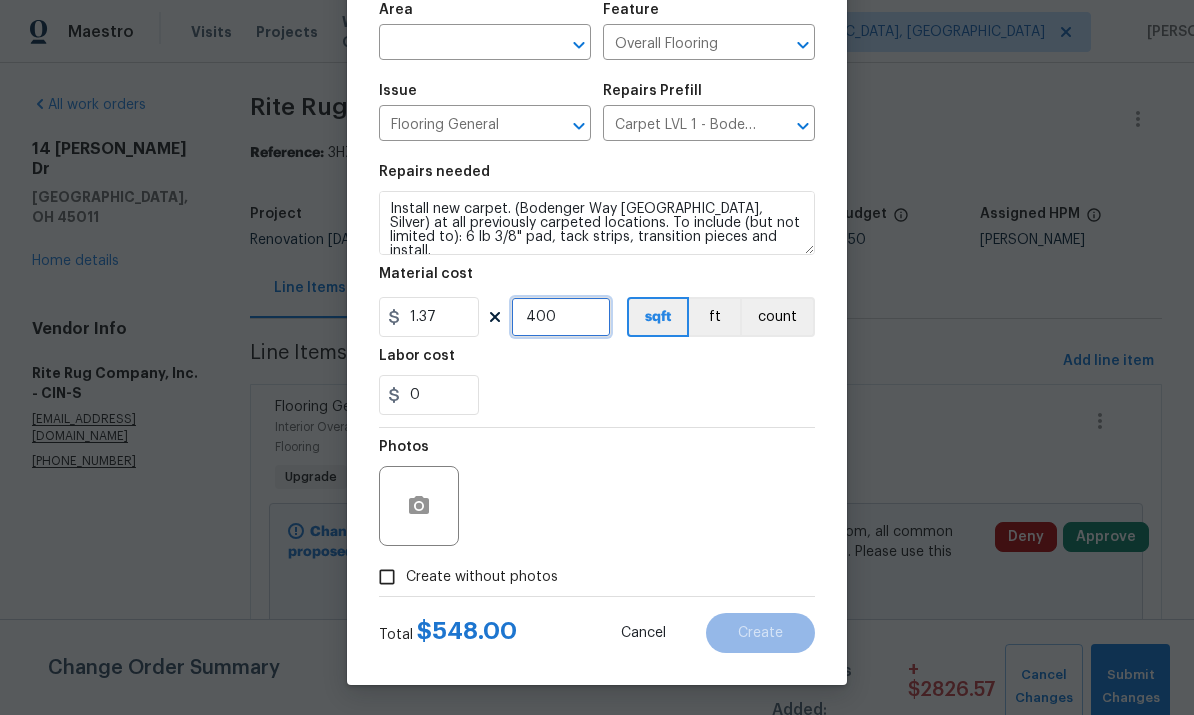 click on "400" at bounding box center (561, 317) 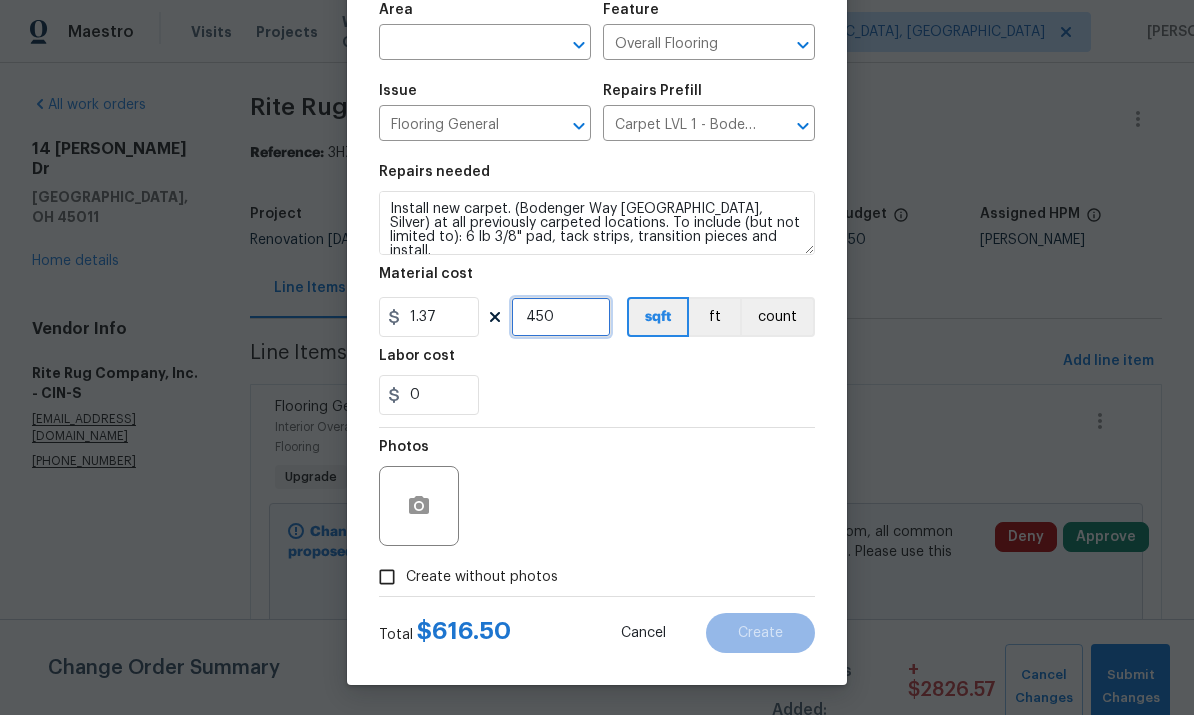 click on "450" at bounding box center [561, 317] 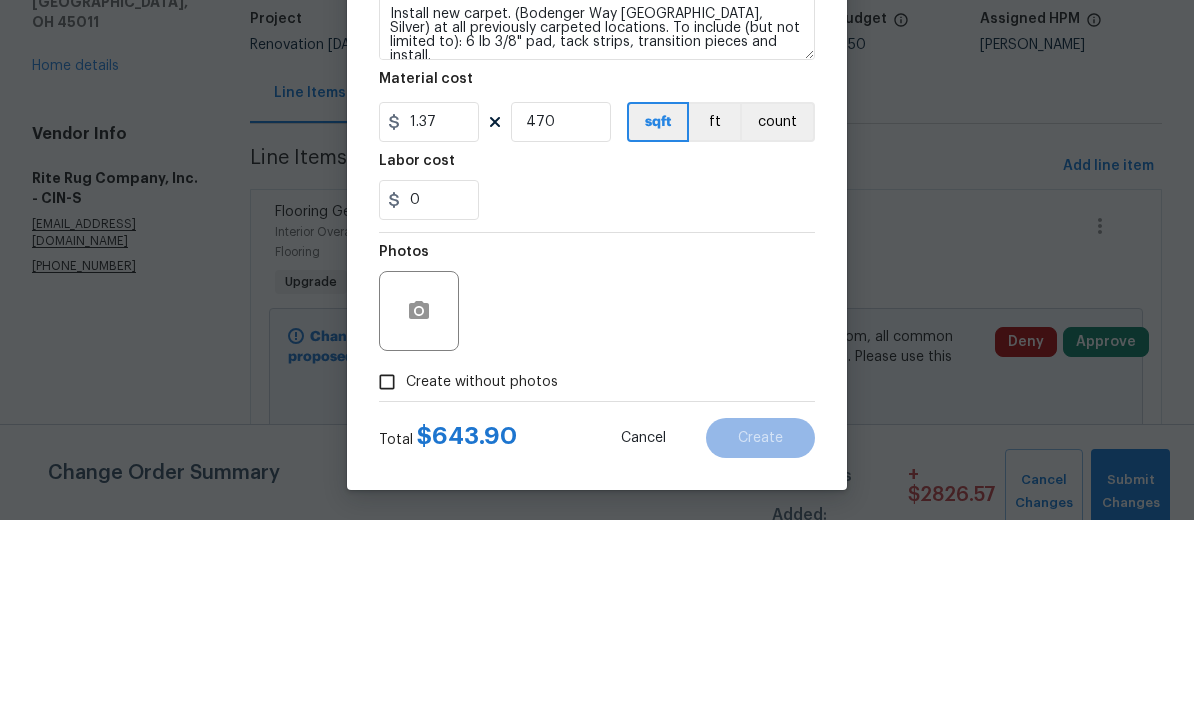 click on "0" at bounding box center [597, 395] 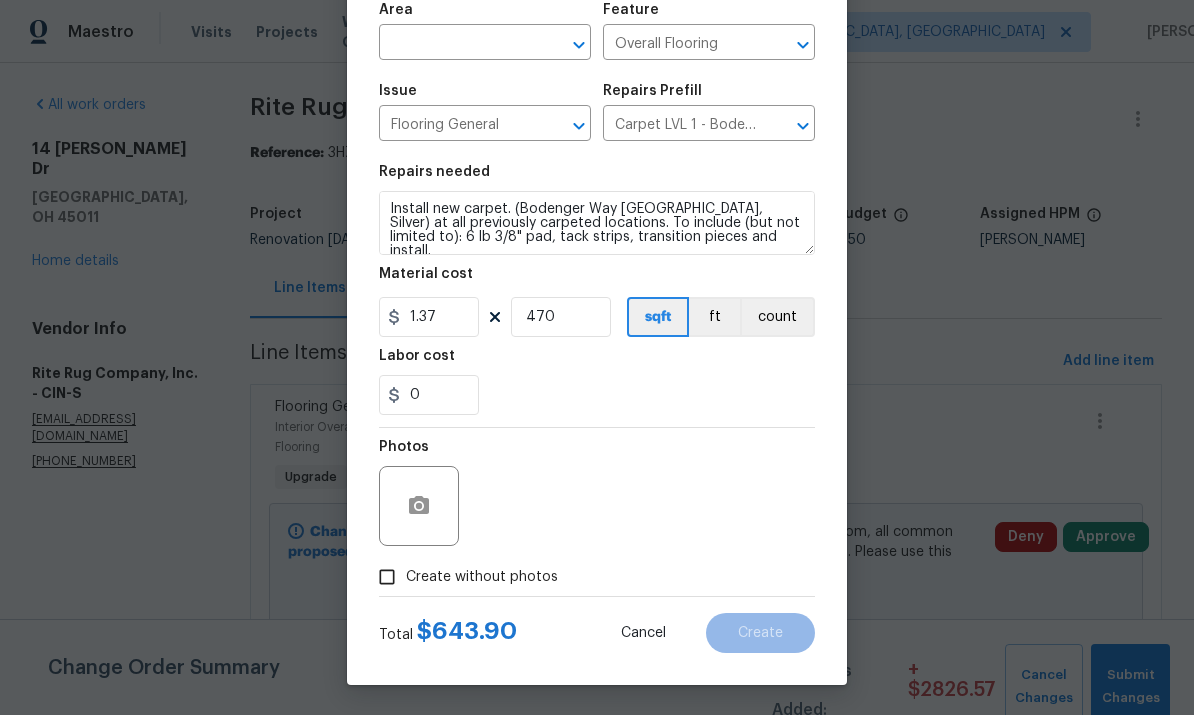 click on "Install new carpet. (Bodenger Way 945 Winter Ash, Silver) at all previously carpeted locations. To include (but not limited to): 6 lb 3/8" pad, tack strips, transition pieces and install." at bounding box center [597, 223] 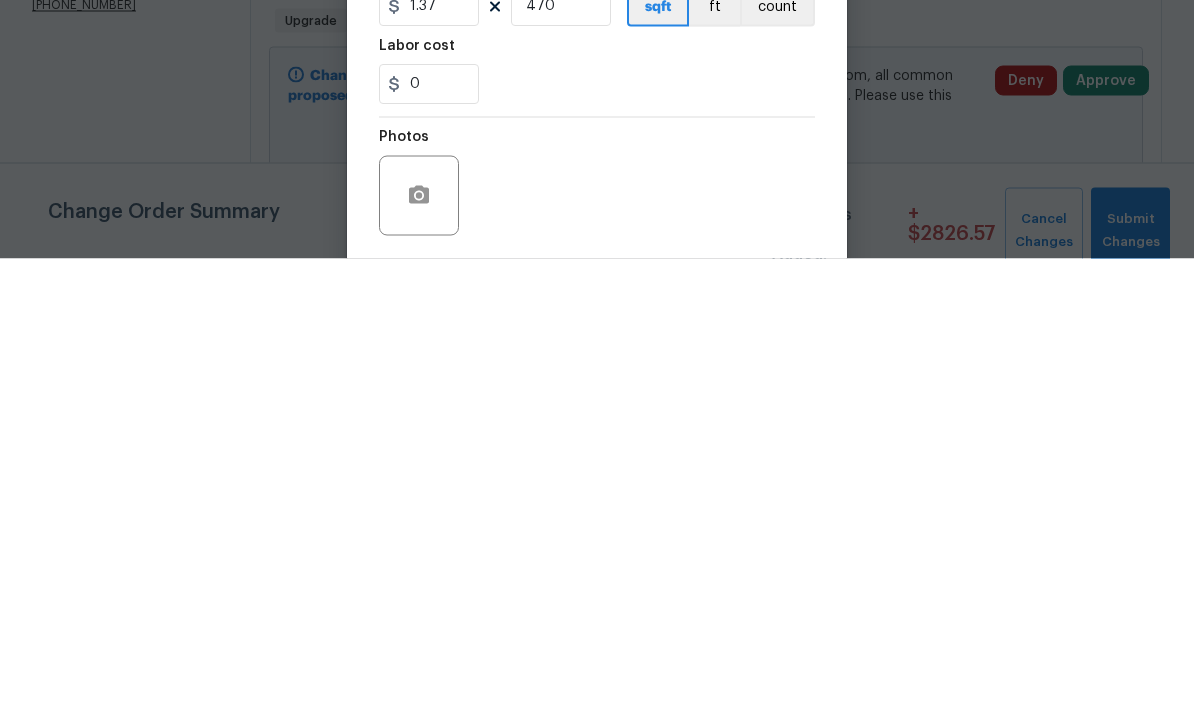 scroll, scrollTop: 0, scrollLeft: 0, axis: both 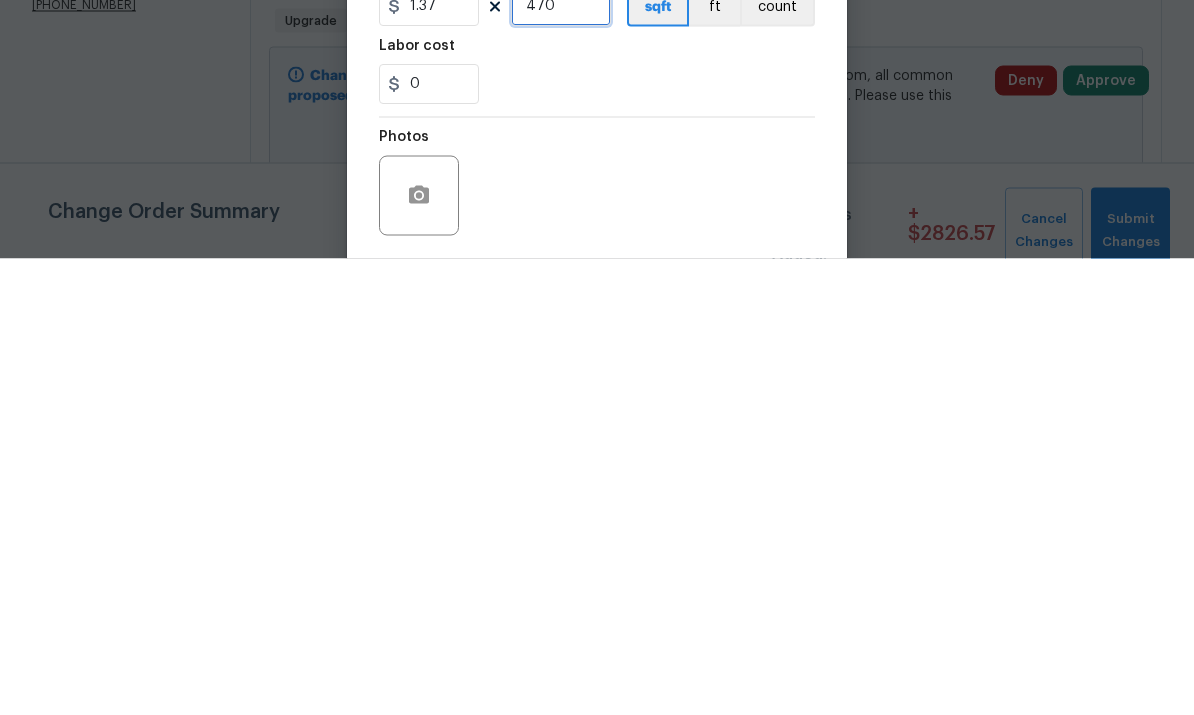click on "470" at bounding box center [561, 463] 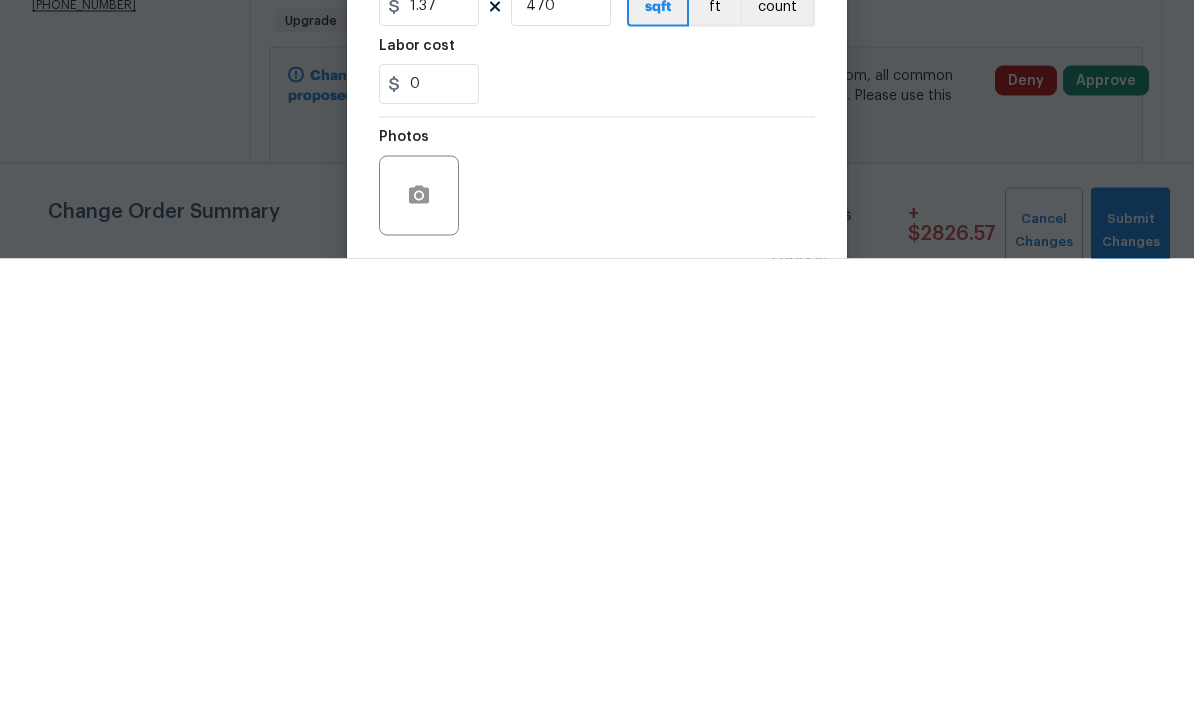 click on "Photos" at bounding box center [597, 639] 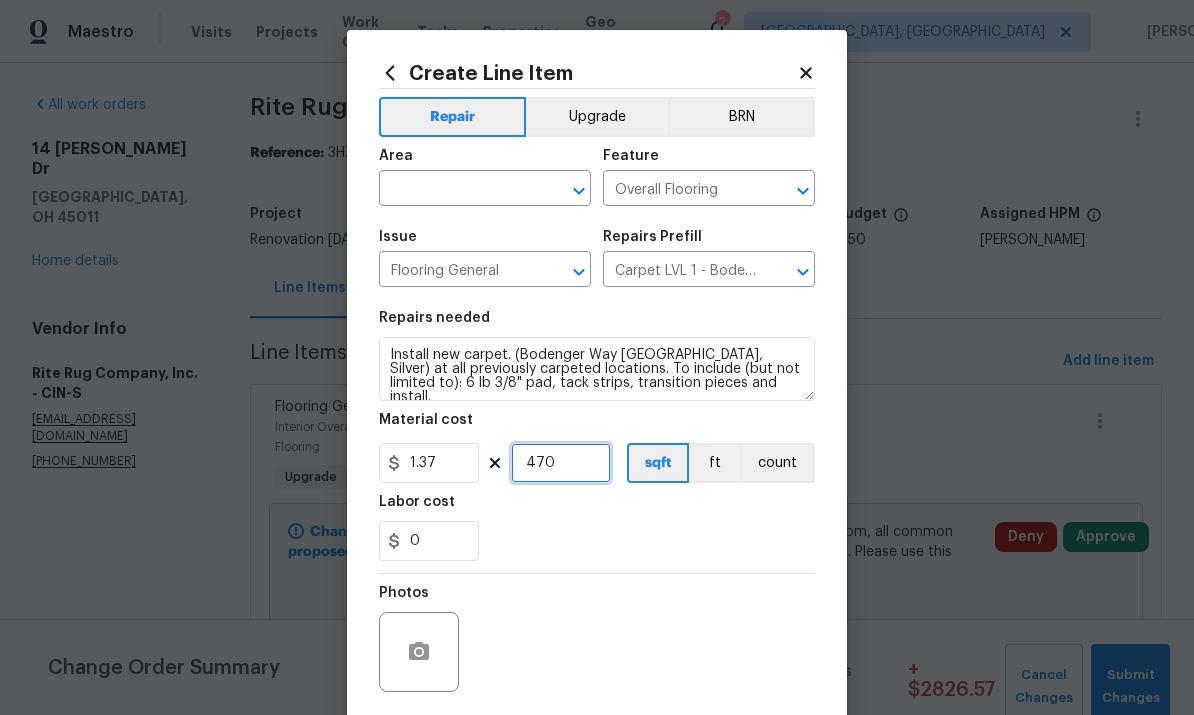 click on "470" at bounding box center [561, 463] 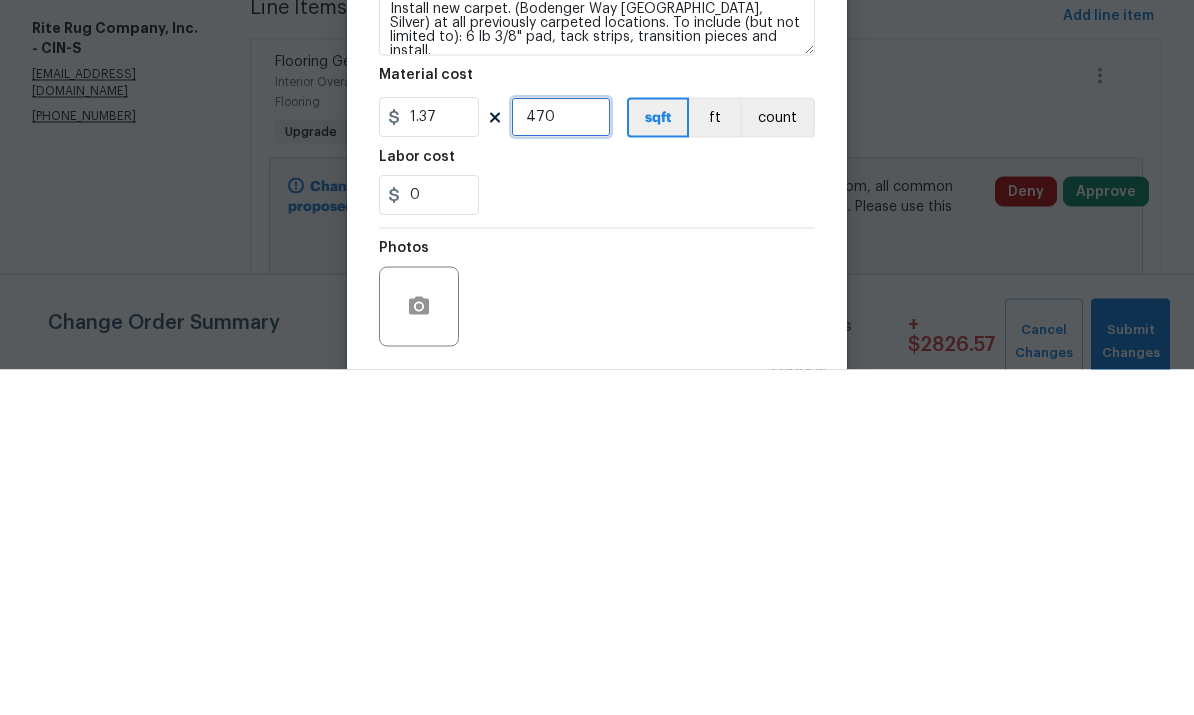 click on "470" at bounding box center (561, 463) 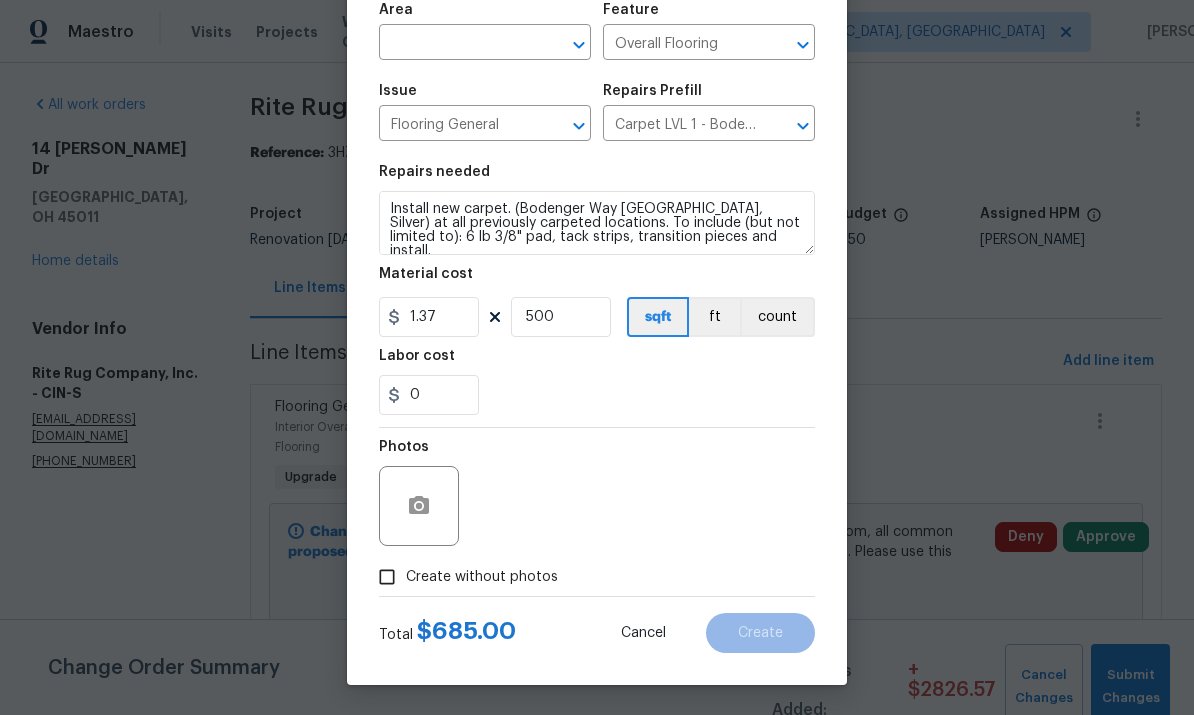 scroll, scrollTop: 150, scrollLeft: 0, axis: vertical 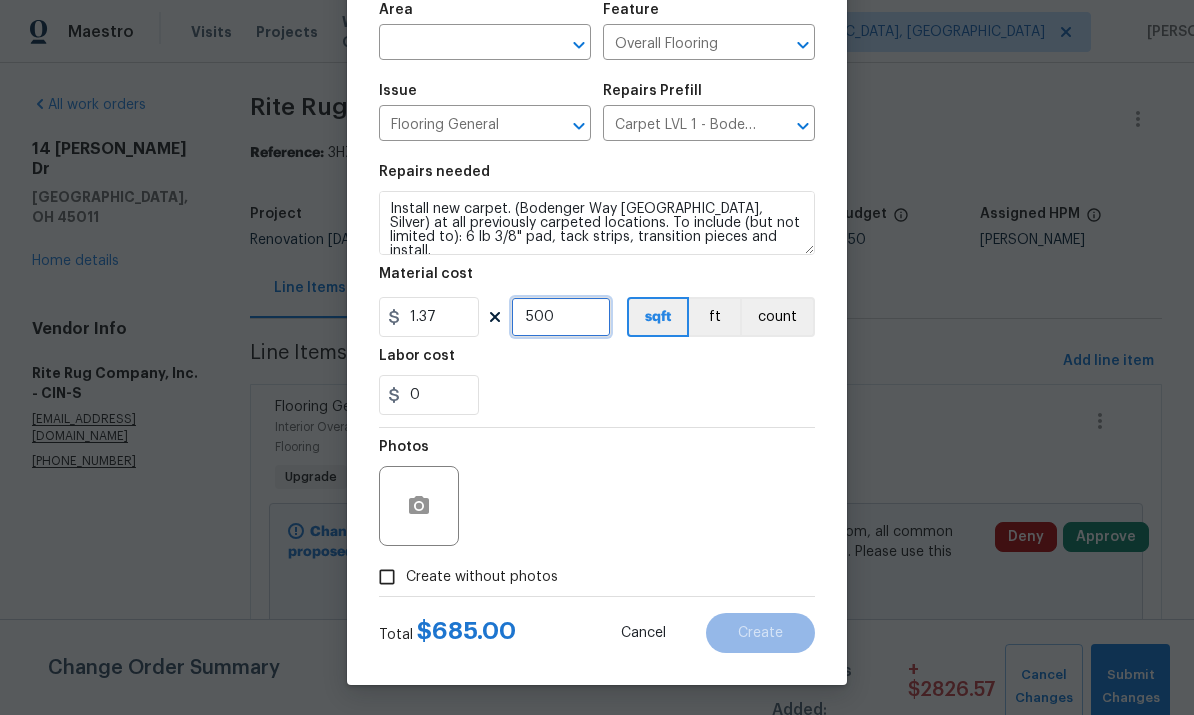 click on "500" at bounding box center (561, 317) 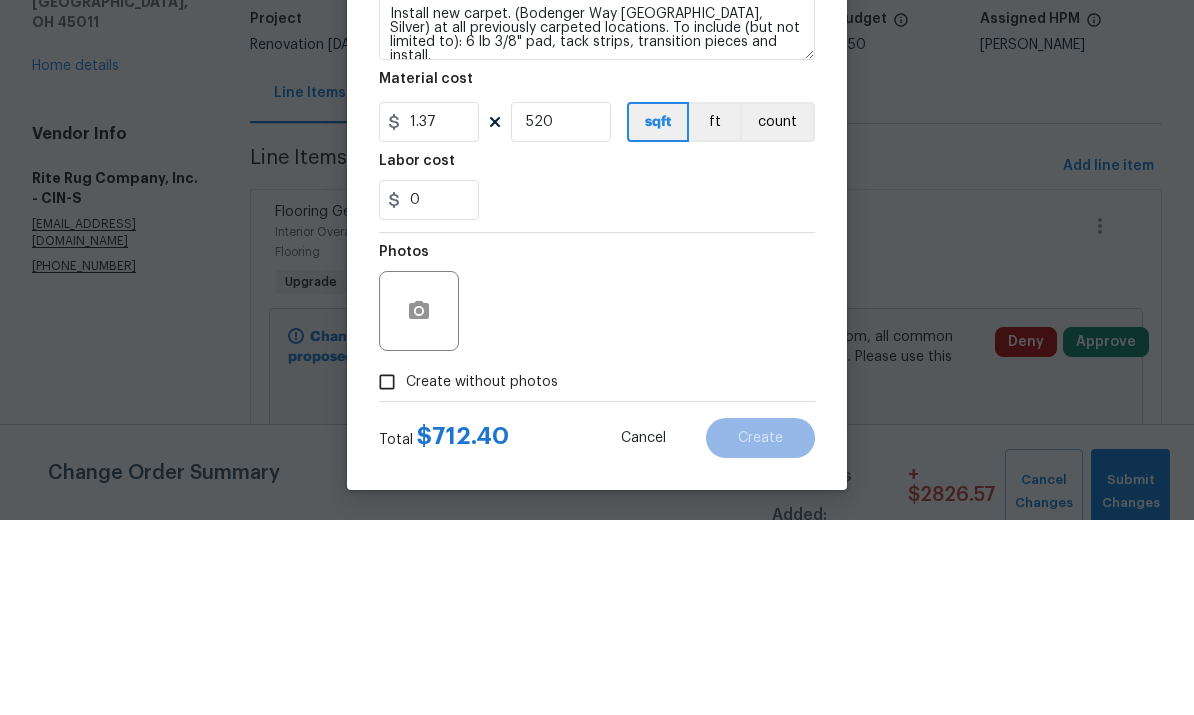 click on "0" at bounding box center [597, 395] 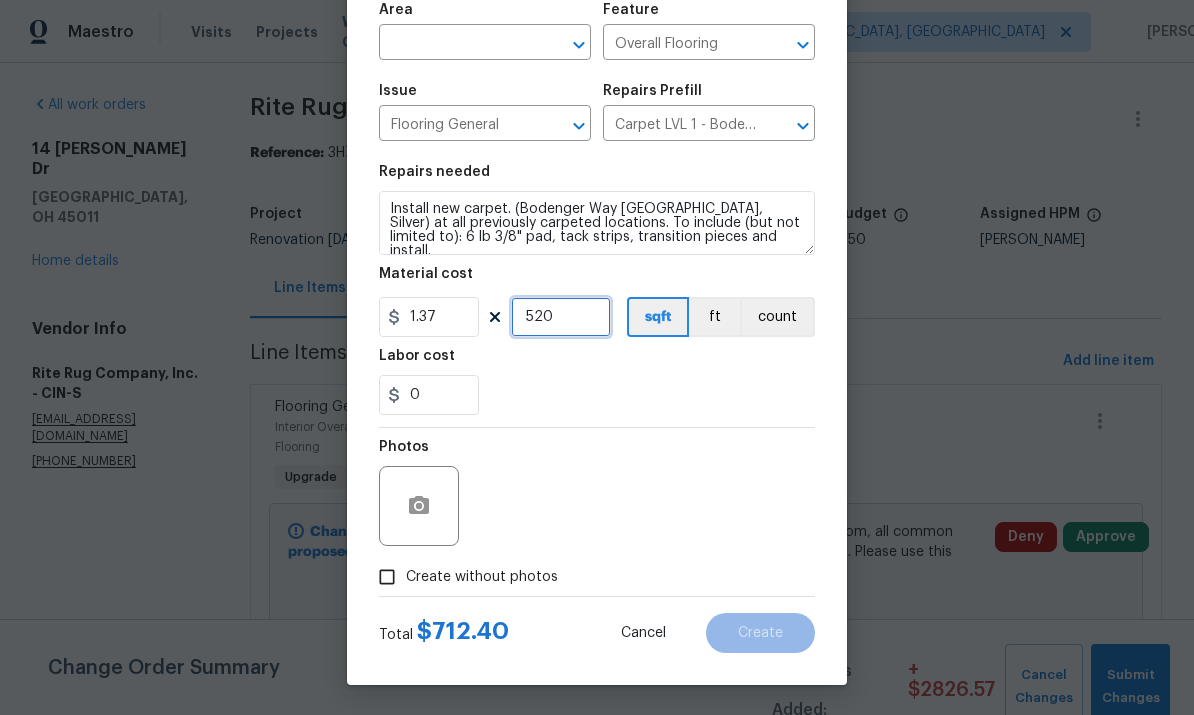 click on "520" at bounding box center (561, 317) 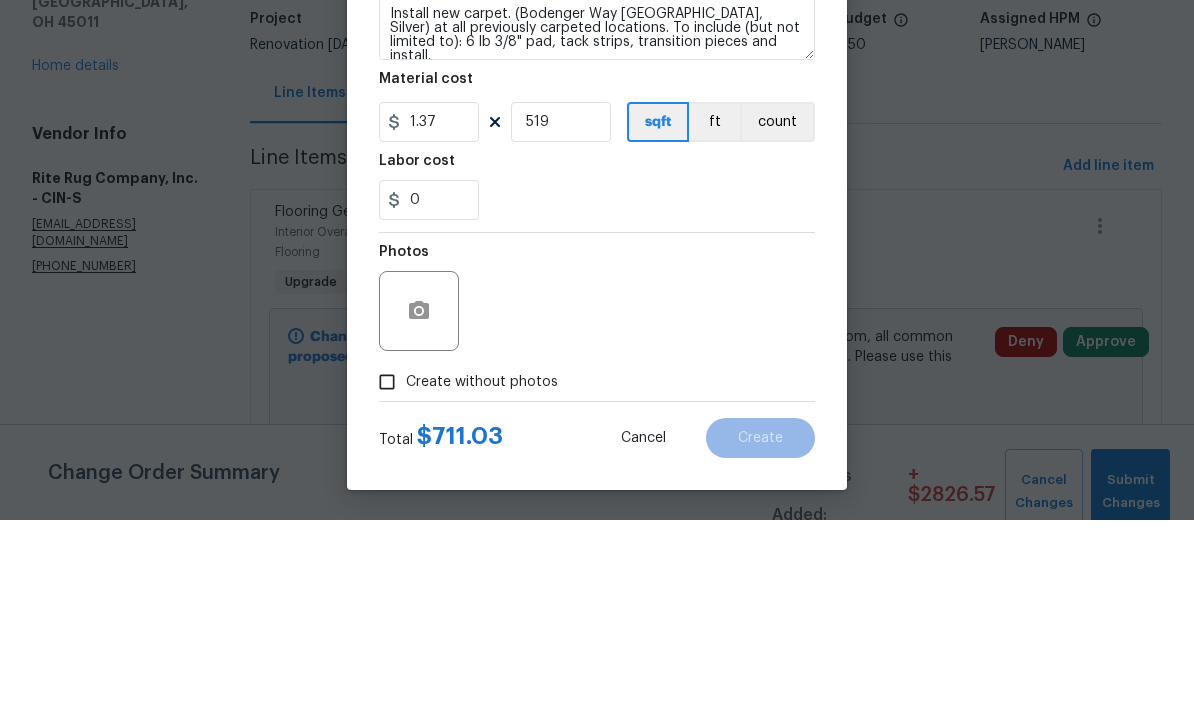 click on "0" at bounding box center [597, 395] 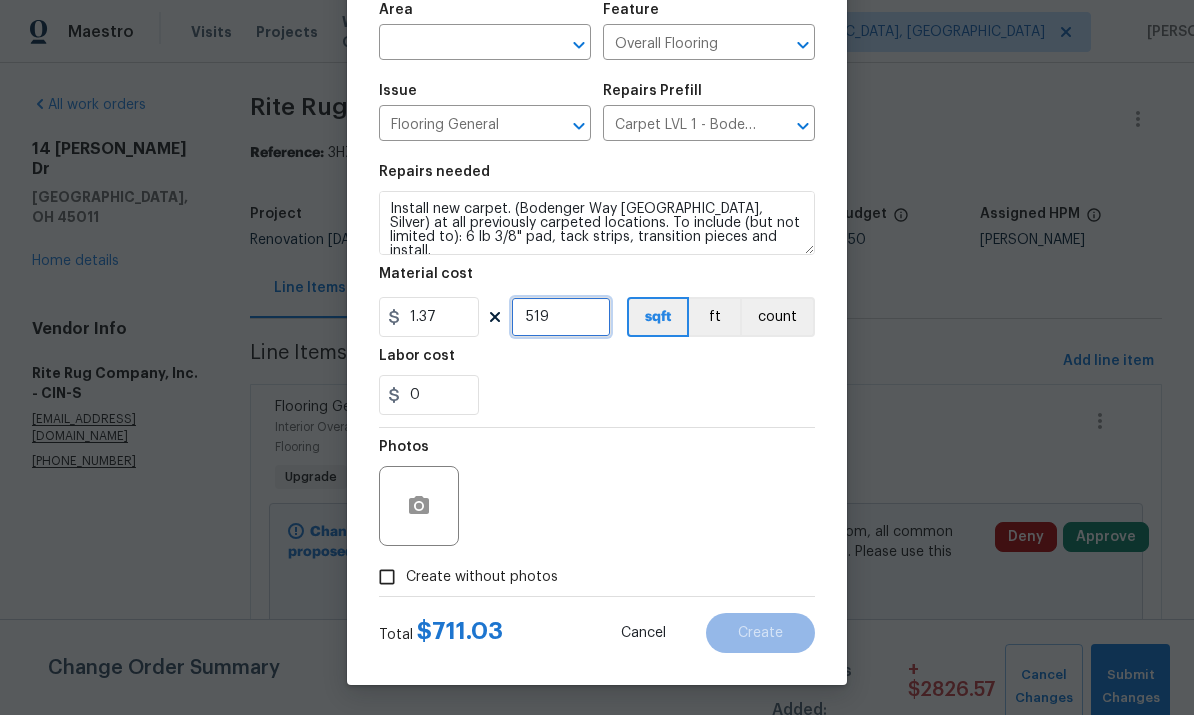 click on "519" at bounding box center [561, 317] 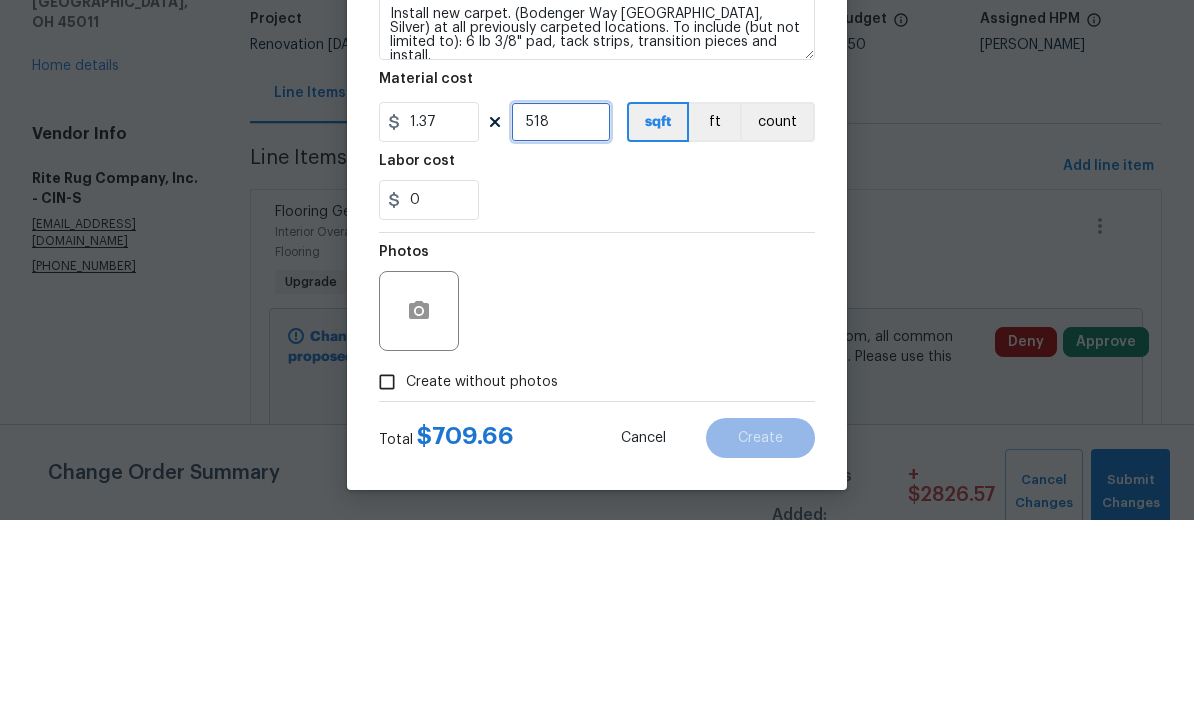 type on "518" 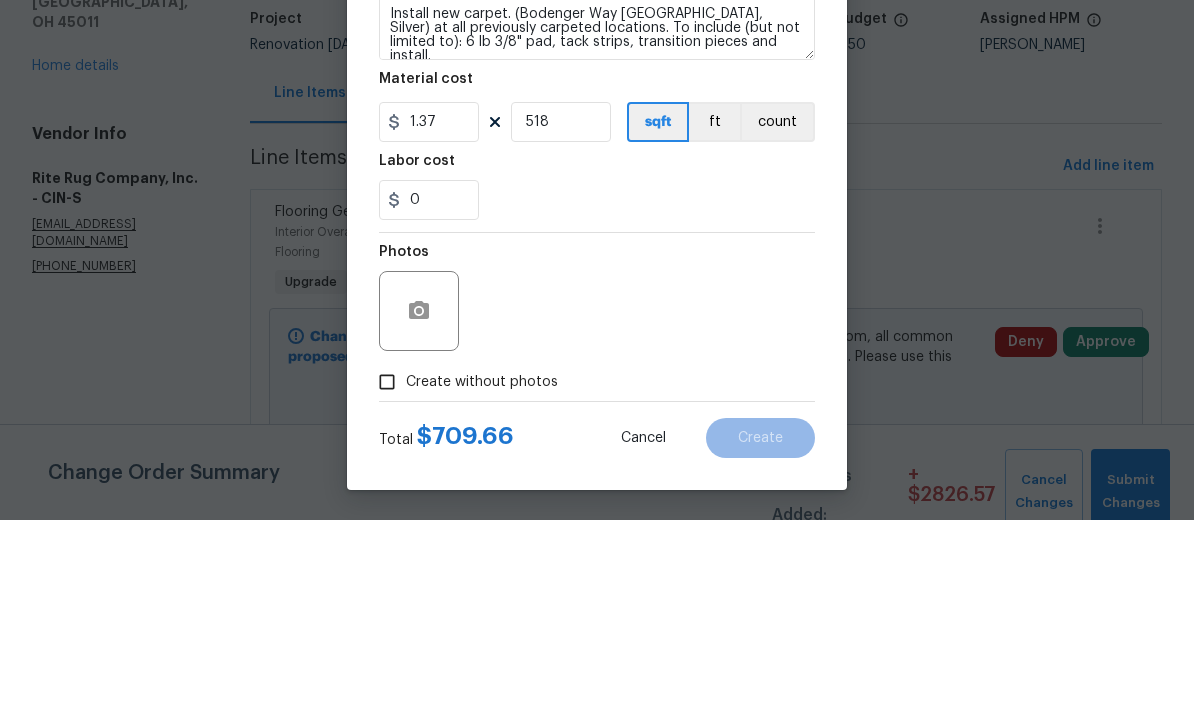 click on "0" at bounding box center [597, 395] 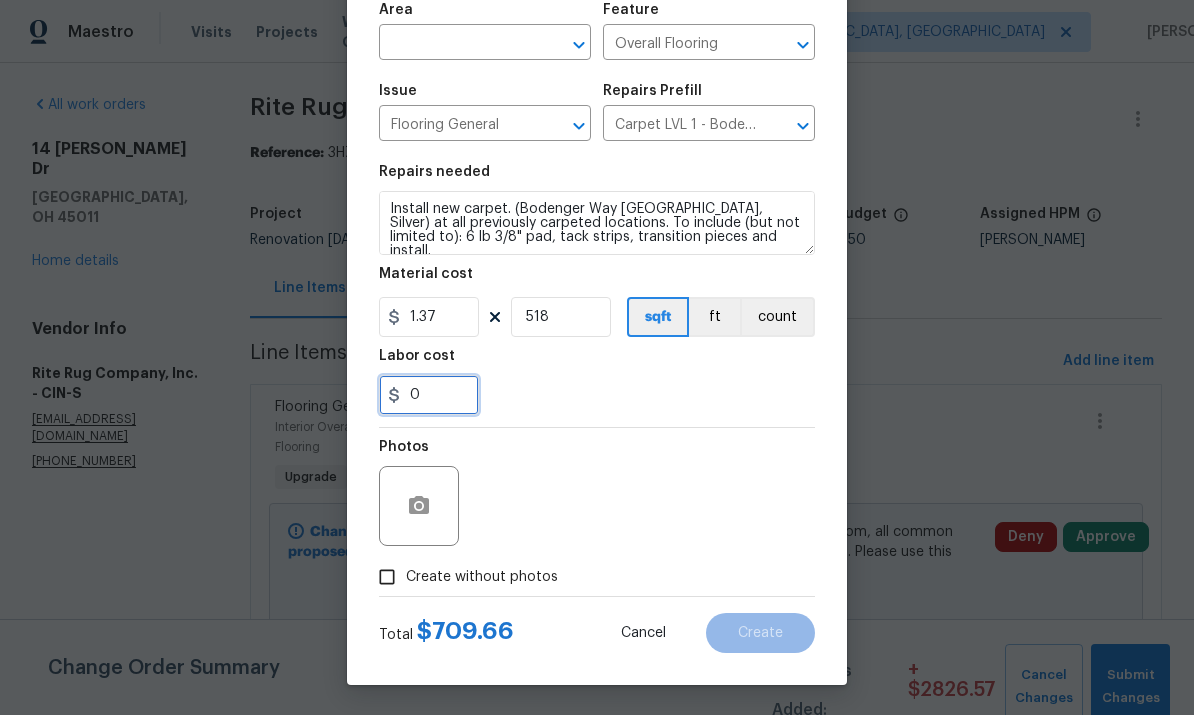 click on "0" at bounding box center (429, 395) 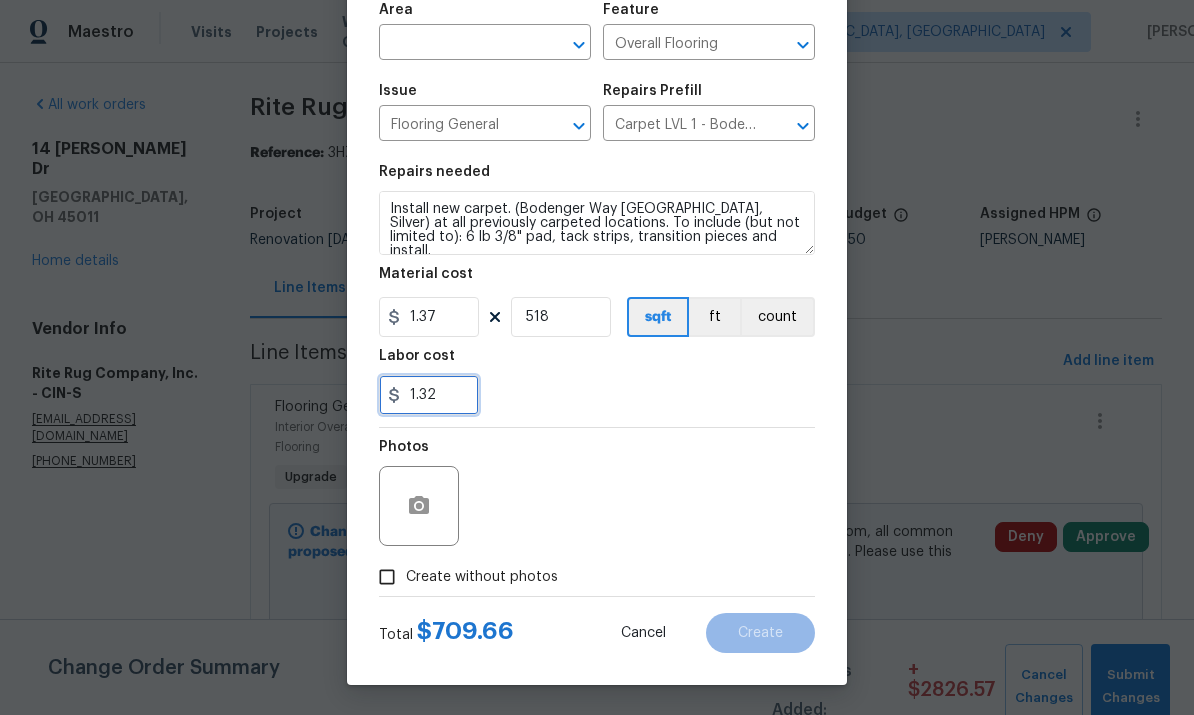 type on "1.32" 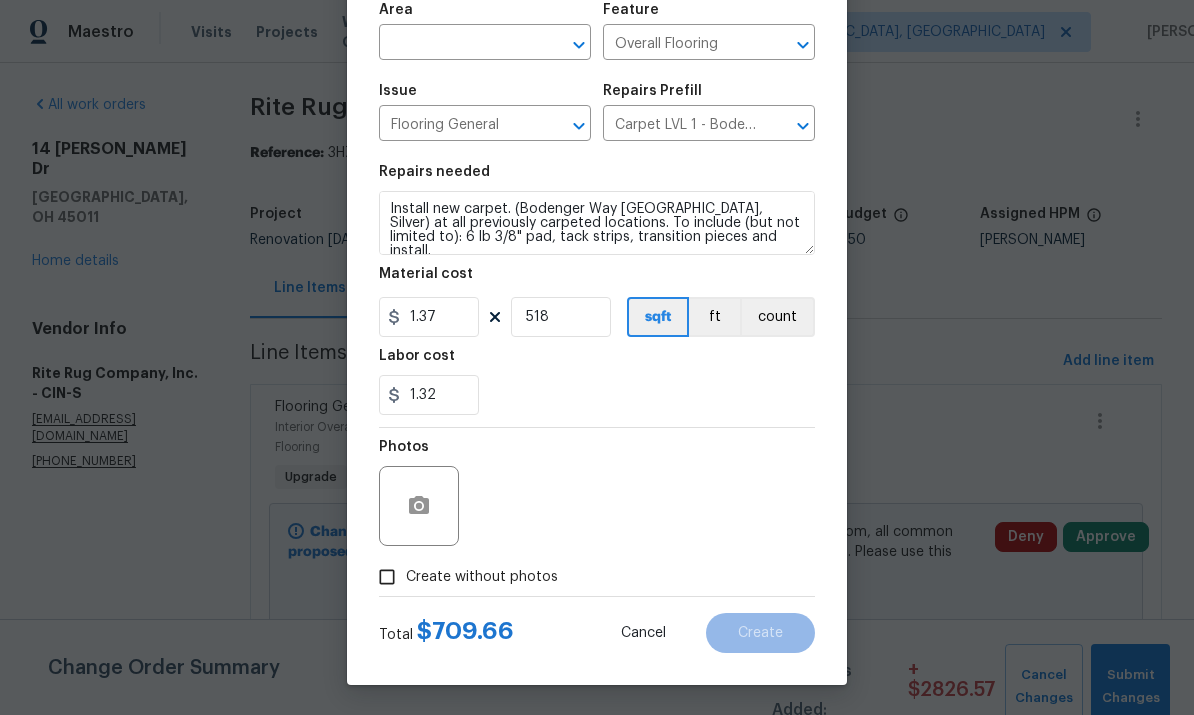 click on "Photos" at bounding box center [597, 493] 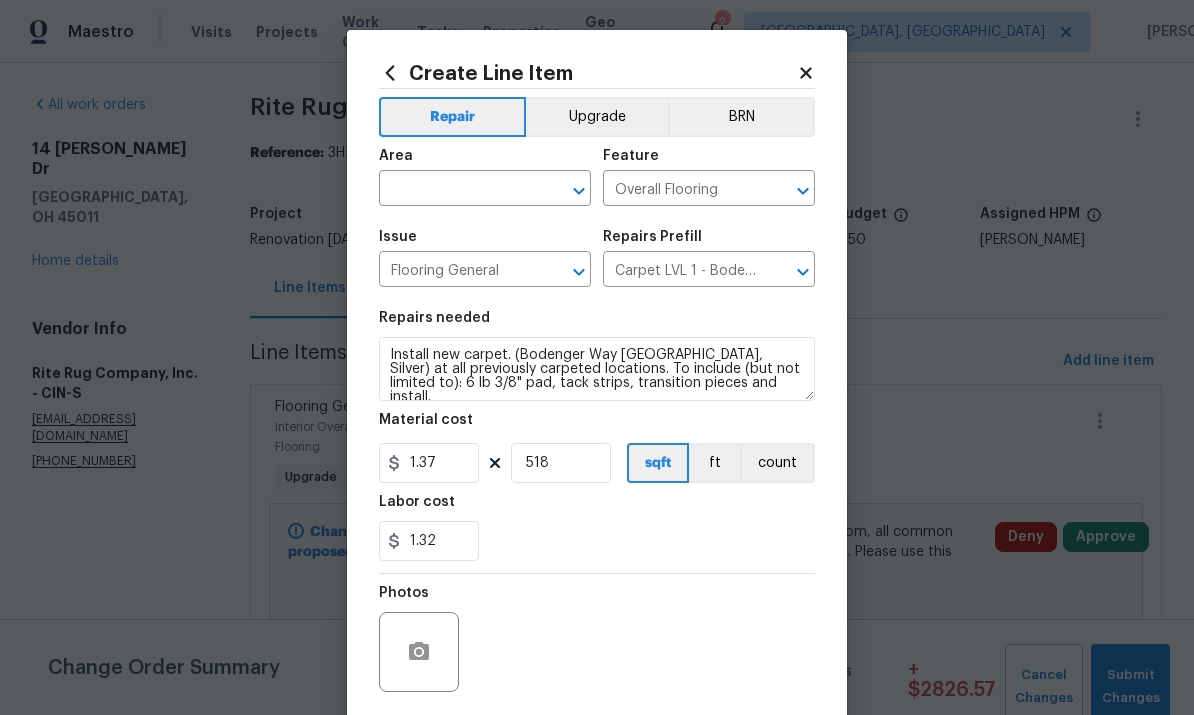 scroll, scrollTop: 0, scrollLeft: 0, axis: both 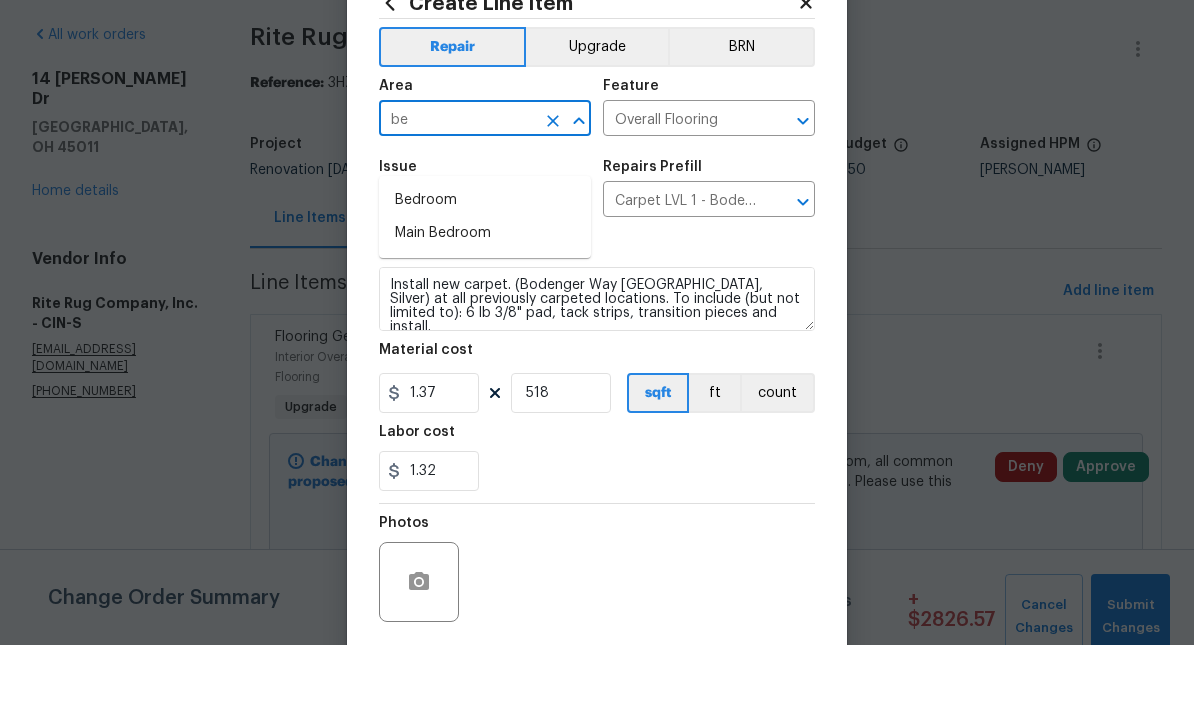 type on "b" 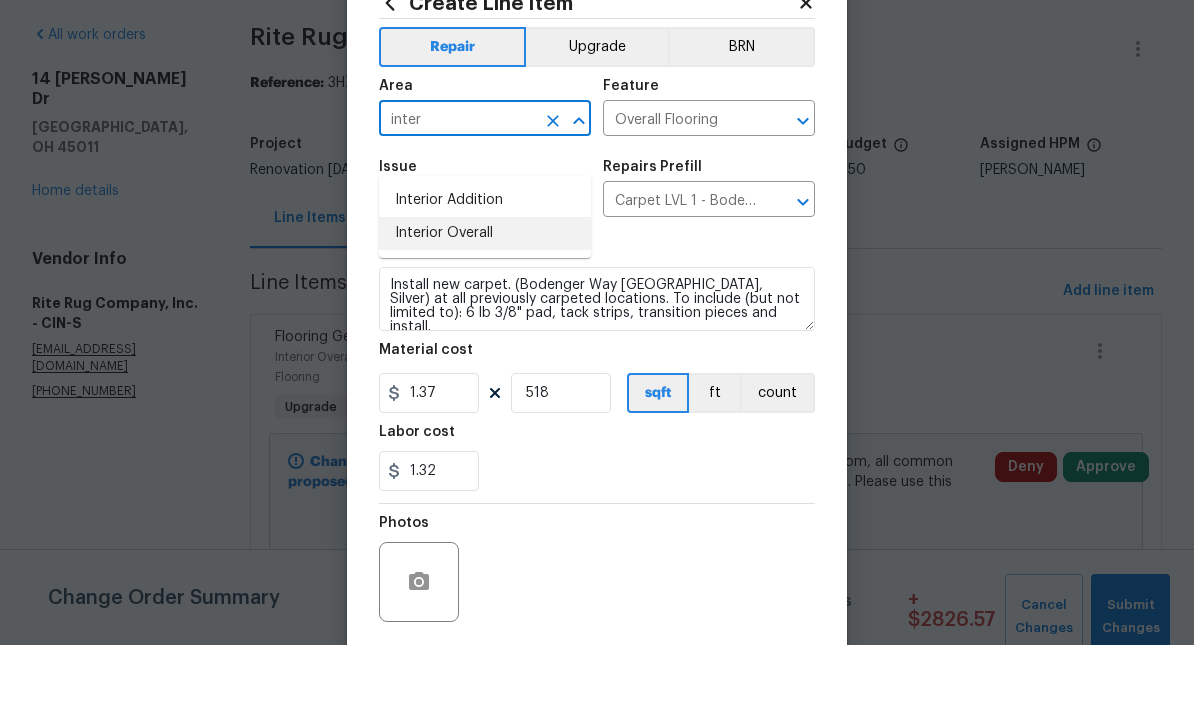 click on "Interior Overall" at bounding box center [485, 303] 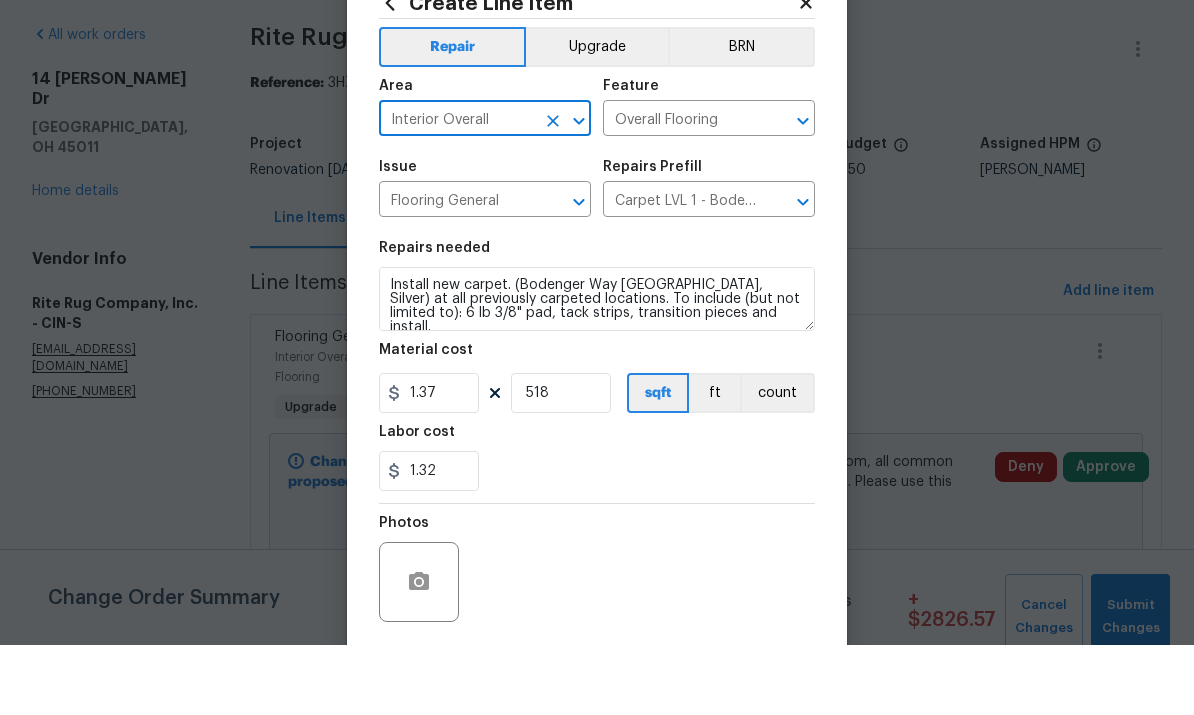 click on "Flooring General" at bounding box center [457, 271] 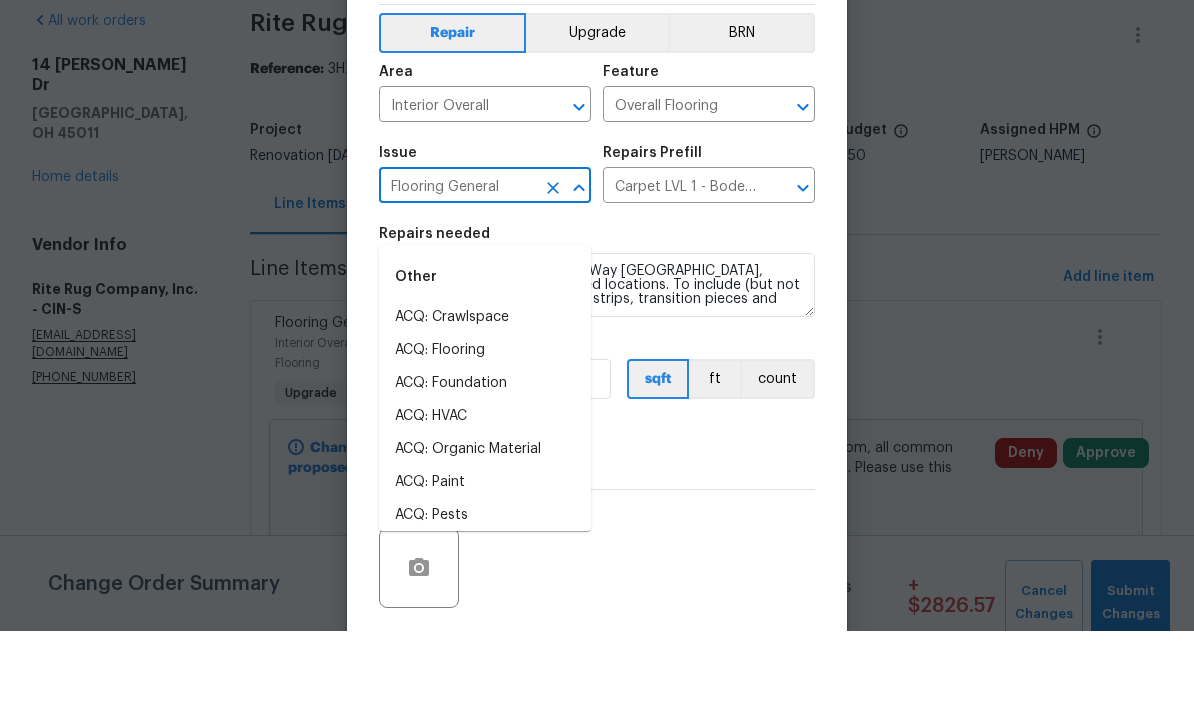 click on "Upgrade" at bounding box center (597, 117) 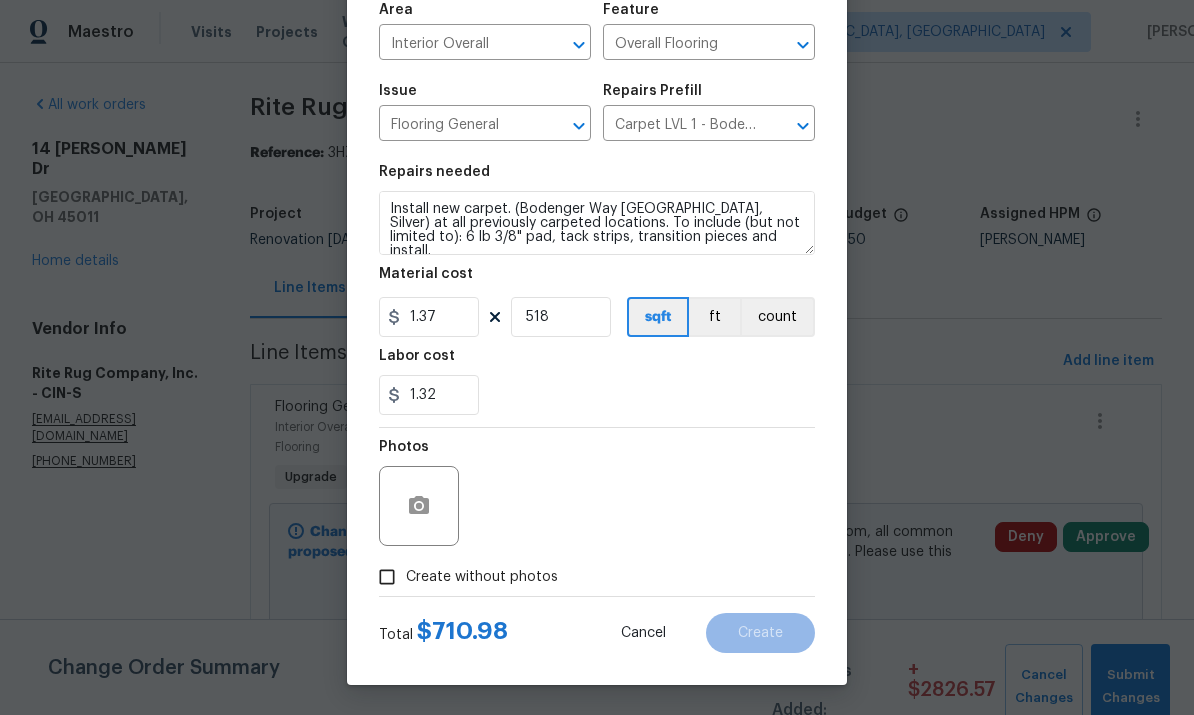 scroll, scrollTop: 150, scrollLeft: 0, axis: vertical 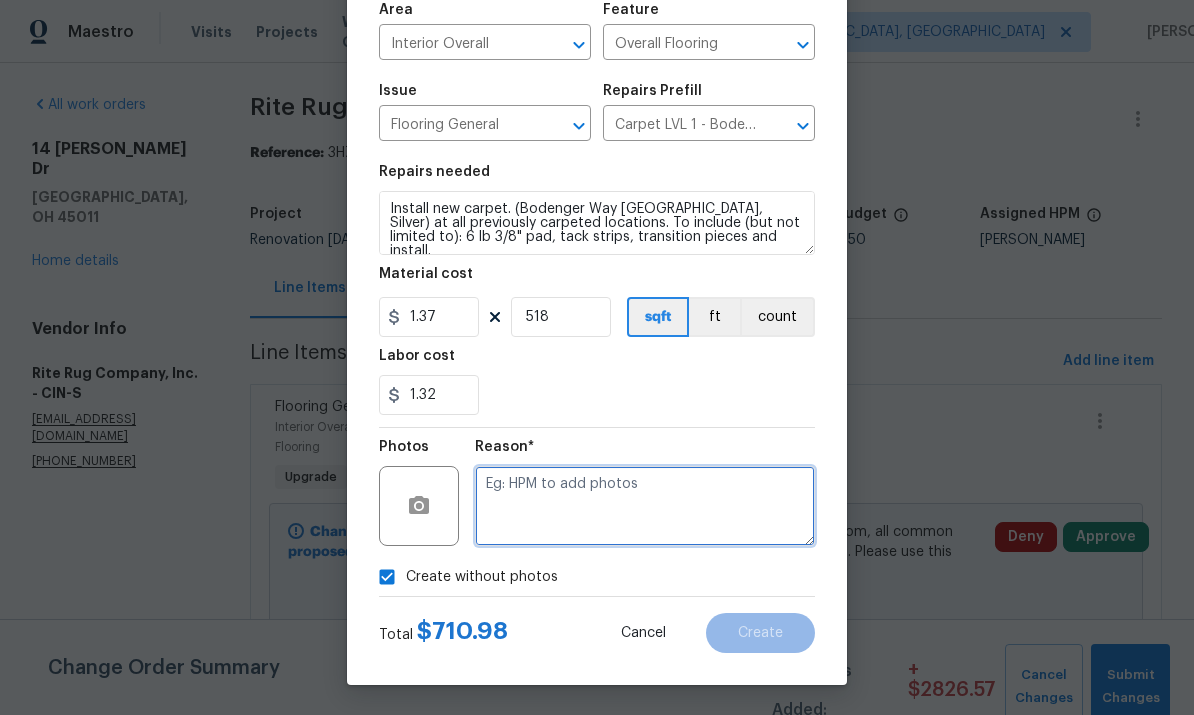 click at bounding box center (645, 506) 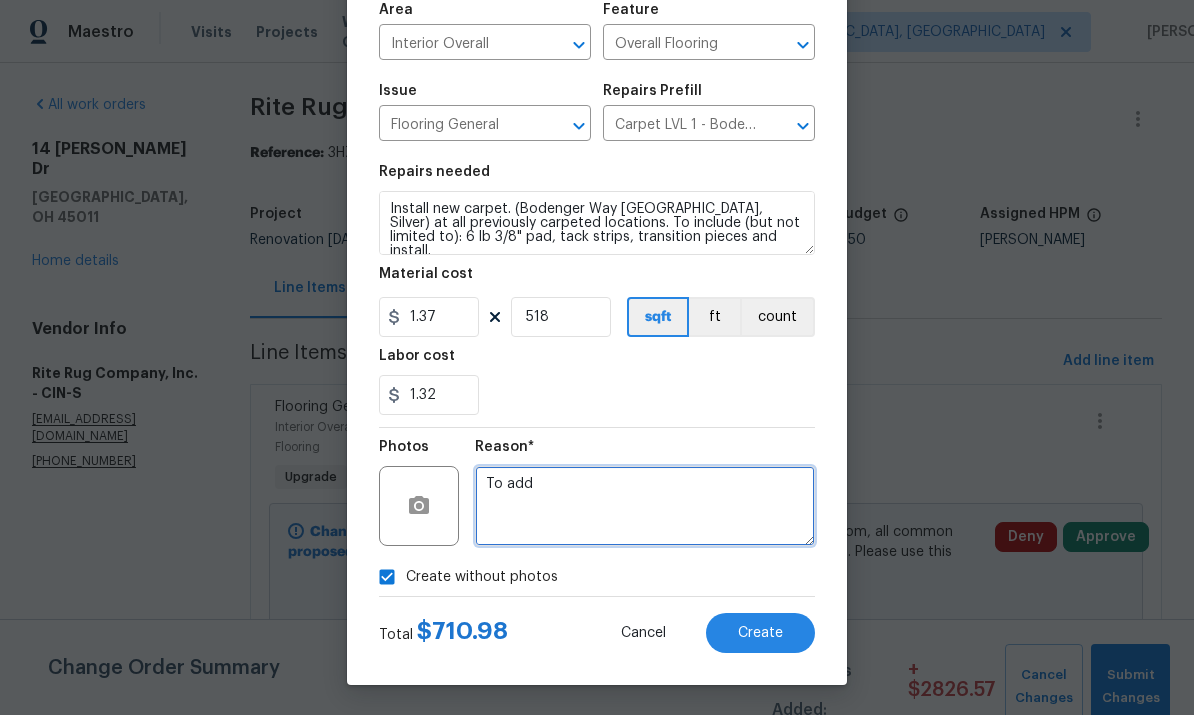 type on "To add" 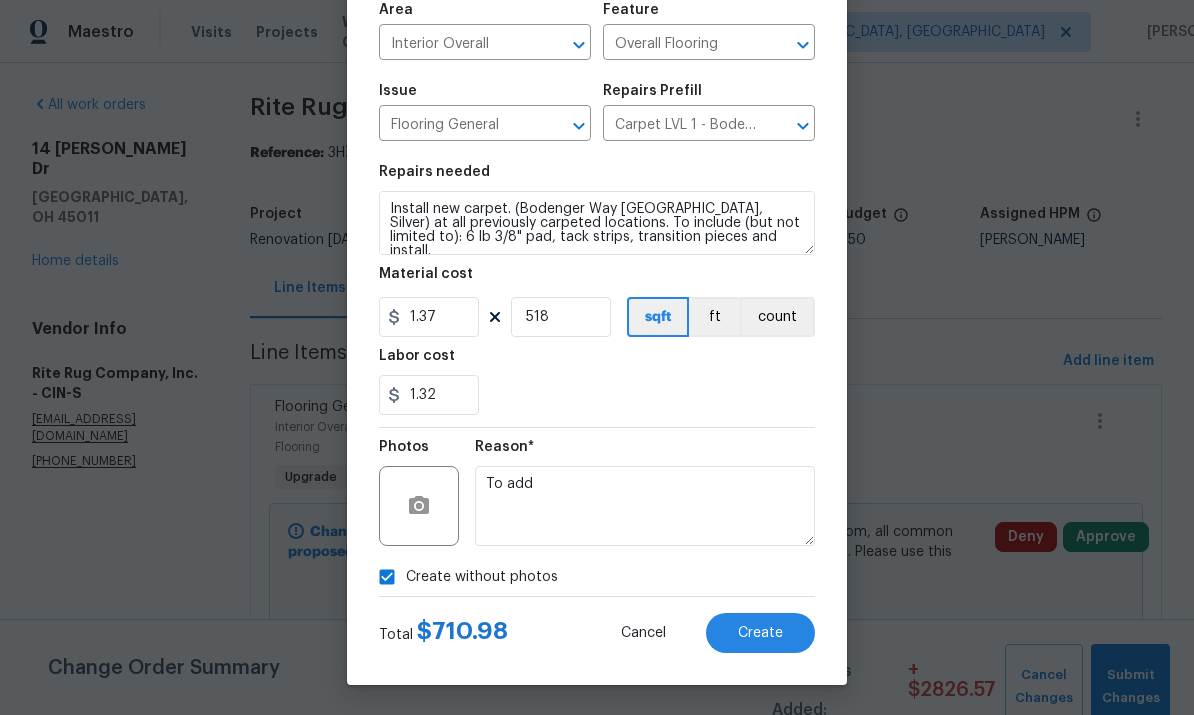 click on "Create" at bounding box center (760, 633) 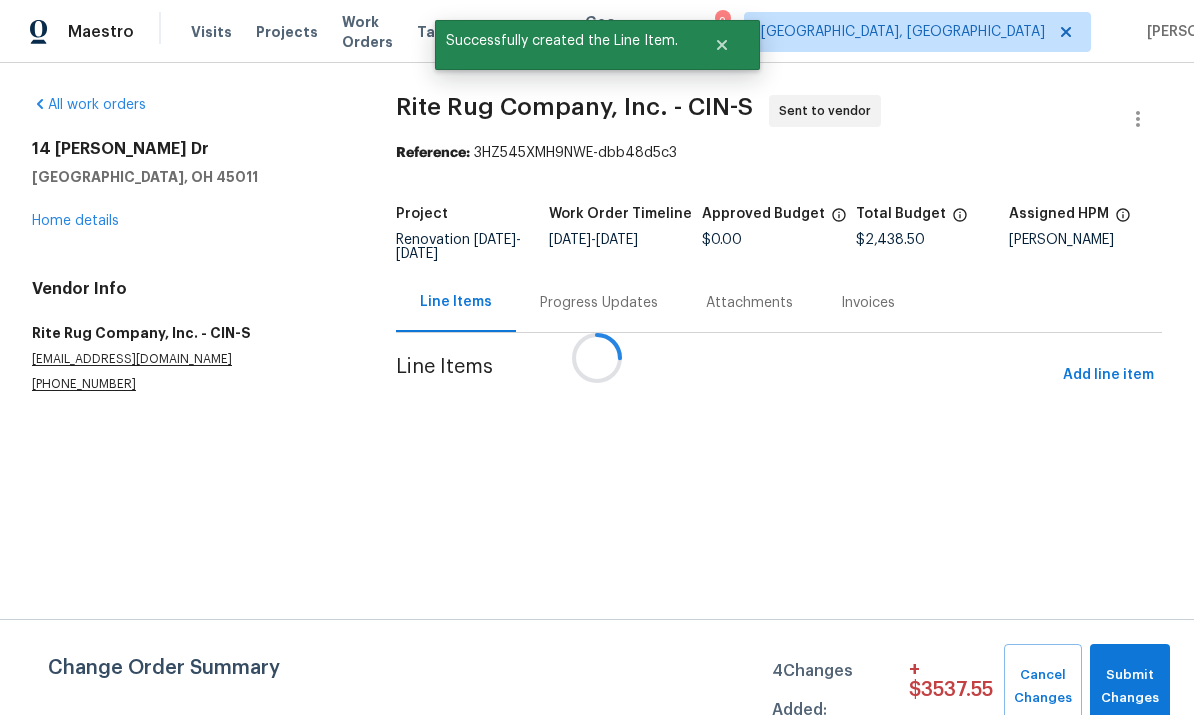 scroll, scrollTop: 0, scrollLeft: 0, axis: both 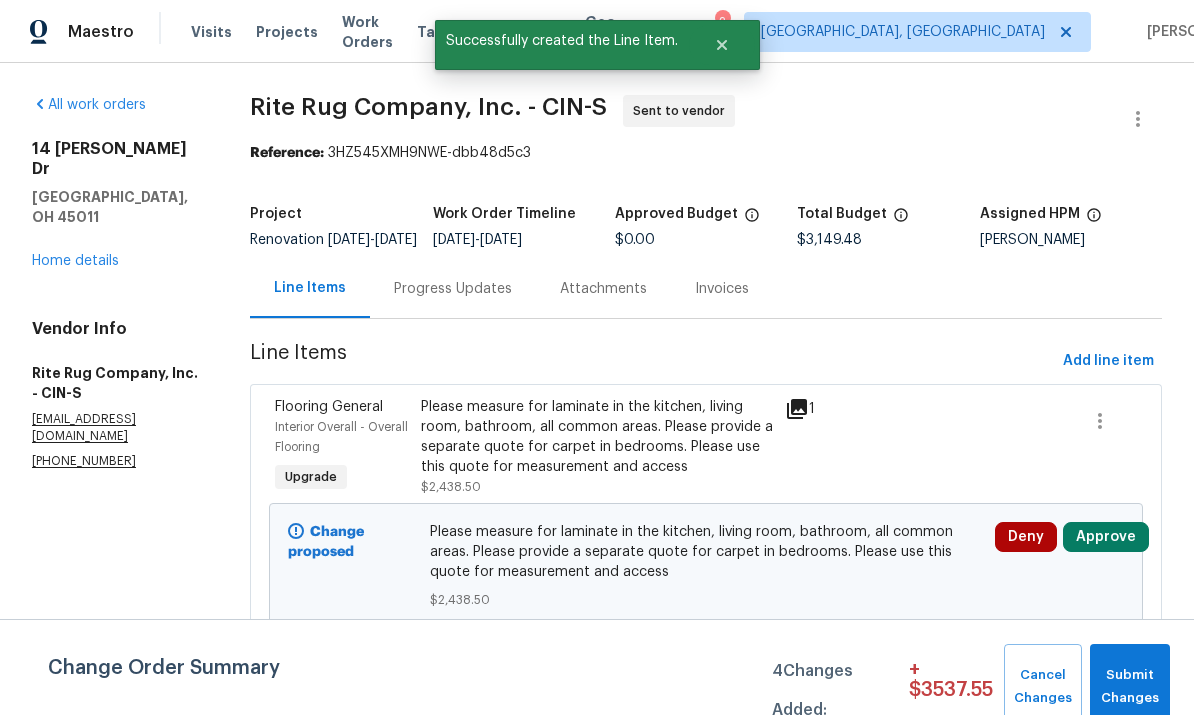 click on "Progress Updates" at bounding box center [453, 289] 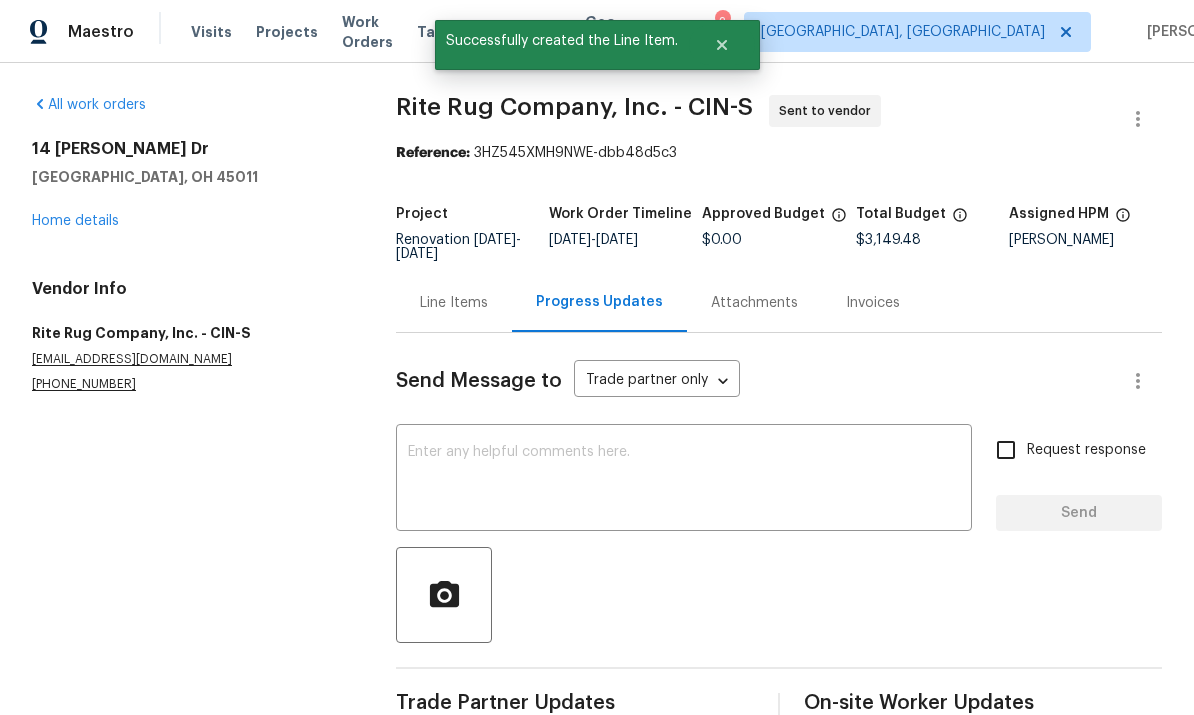 click at bounding box center (684, 480) 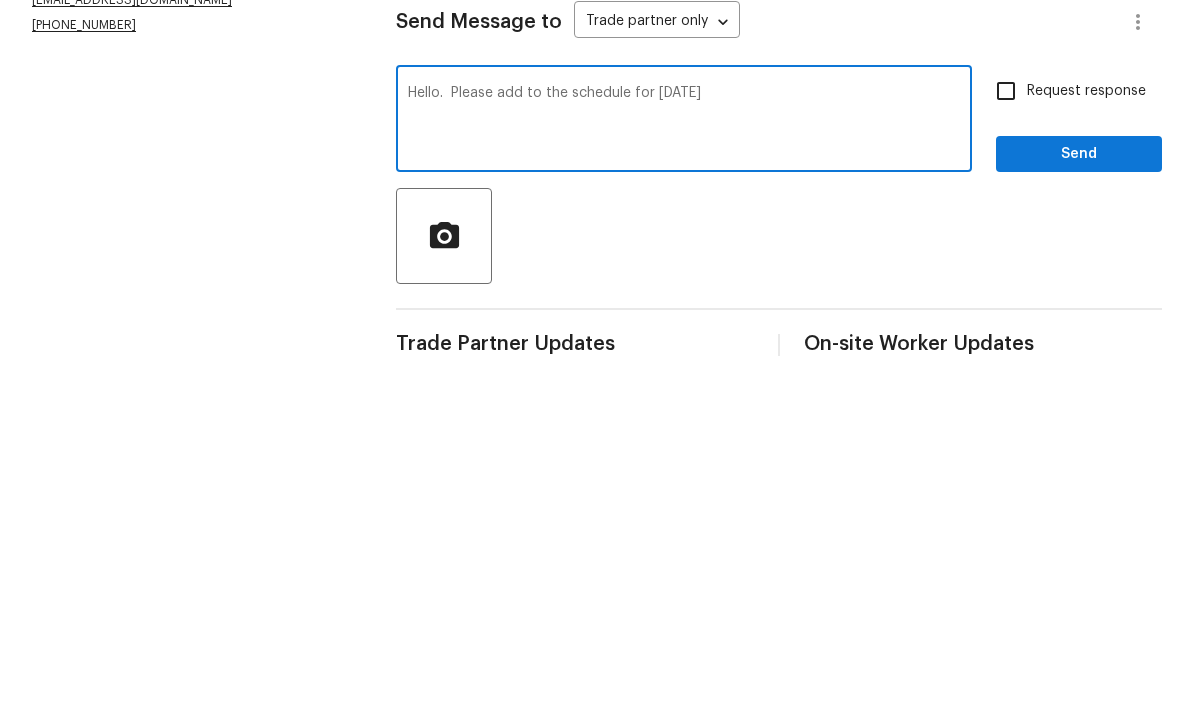 type on "Hello.  Please add to the schedule for Tuesday" 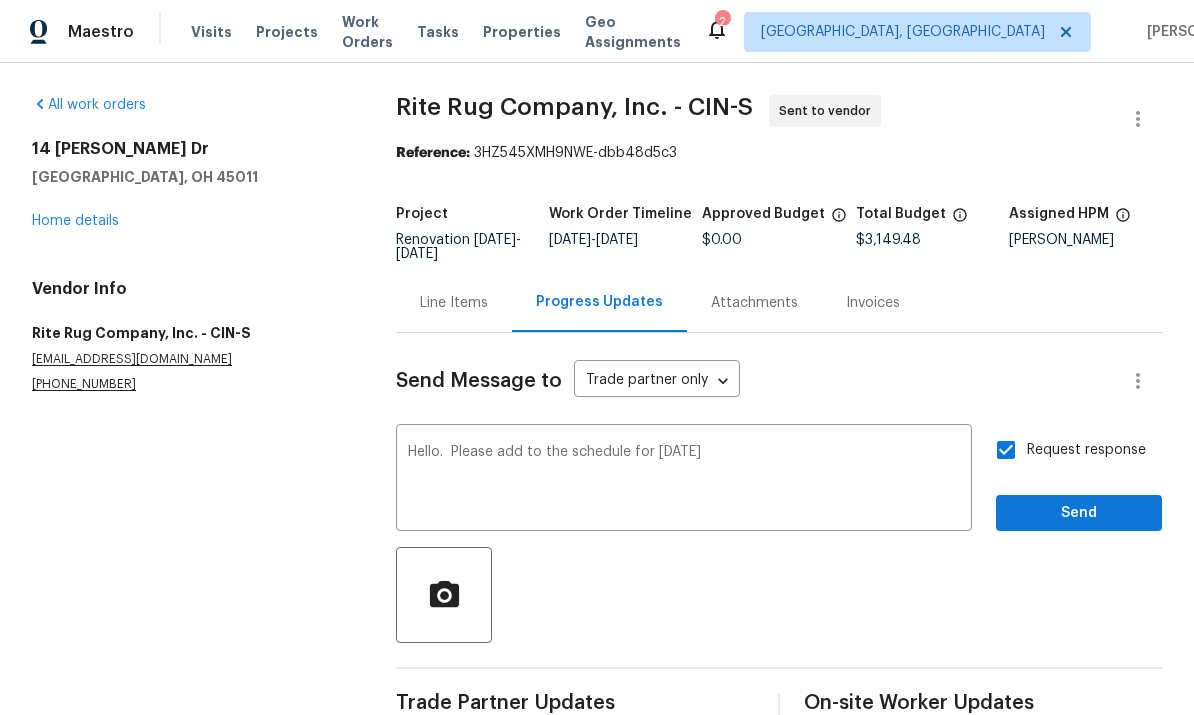 click on "Hello.  Please add to the schedule for Tuesday  x ​" at bounding box center (684, 480) 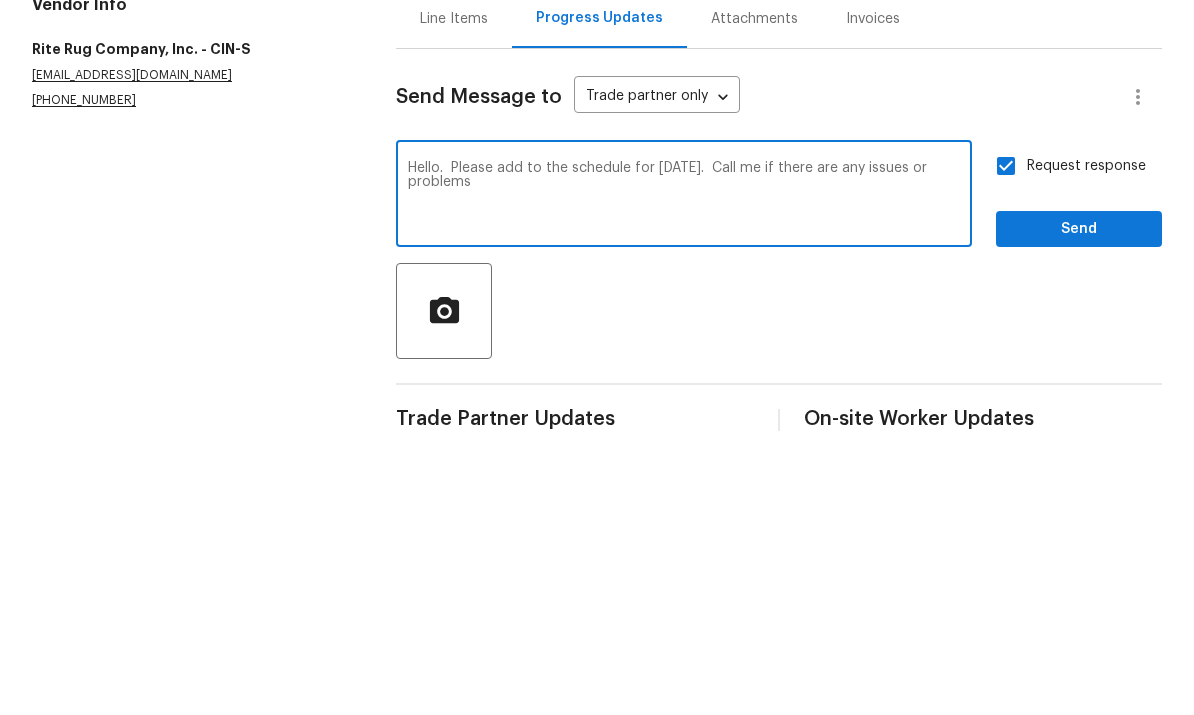 type on "Hello.  Please add to the schedule for Tuesday.  Call me if there are any issues or problems" 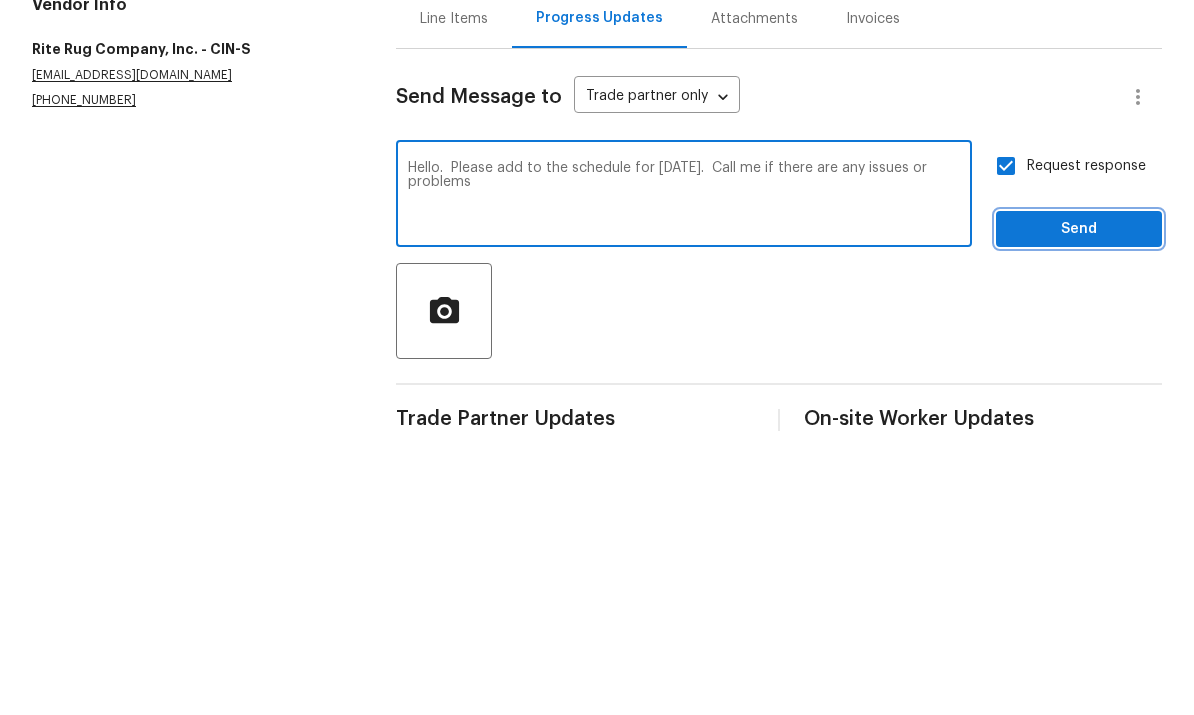 click on "Send" at bounding box center [1079, 513] 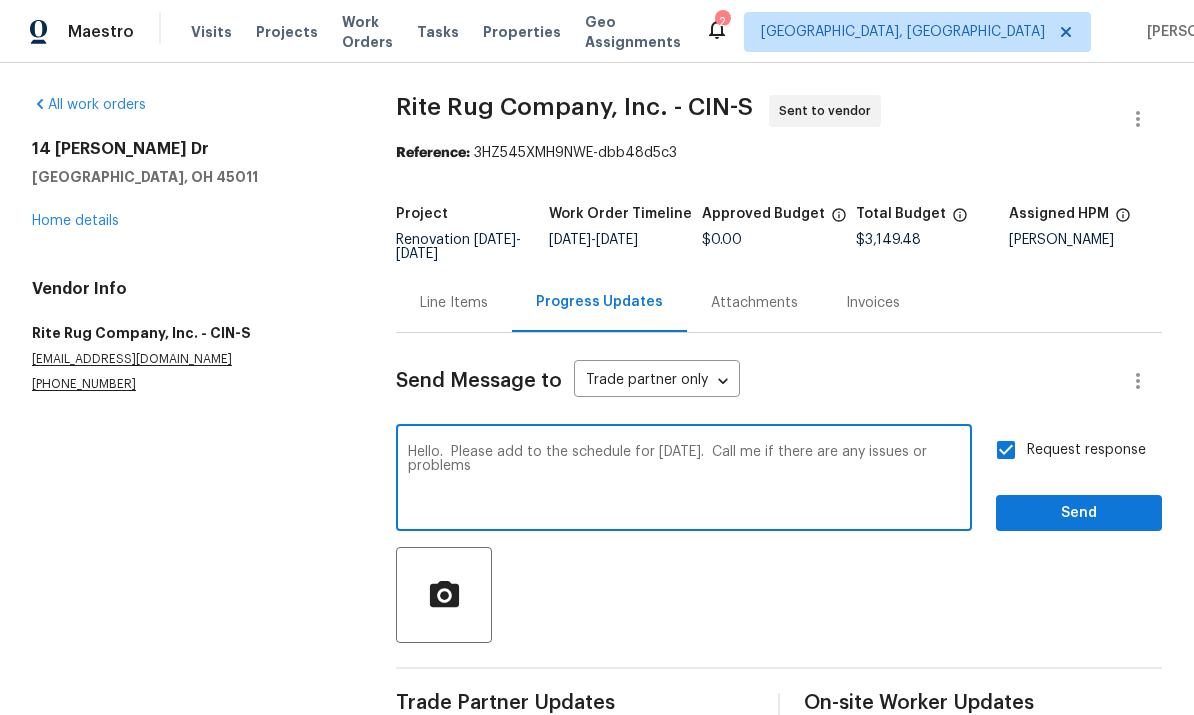 scroll, scrollTop: 47, scrollLeft: 0, axis: vertical 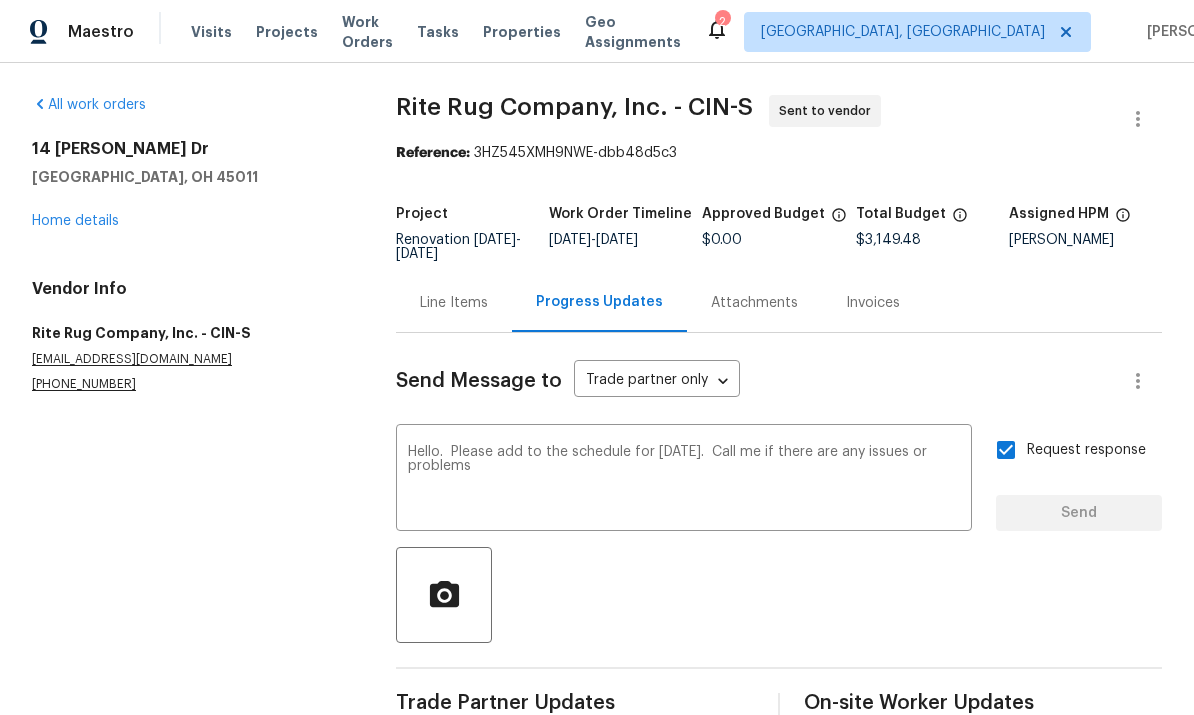 type 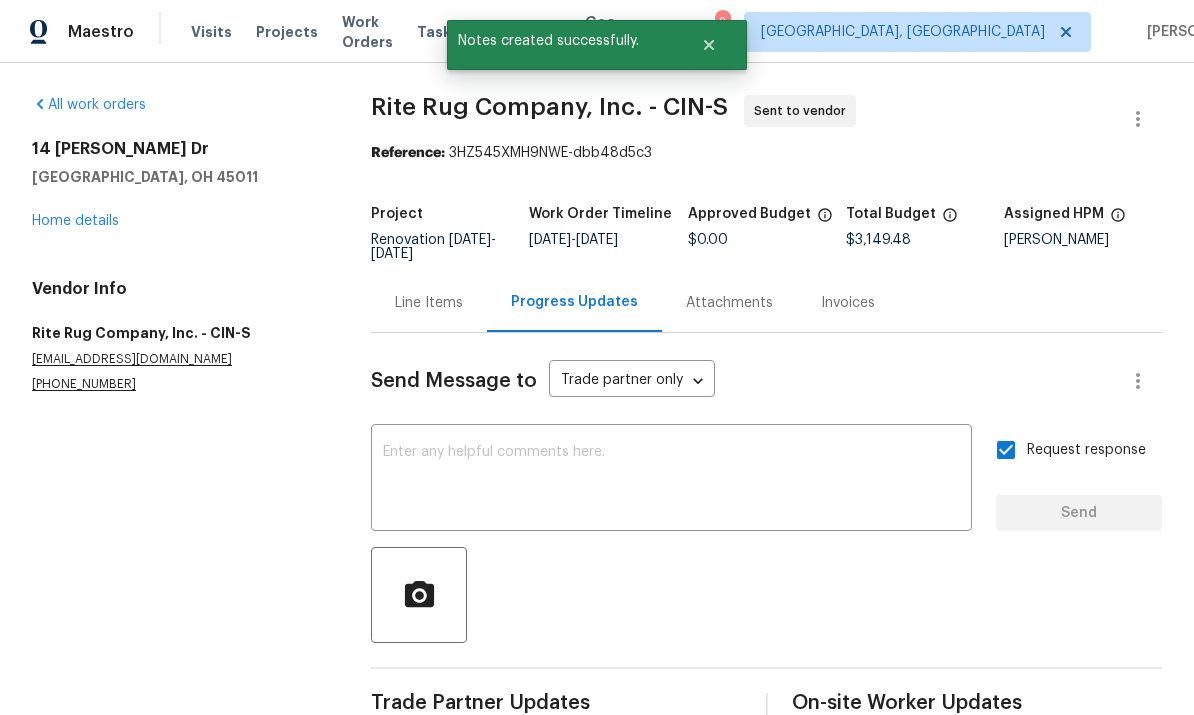 scroll, scrollTop: 0, scrollLeft: 0, axis: both 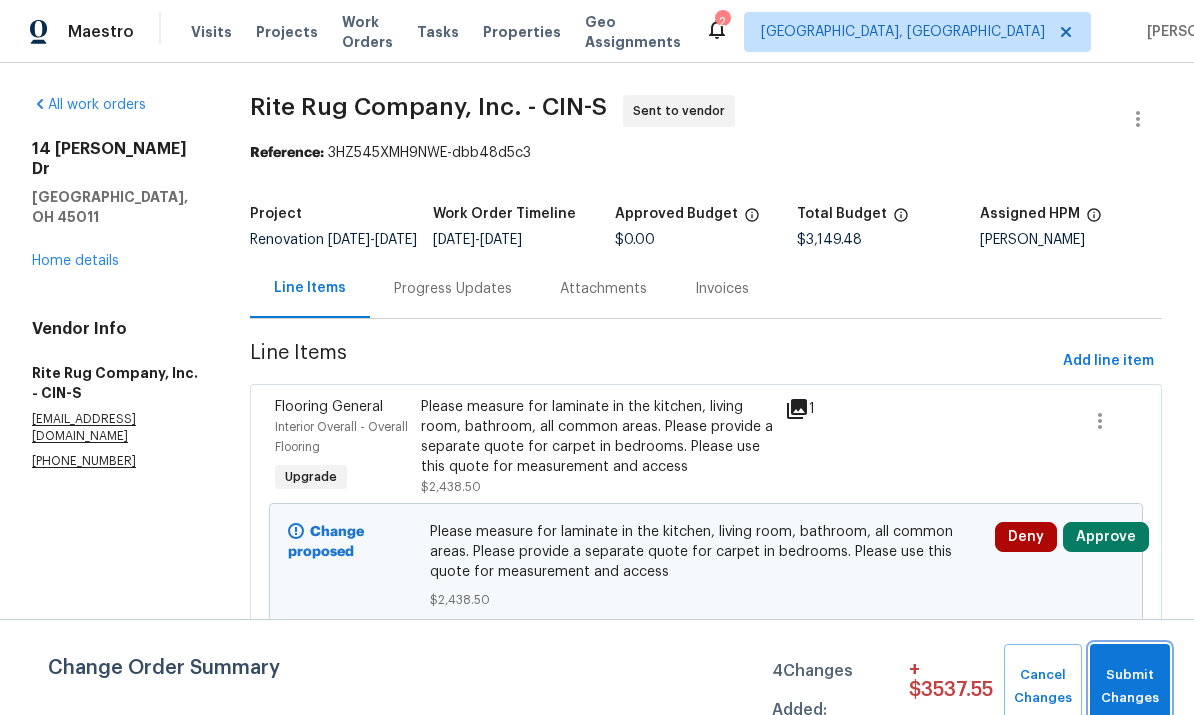 click on "Submit Changes" at bounding box center [1130, 687] 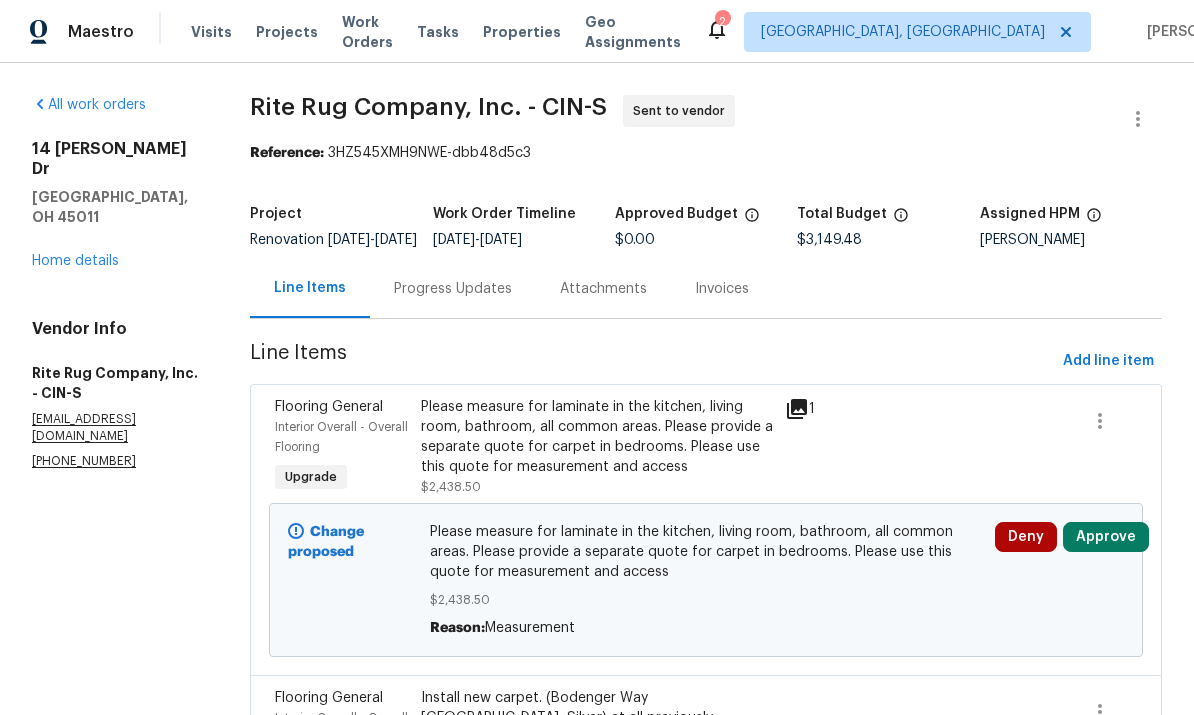 scroll, scrollTop: 0, scrollLeft: 0, axis: both 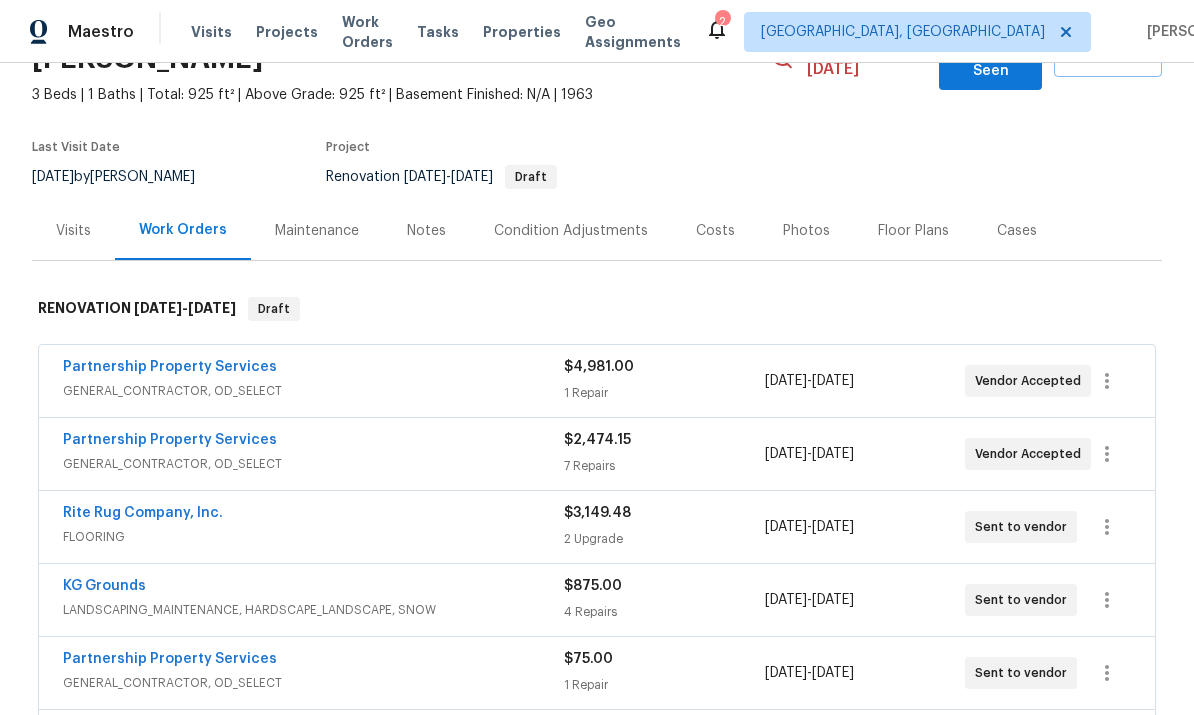 click on "Partnership Property Services" at bounding box center [170, 367] 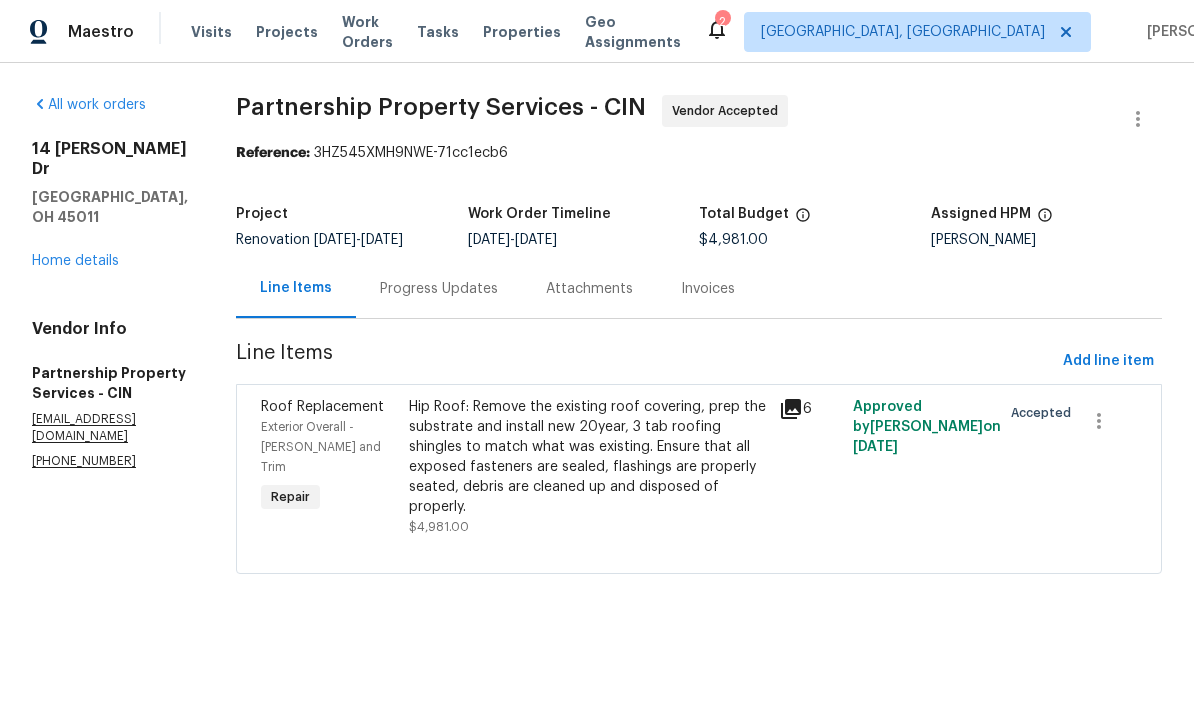 click 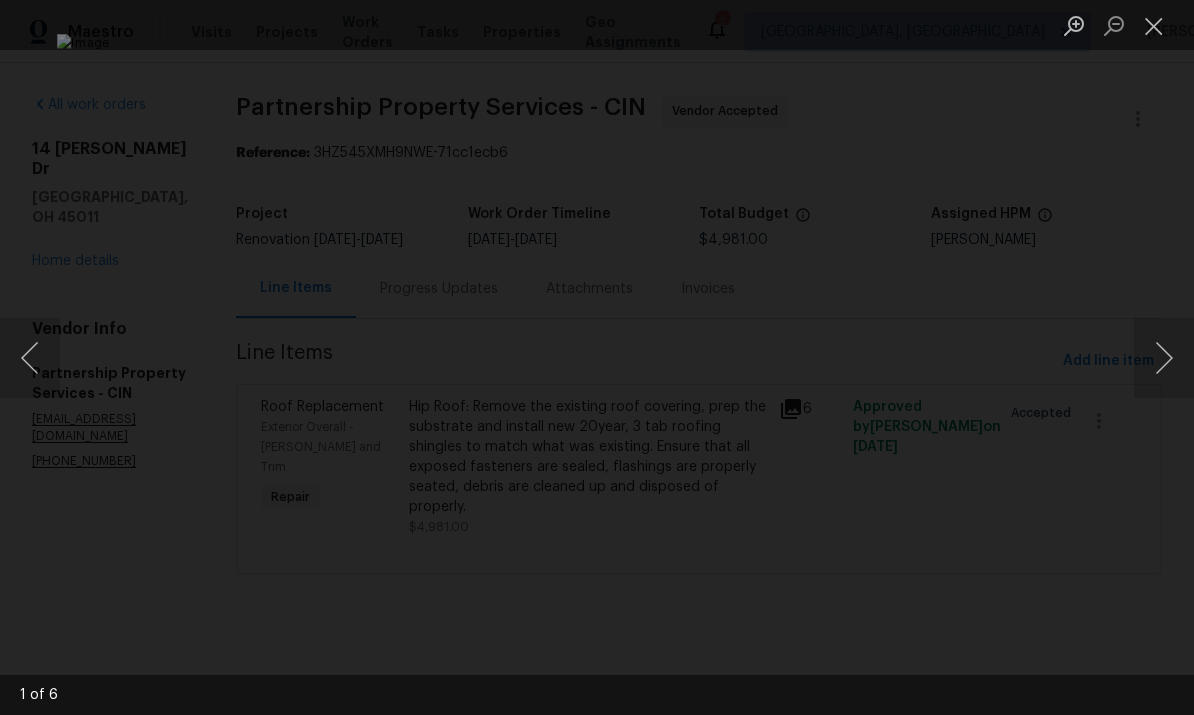 click at bounding box center [1164, 358] 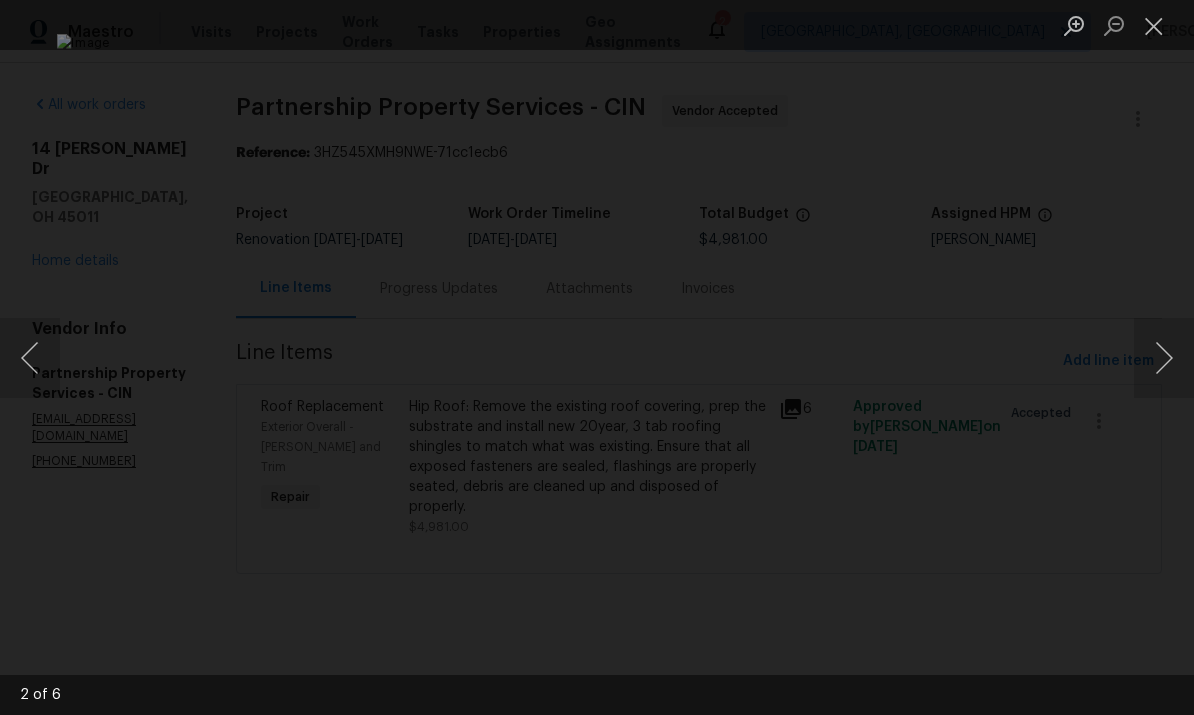 click at bounding box center [1164, 358] 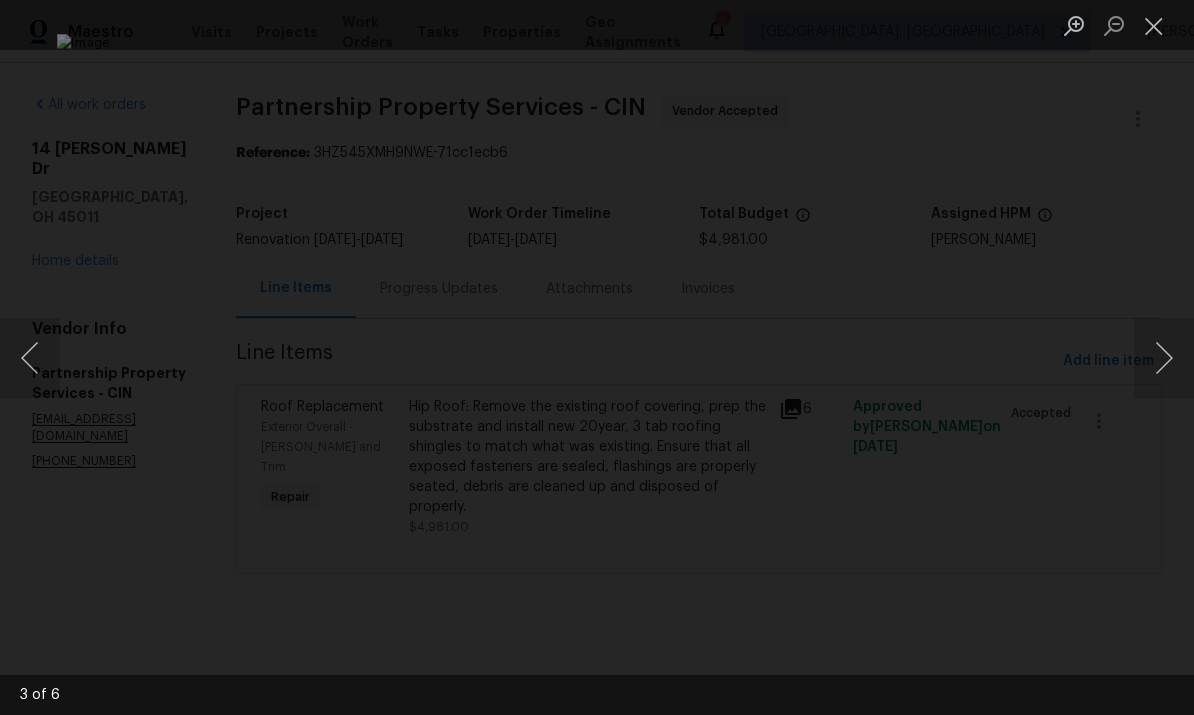 click at bounding box center (1164, 358) 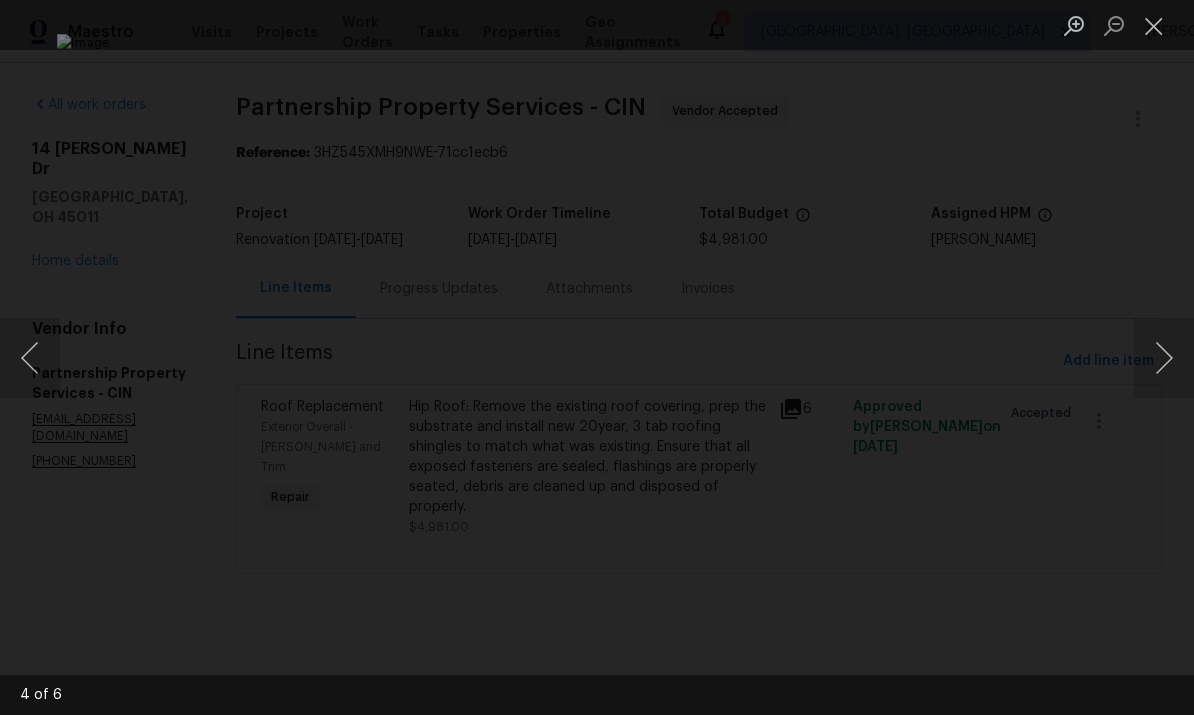 click at bounding box center [1164, 358] 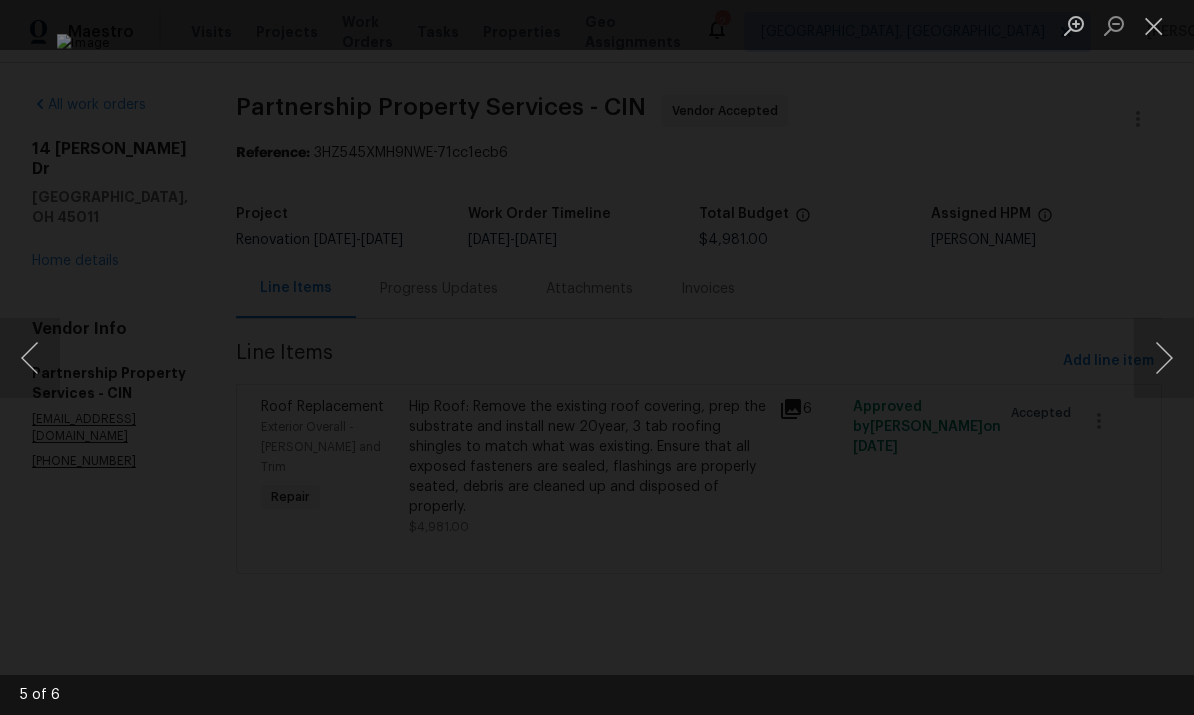 click at bounding box center [1164, 358] 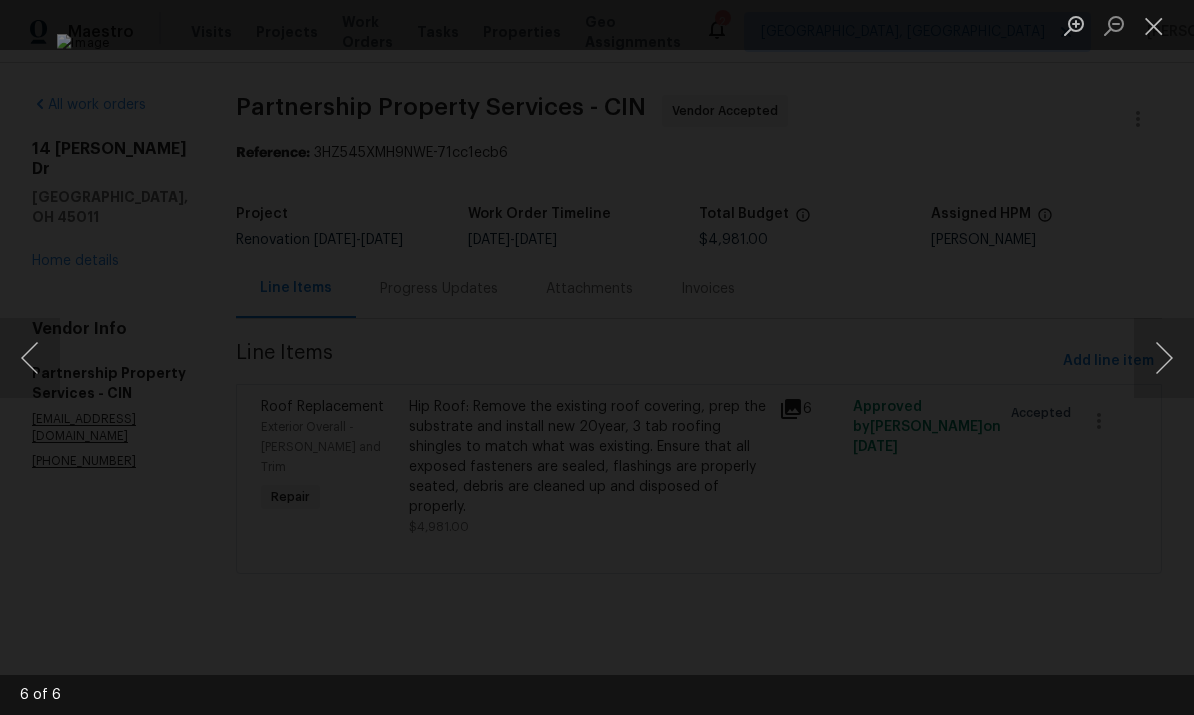 click at bounding box center (1164, 358) 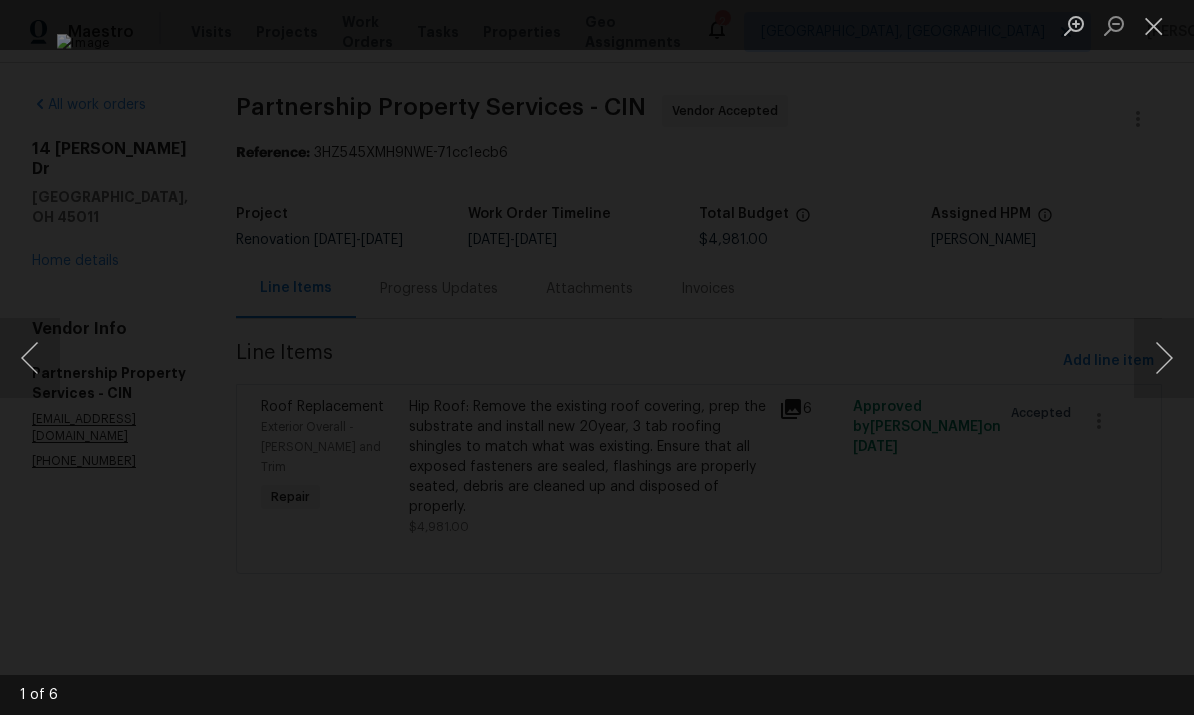 click at bounding box center (1164, 358) 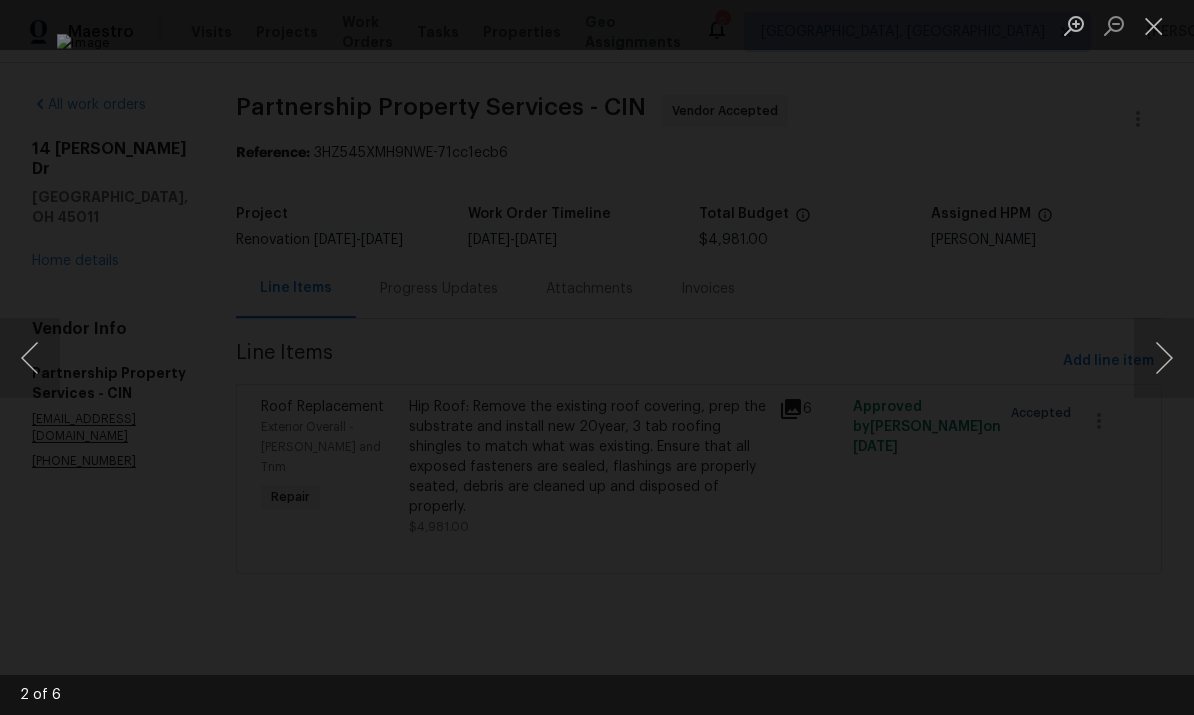 click at bounding box center (1154, 25) 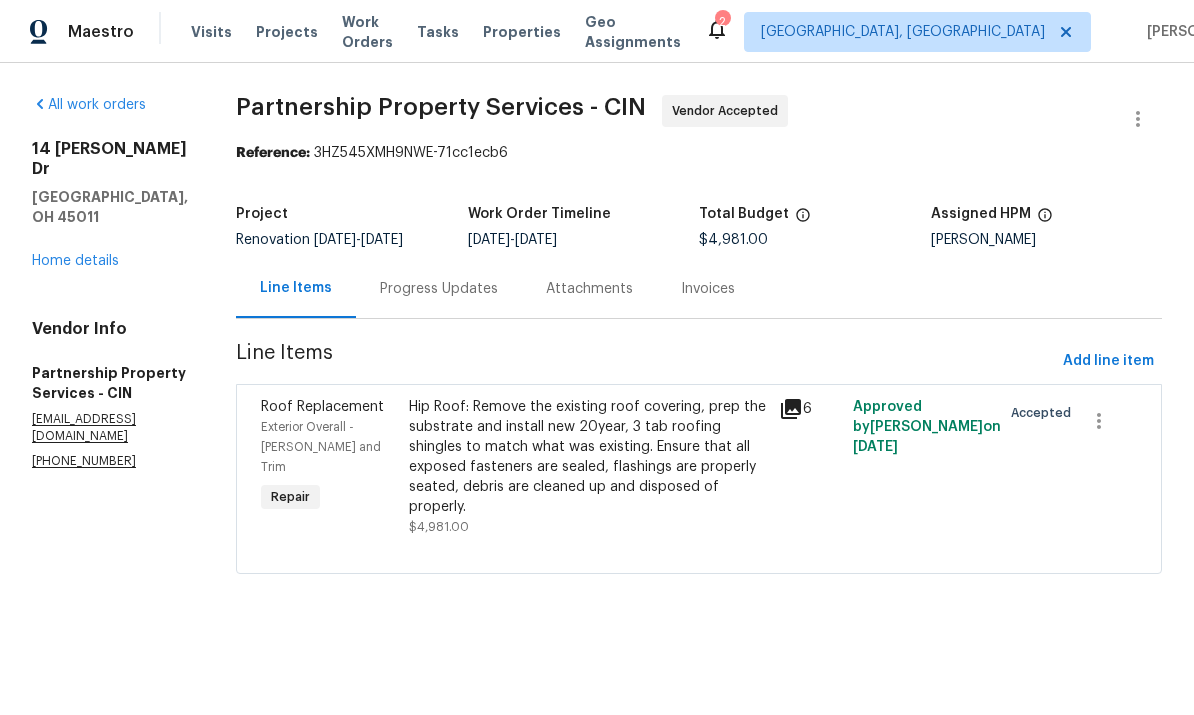 click on "Exterior Overall - Eaves and Trim" at bounding box center [321, 447] 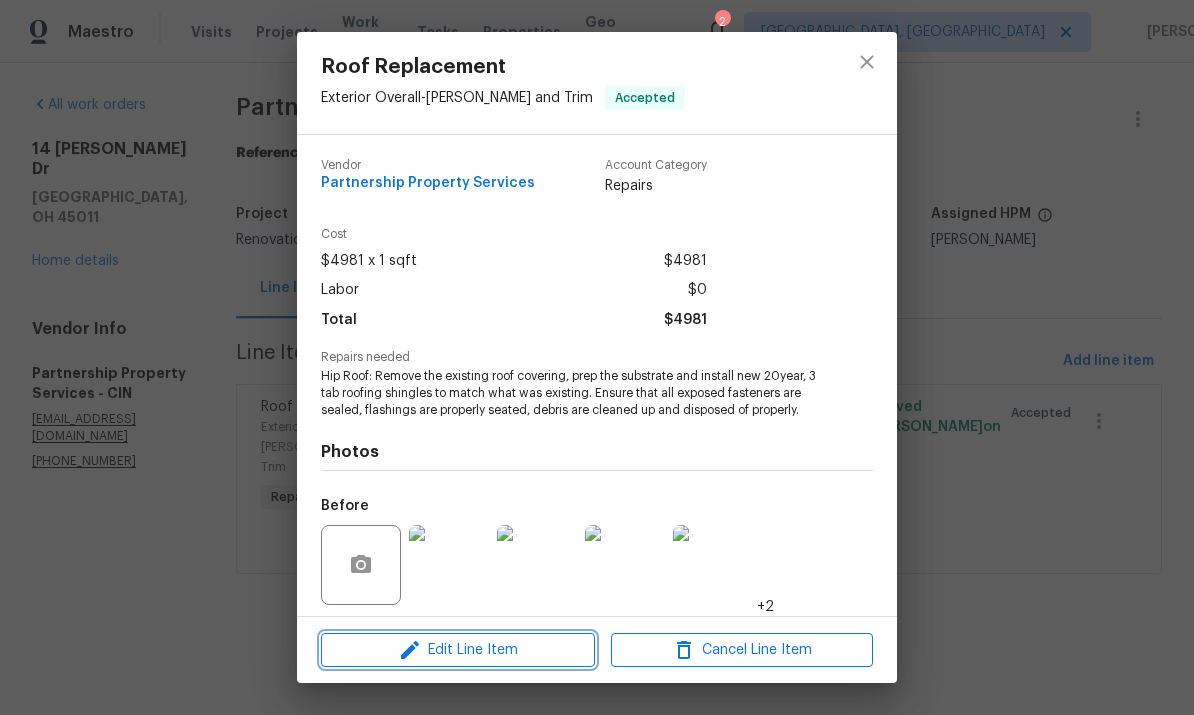 click on "Edit Line Item" at bounding box center [458, 650] 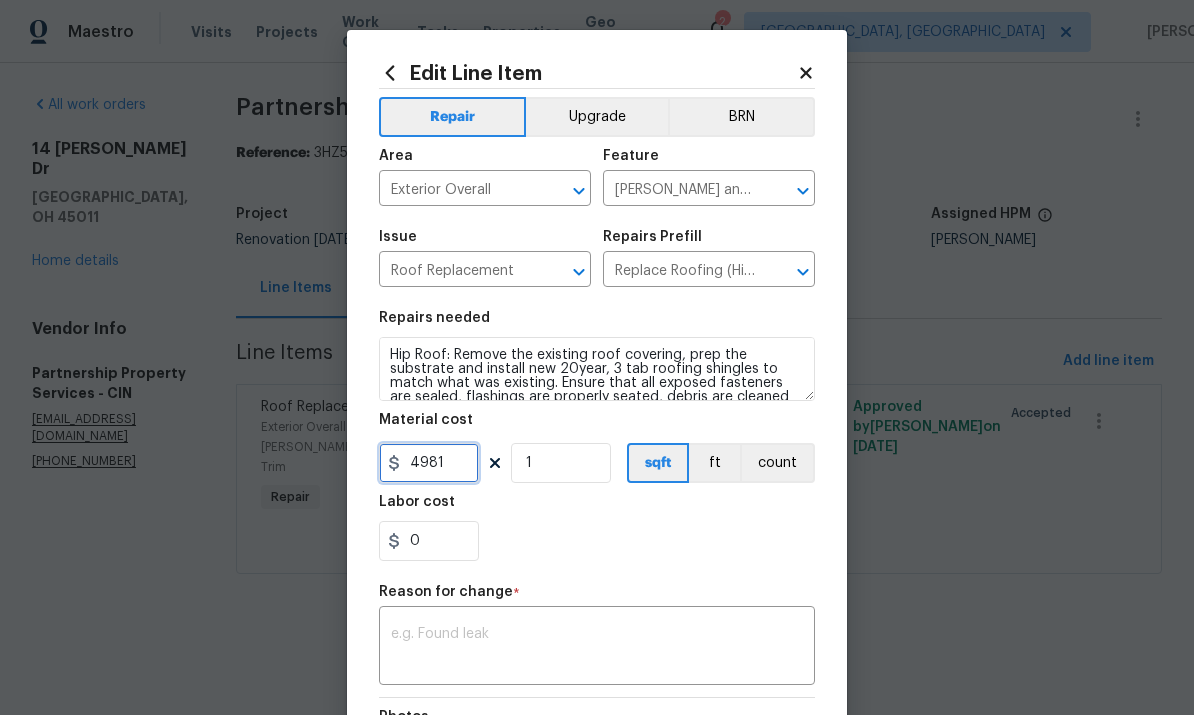 click on "4981" at bounding box center [429, 463] 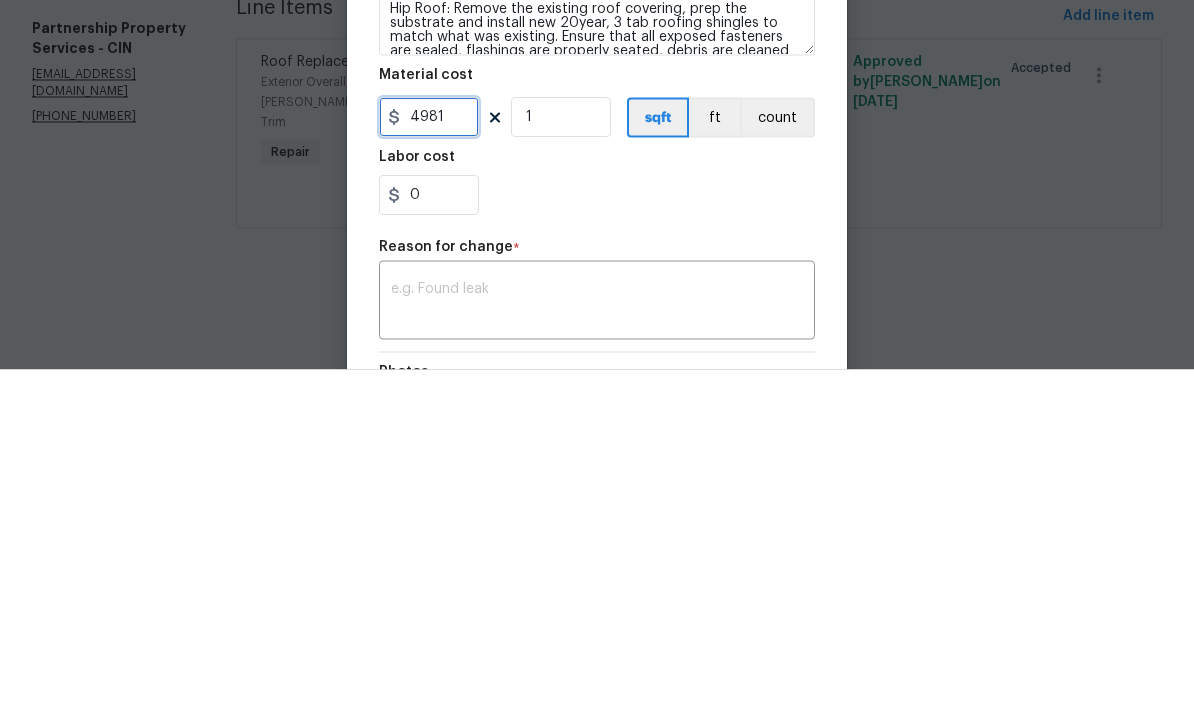click on "4981" at bounding box center (429, 463) 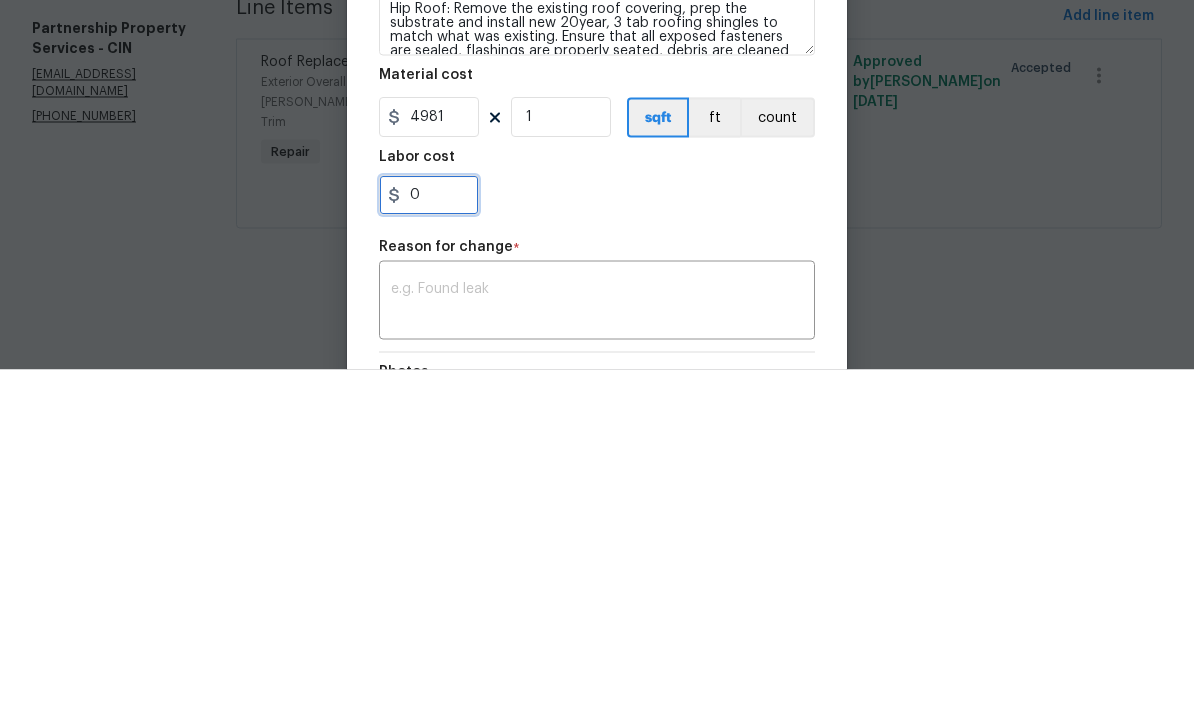 click on "0" at bounding box center [429, 541] 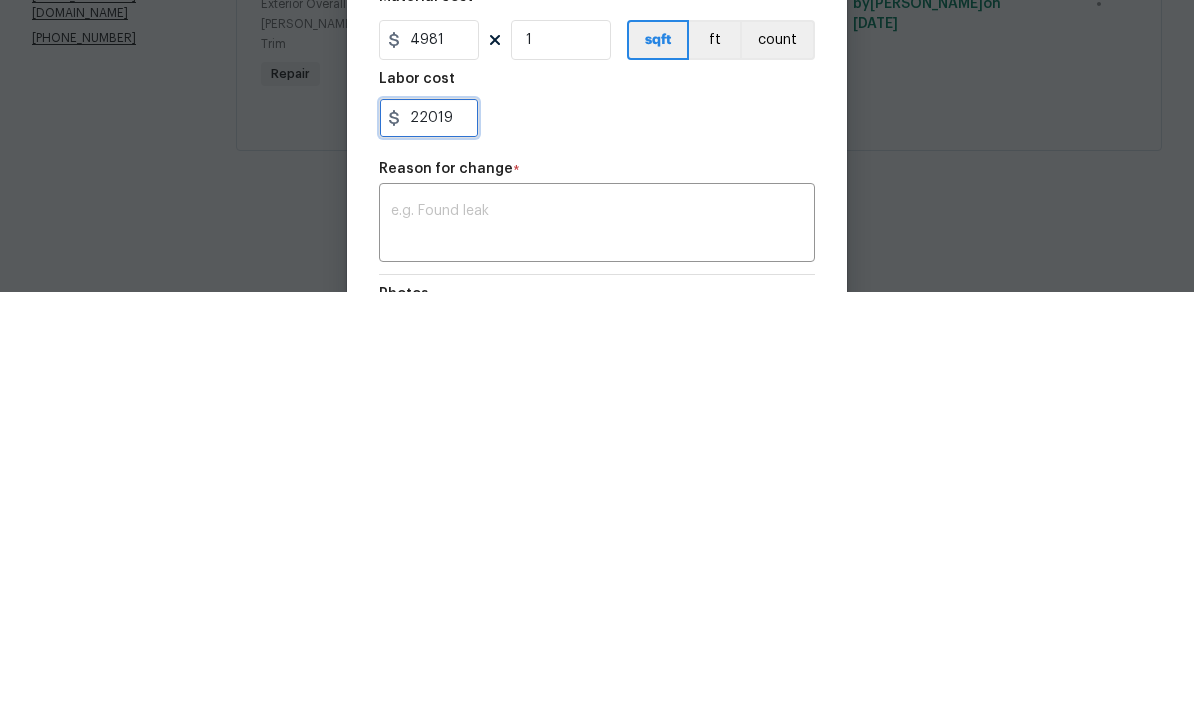 click on "22019" at bounding box center [429, 541] 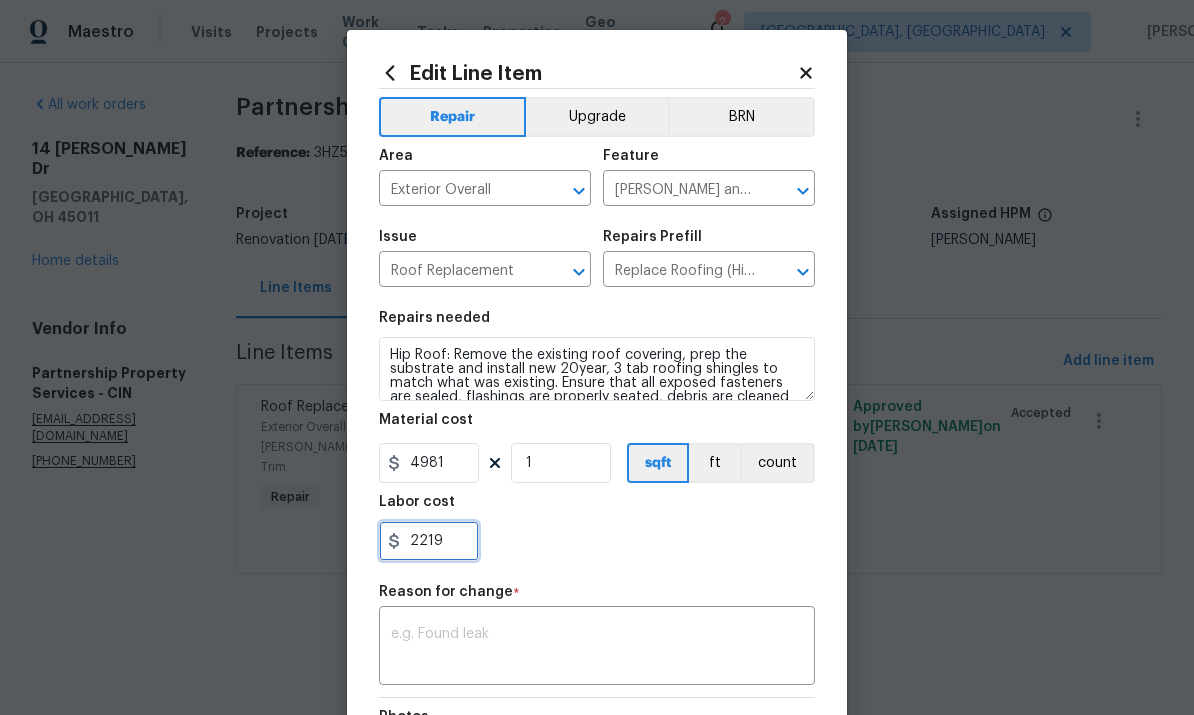 type on "2219" 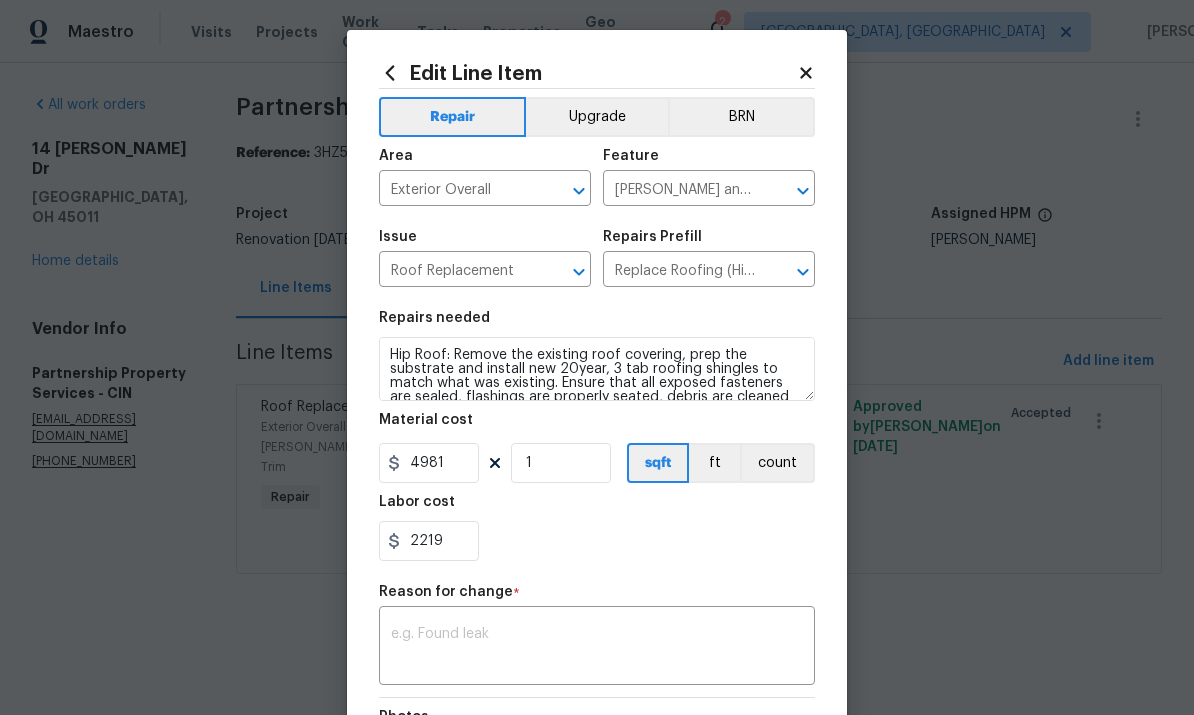 click on "2219" at bounding box center (597, 541) 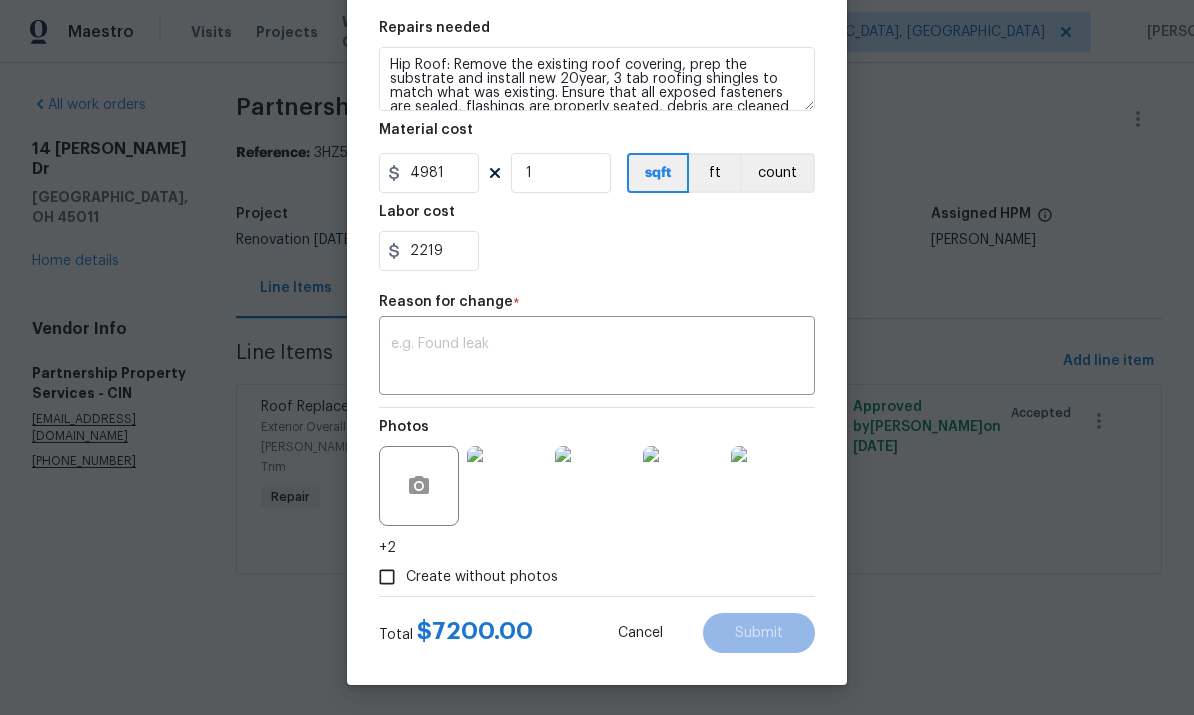 scroll, scrollTop: 294, scrollLeft: 0, axis: vertical 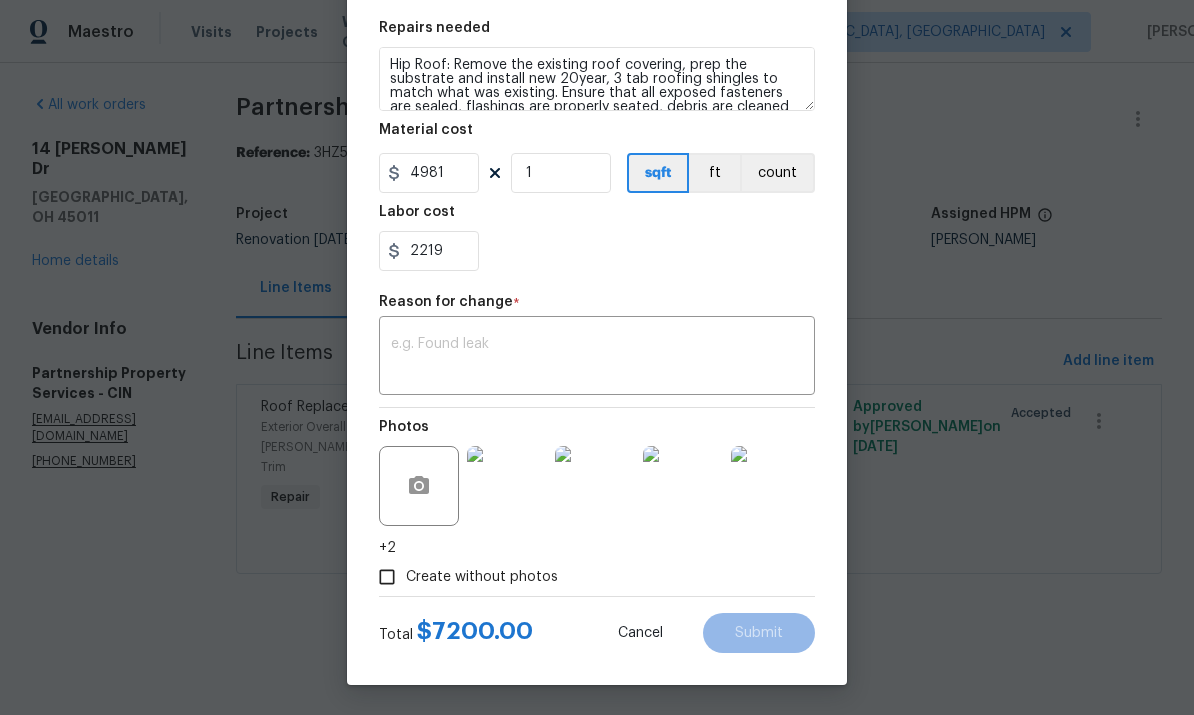 click on "2219" at bounding box center [597, 251] 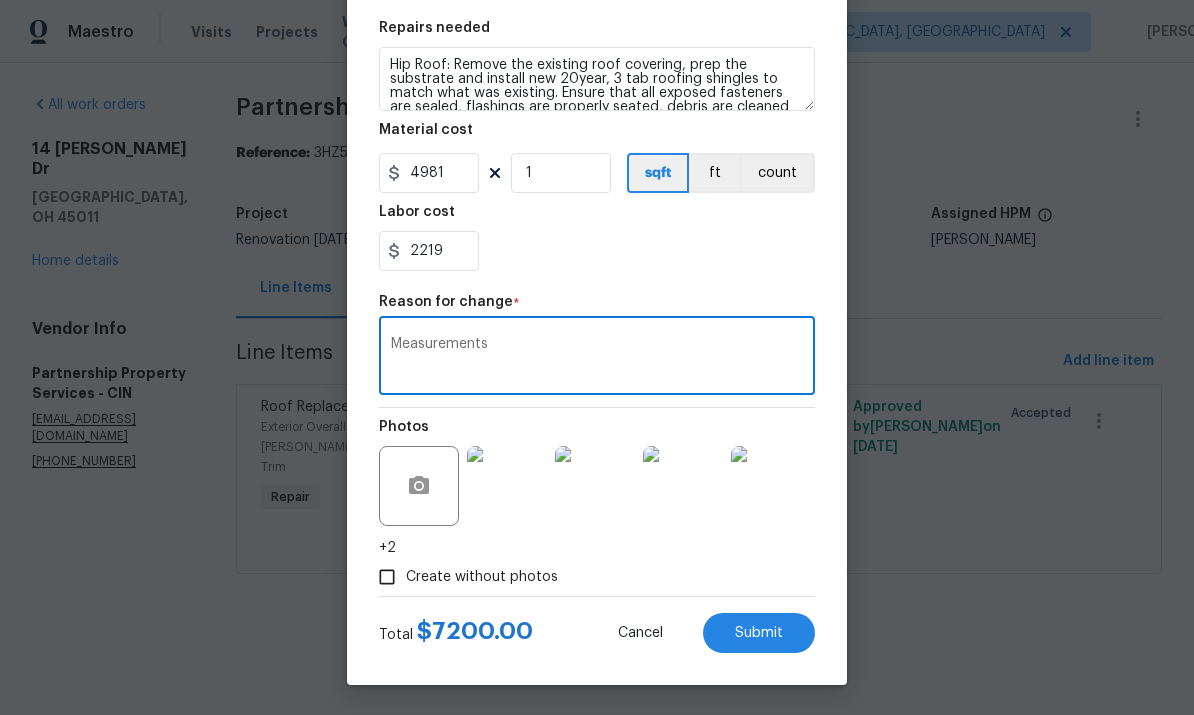 type on "Measurements" 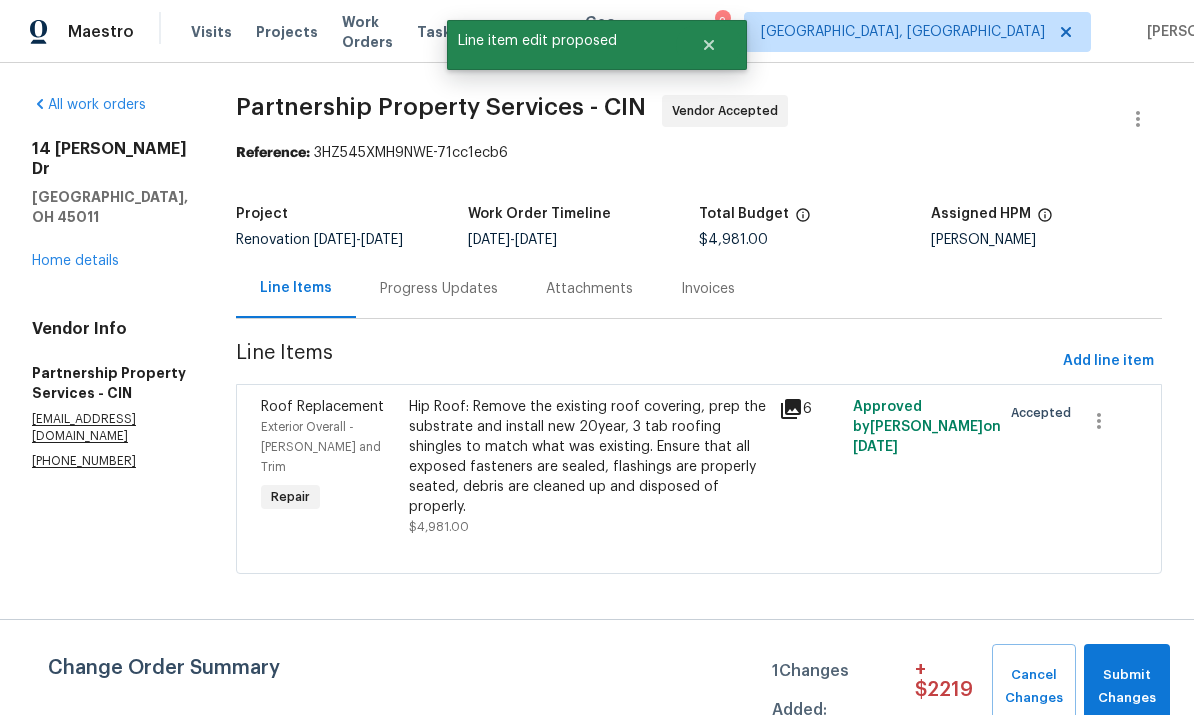 scroll, scrollTop: 0, scrollLeft: 0, axis: both 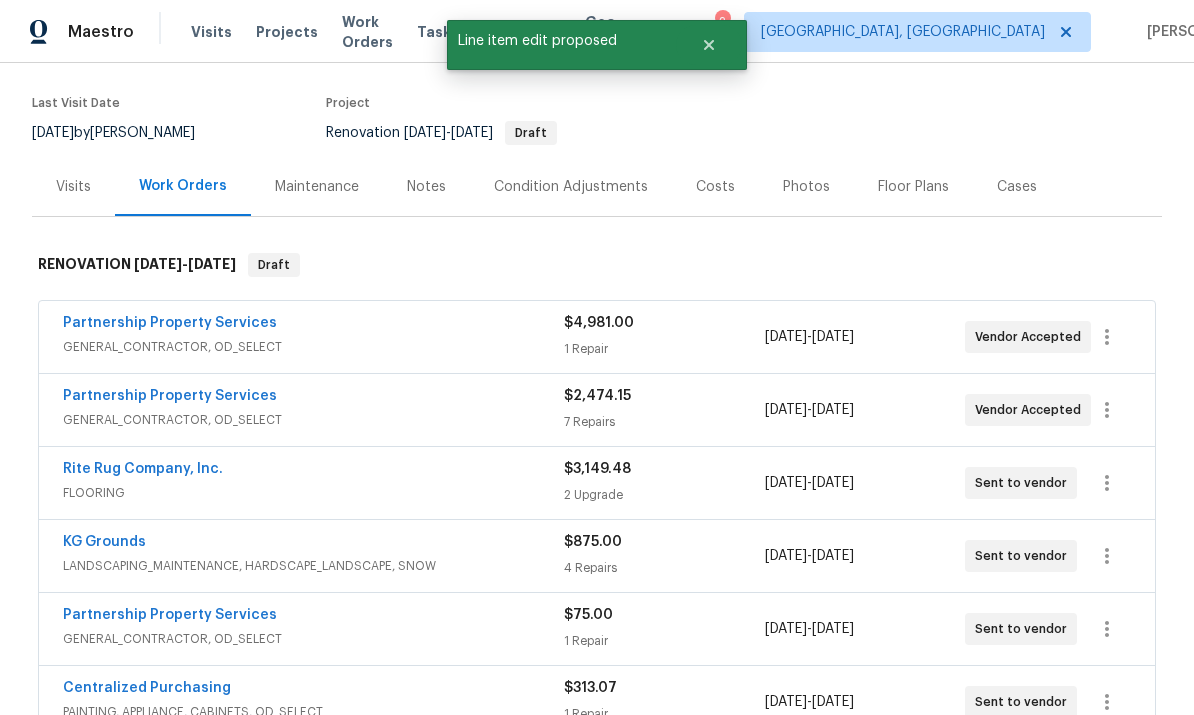 click on "Partnership Property Services" at bounding box center [170, 396] 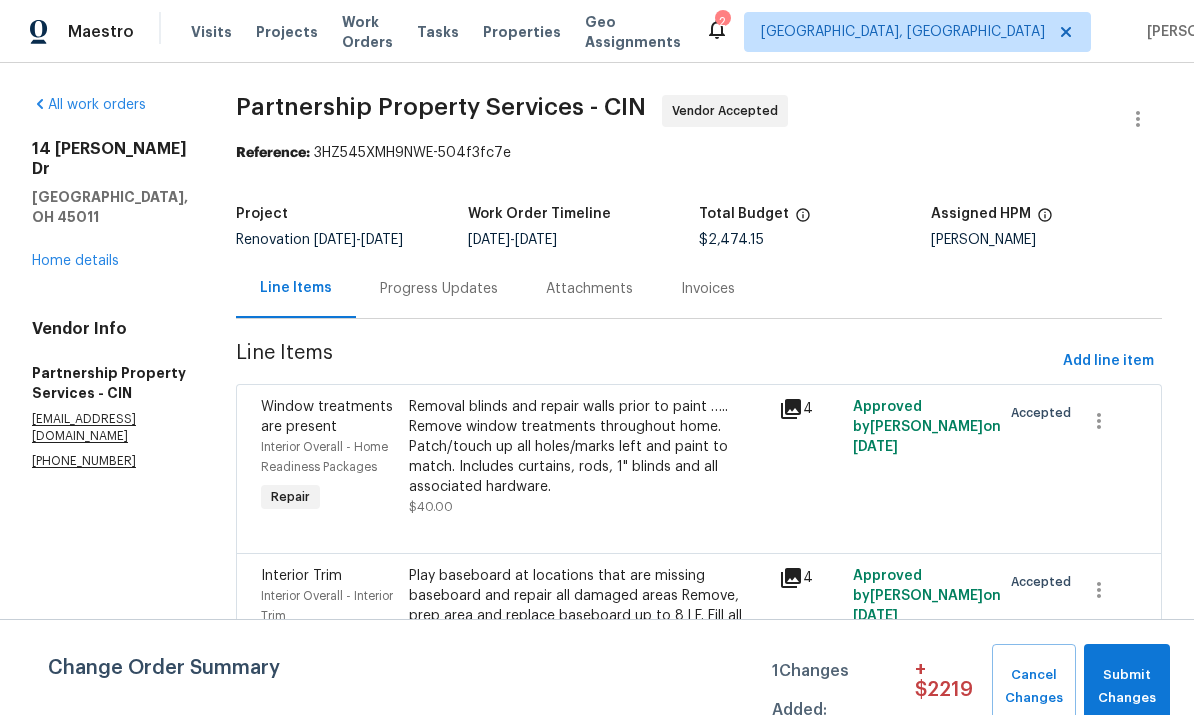 scroll, scrollTop: 0, scrollLeft: 0, axis: both 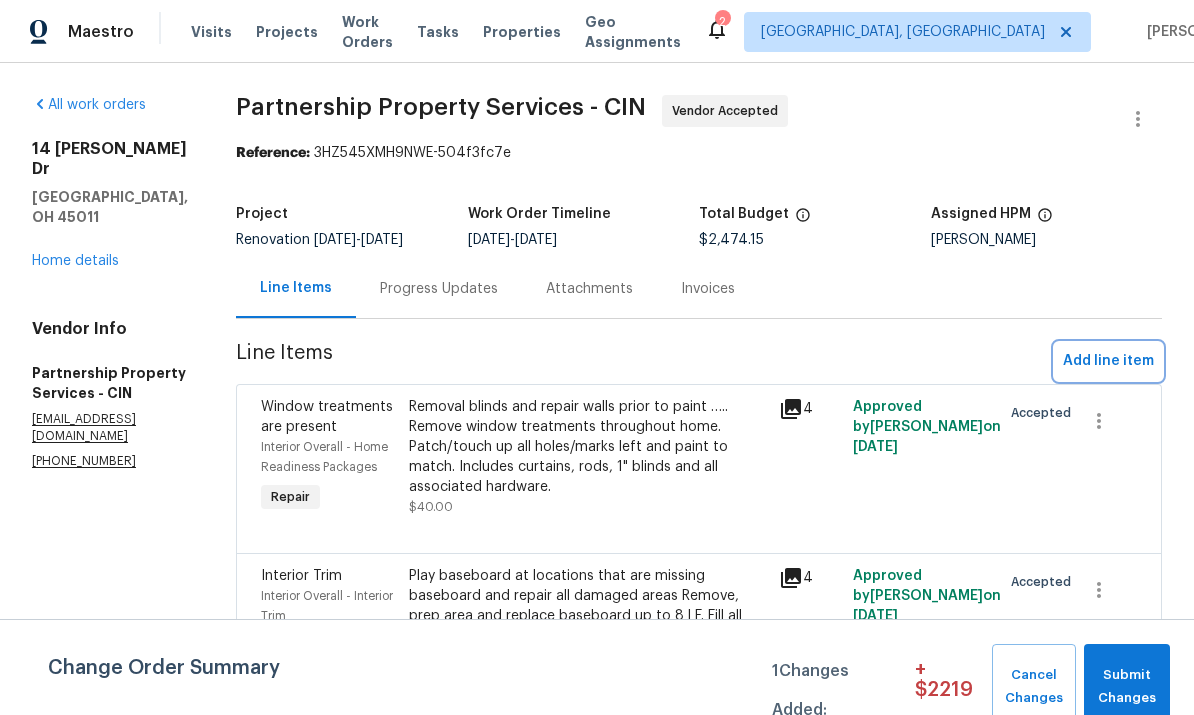 click on "Add line item" at bounding box center (1108, 361) 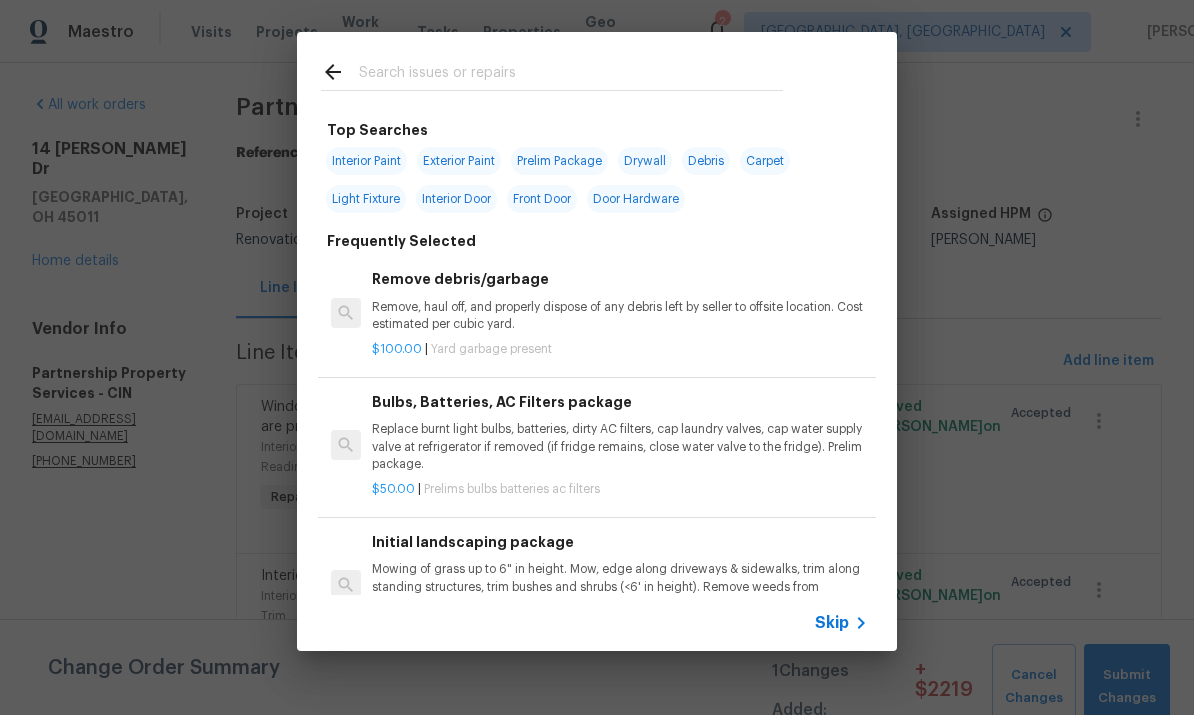 click at bounding box center [571, 75] 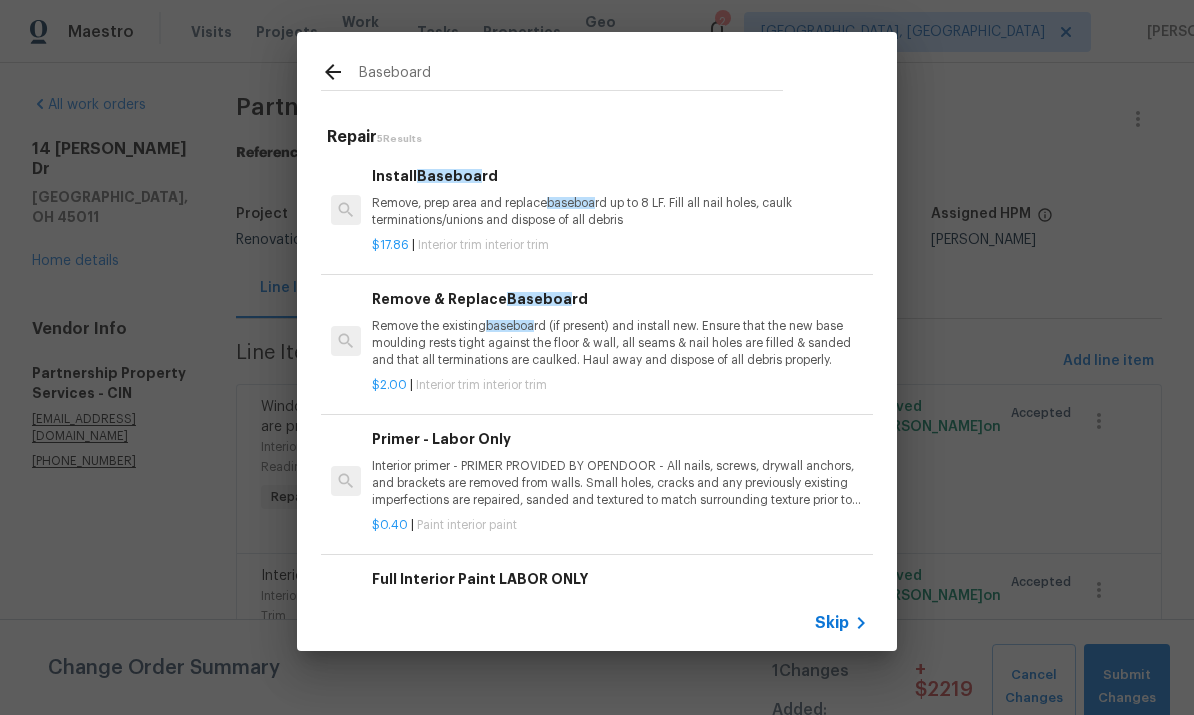 type on "Baseboard" 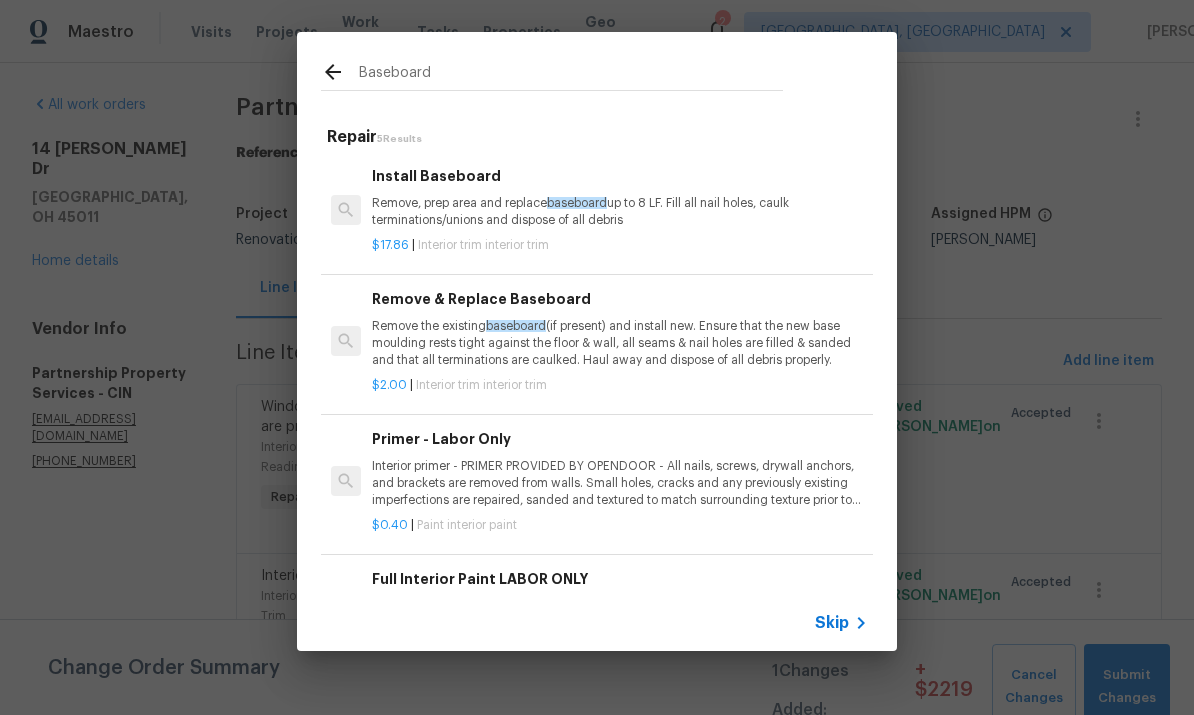 scroll, scrollTop: 0, scrollLeft: 0, axis: both 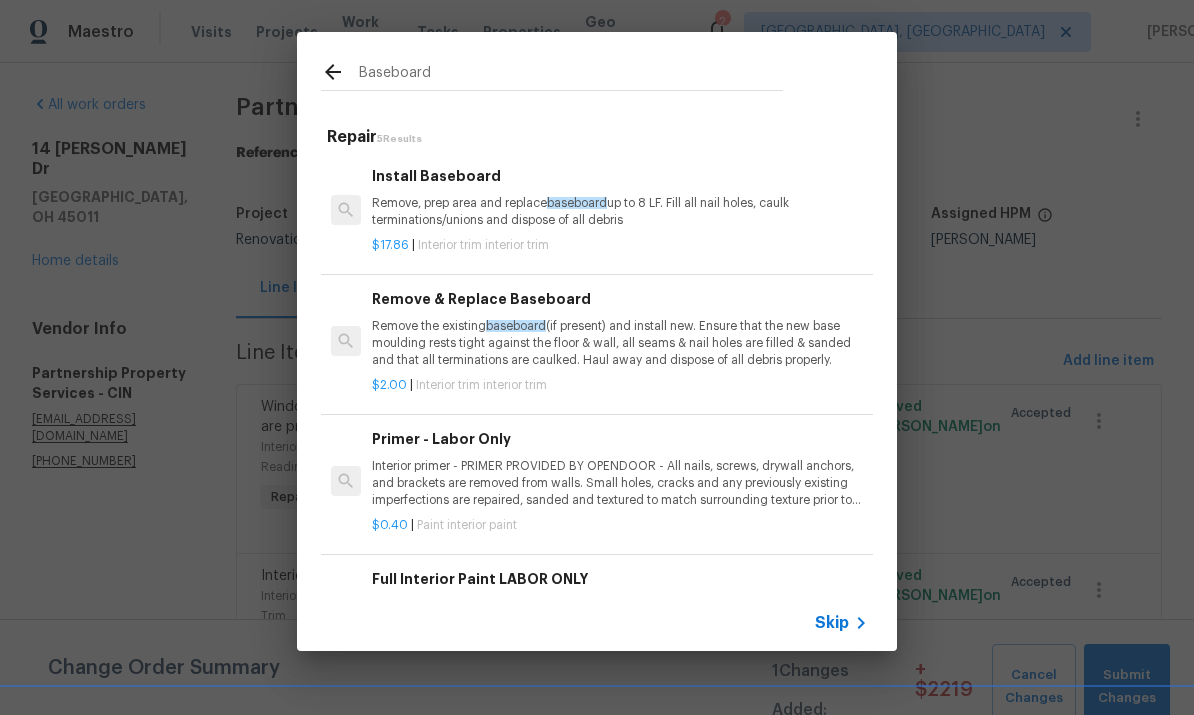 click on "Install Baseboard Remove, prep area and replace  baseboard  up to 8 LF. Fill all nail holes, caulk terminations/unions and dispose of all debris" at bounding box center [620, 197] 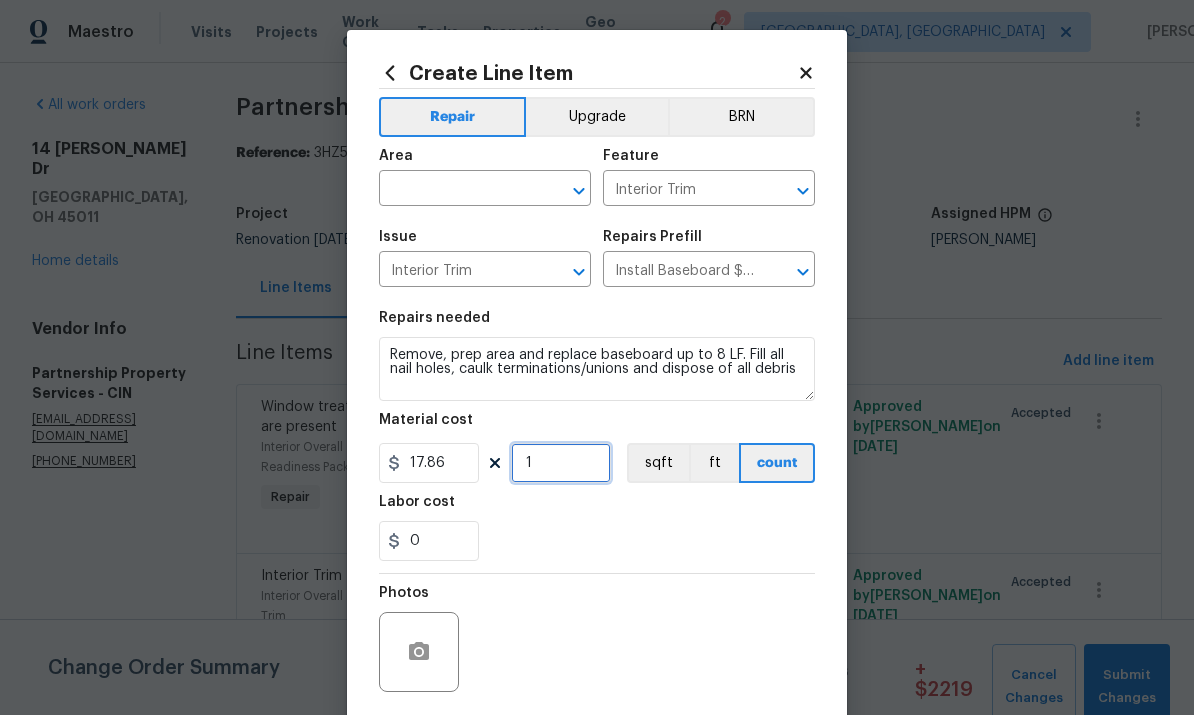 click on "1" at bounding box center (561, 463) 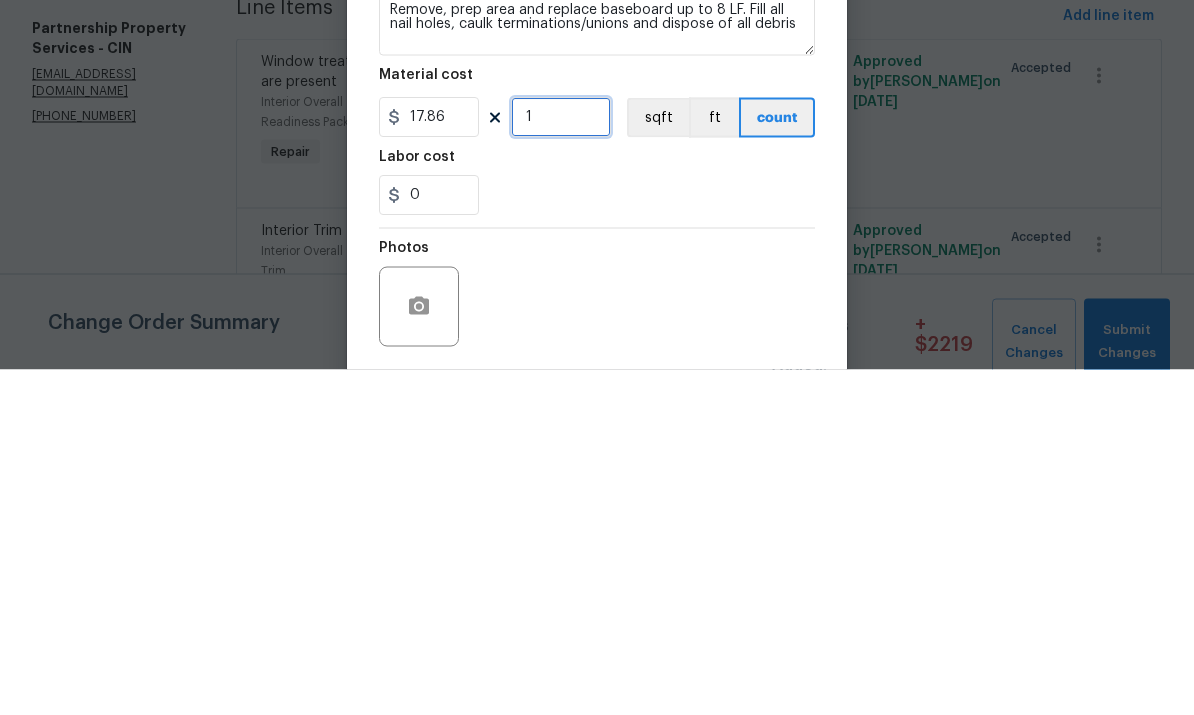 click on "1" at bounding box center (561, 463) 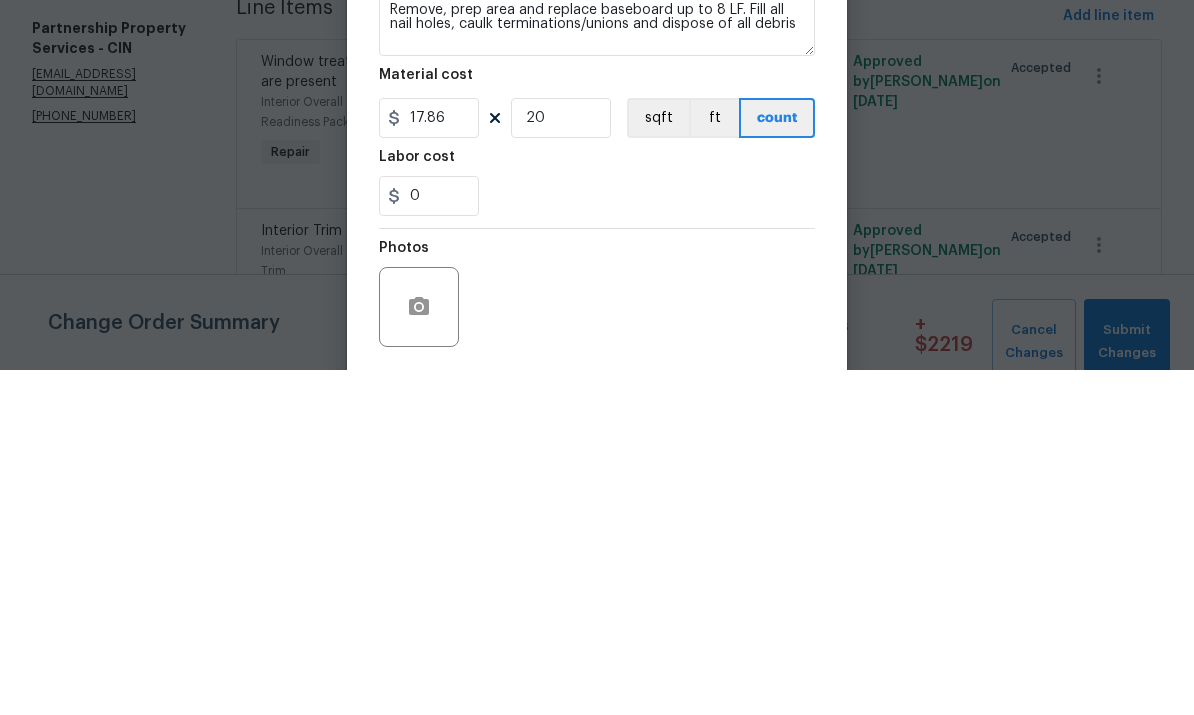 scroll, scrollTop: 75, scrollLeft: 0, axis: vertical 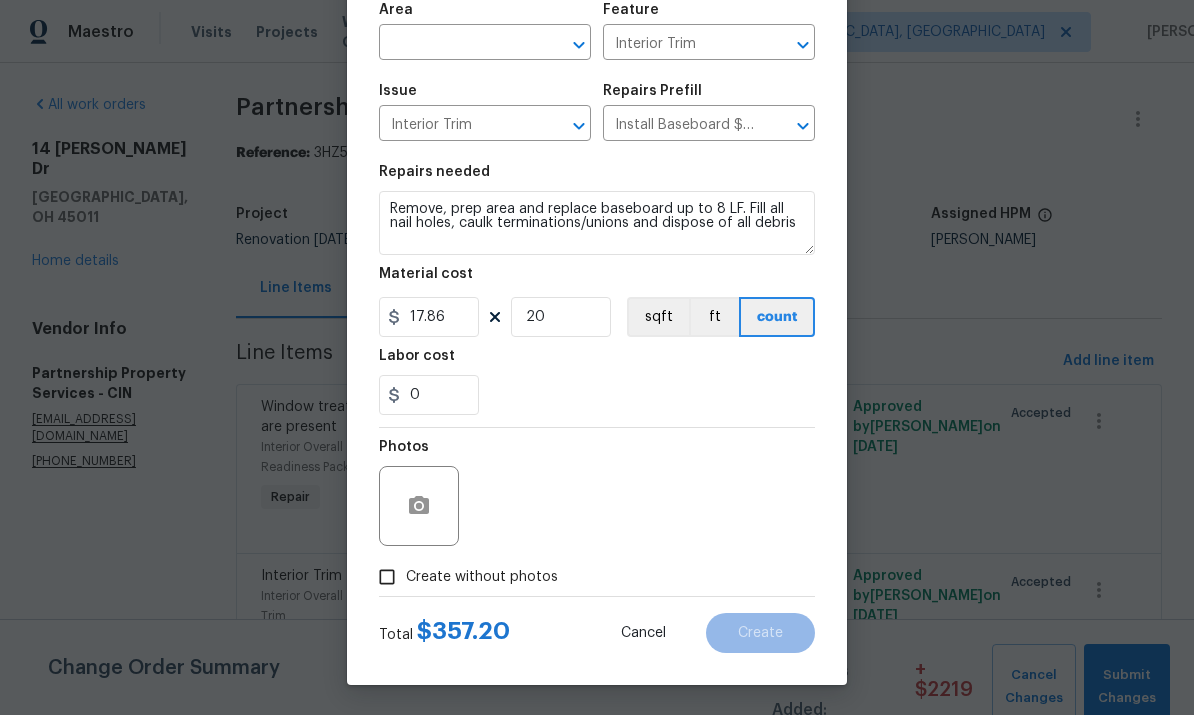 click on "Material cost" at bounding box center (597, 280) 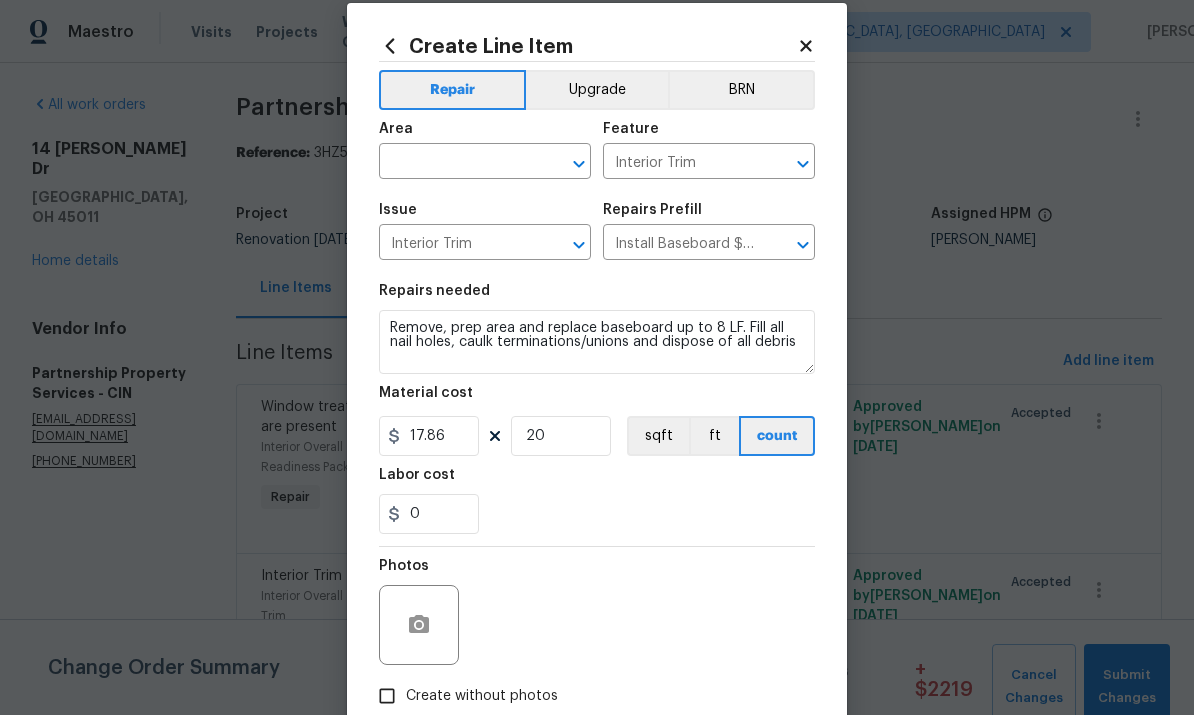 scroll, scrollTop: 5, scrollLeft: 0, axis: vertical 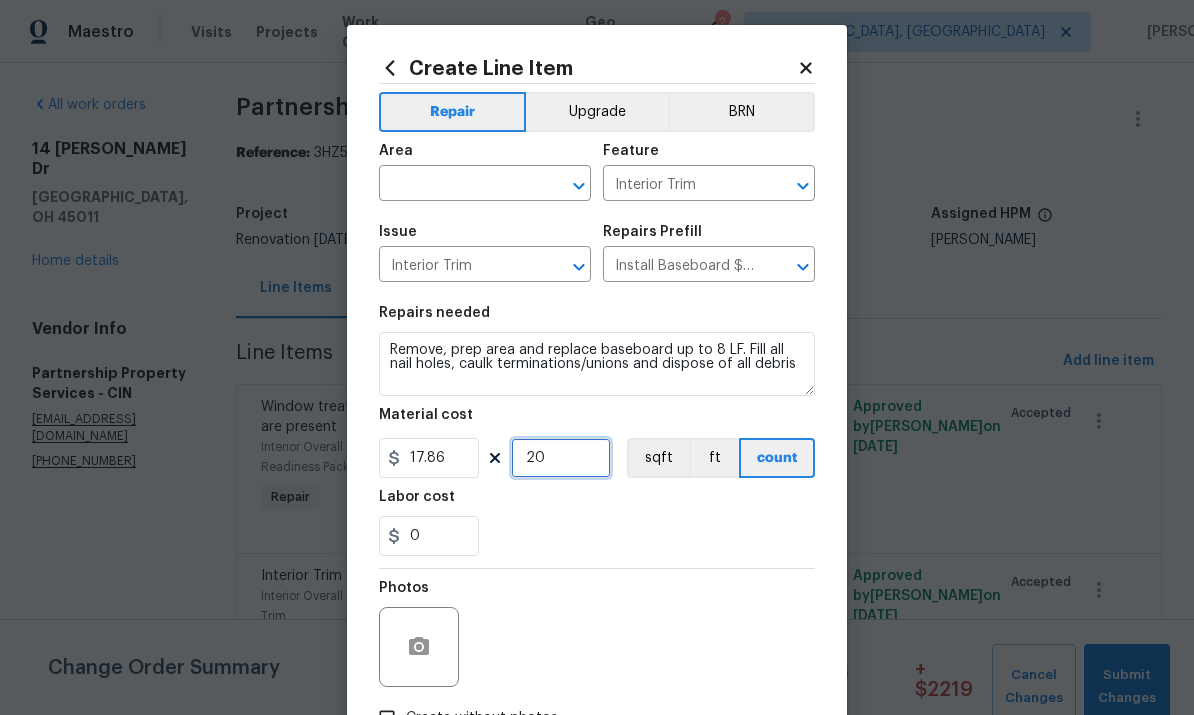 click on "20" at bounding box center [561, 458] 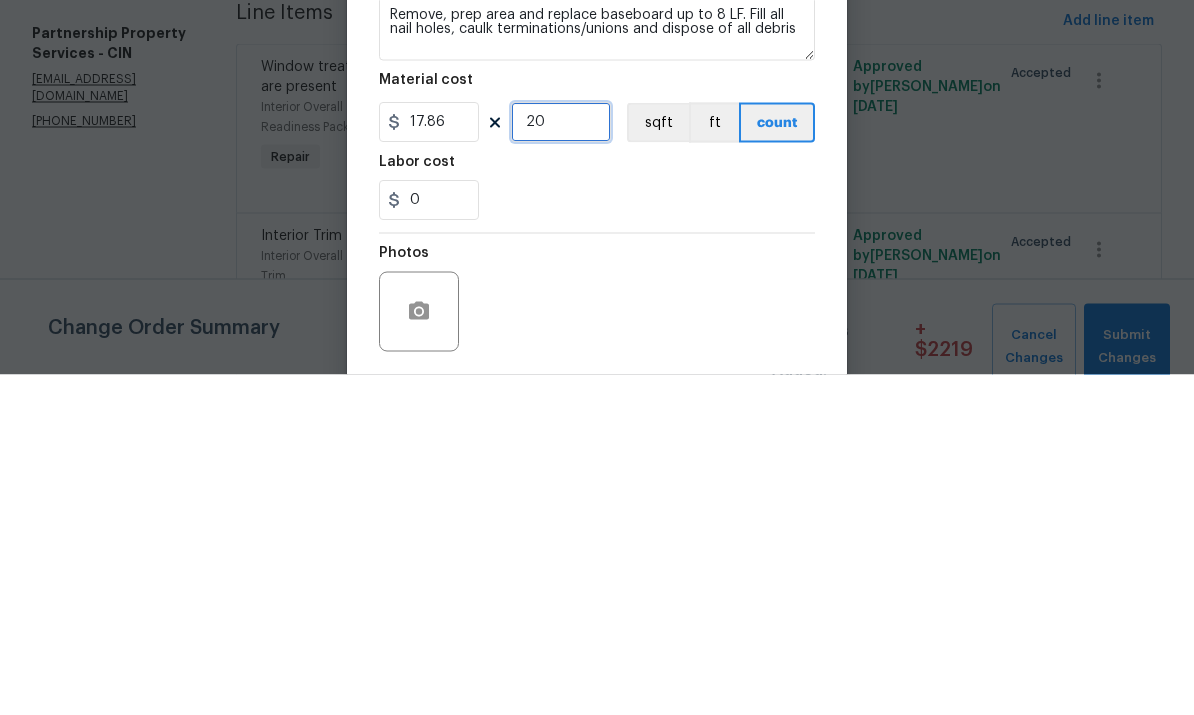 scroll, scrollTop: 0, scrollLeft: 0, axis: both 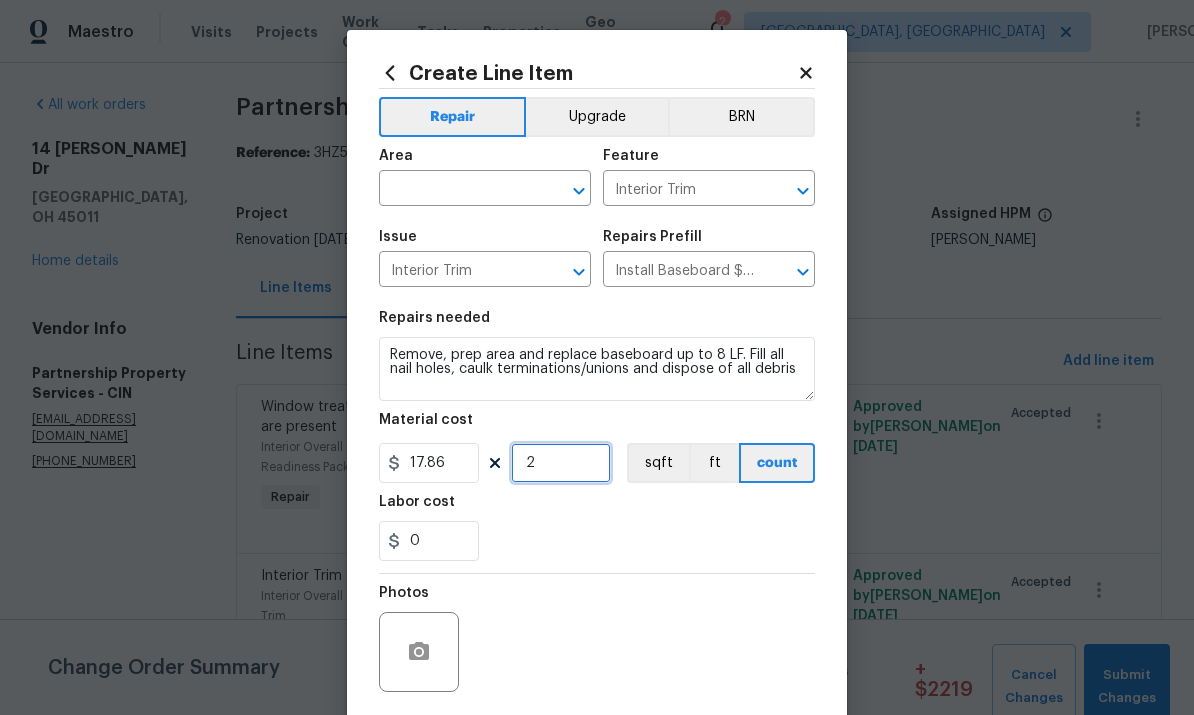 click on "2" at bounding box center (561, 463) 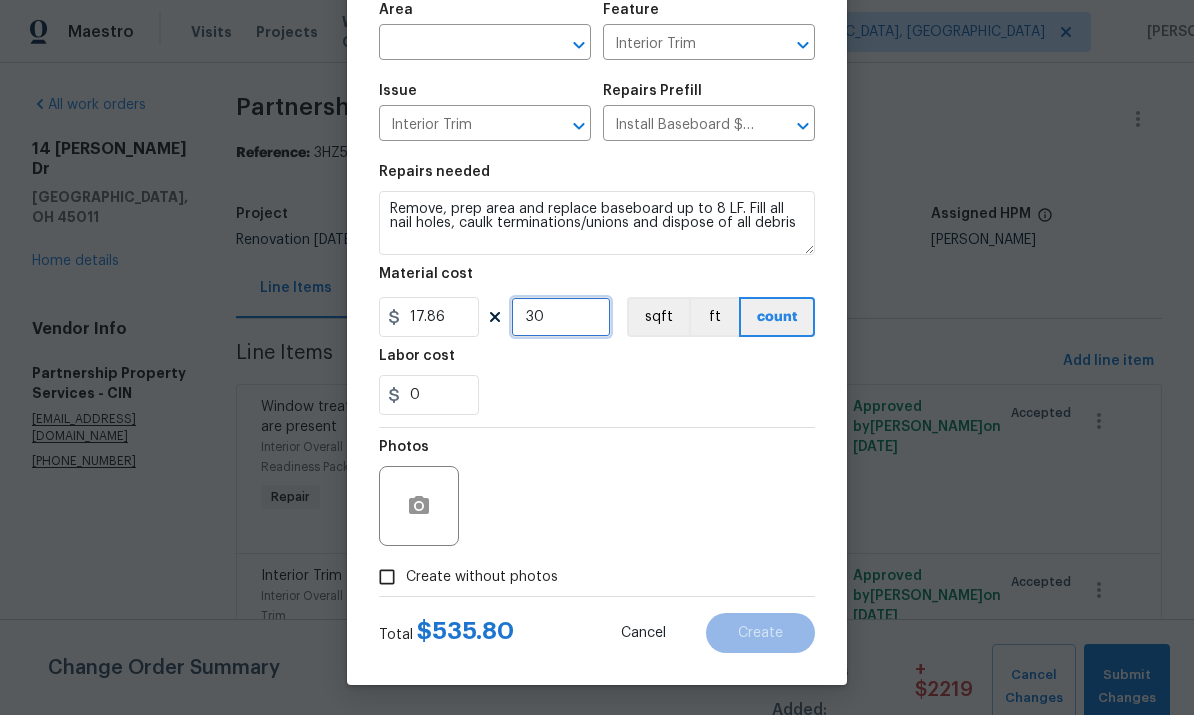 click on "30" at bounding box center [561, 317] 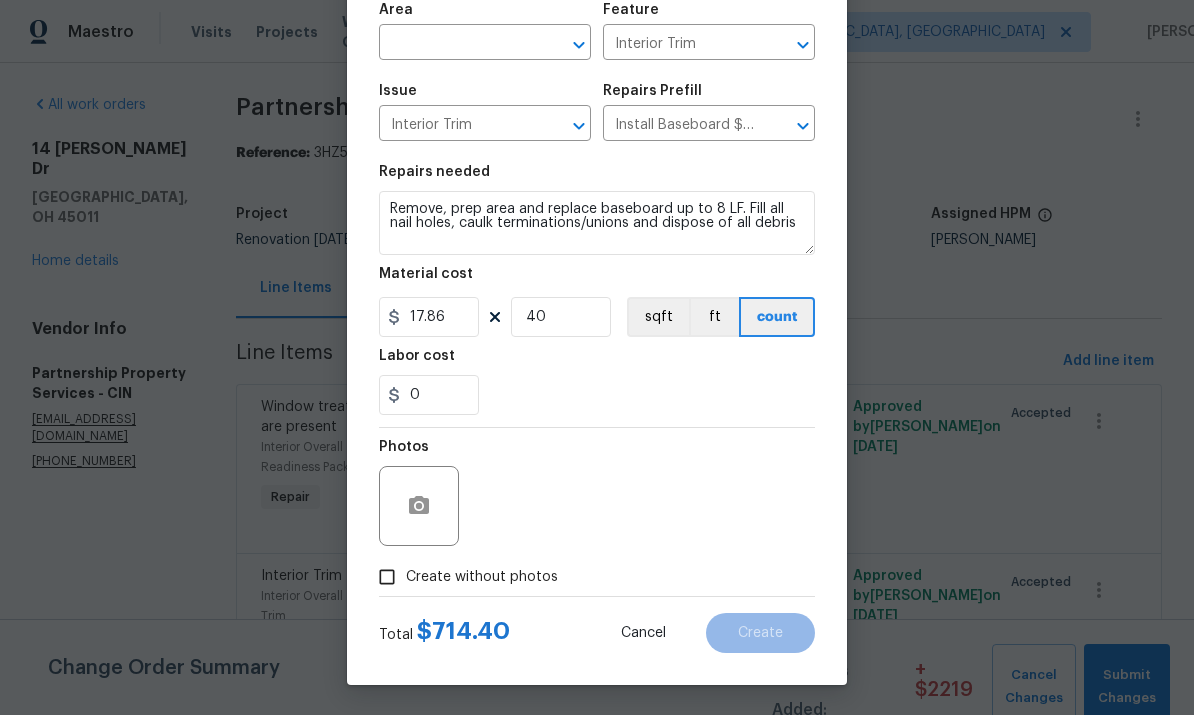 scroll, scrollTop: 150, scrollLeft: 0, axis: vertical 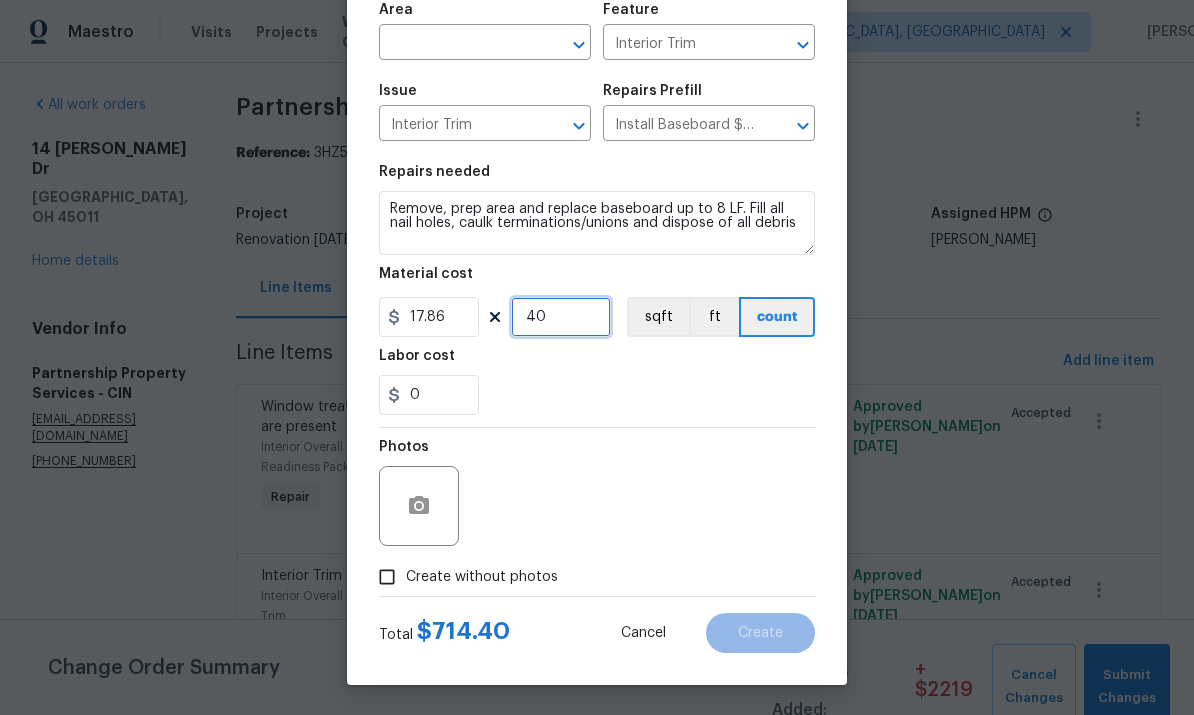 click on "40" at bounding box center [561, 317] 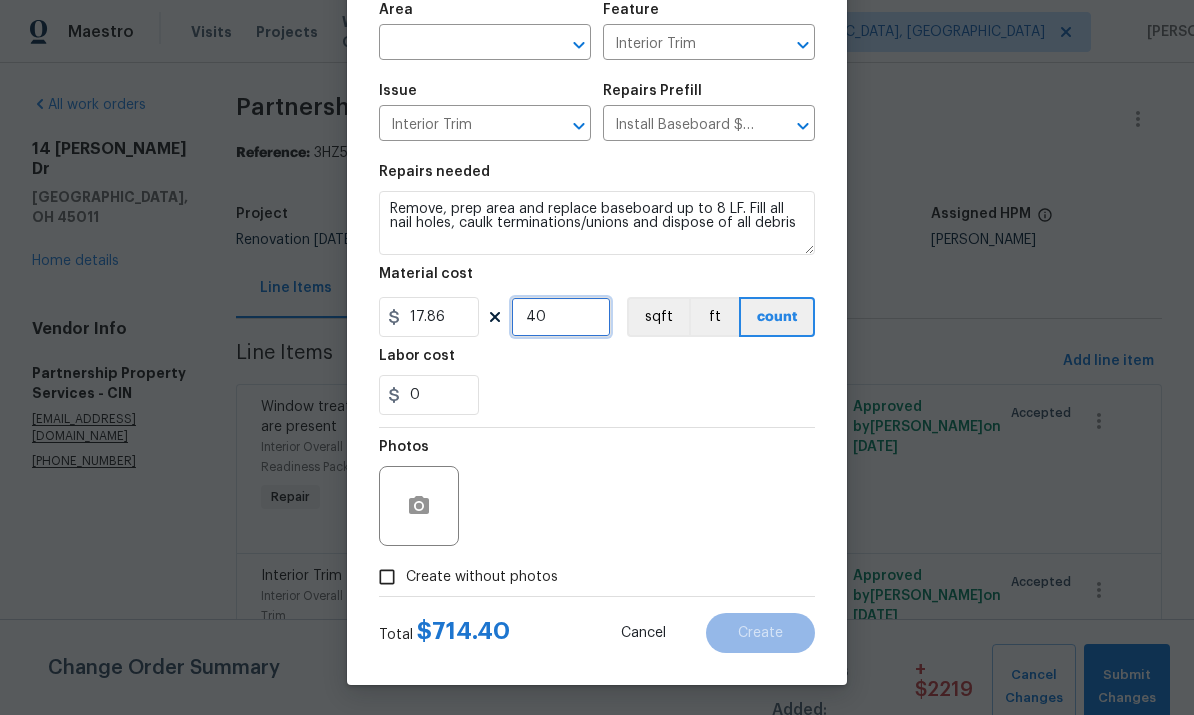 click on "40" at bounding box center (561, 317) 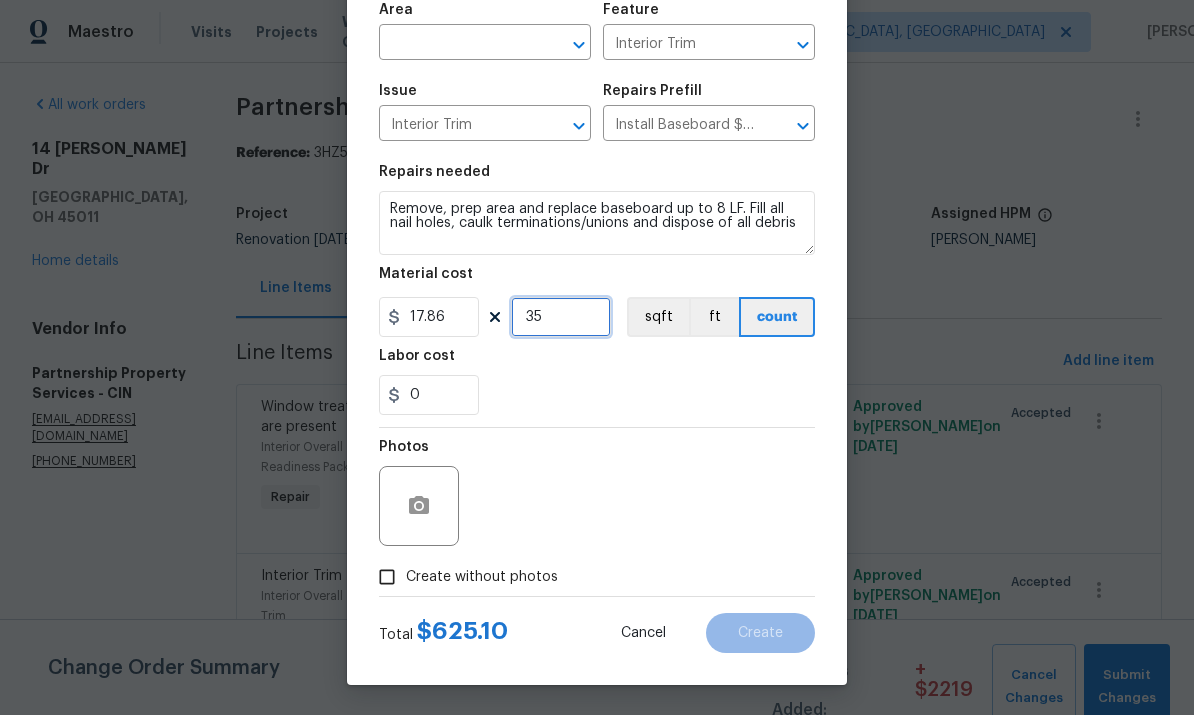 type on "35" 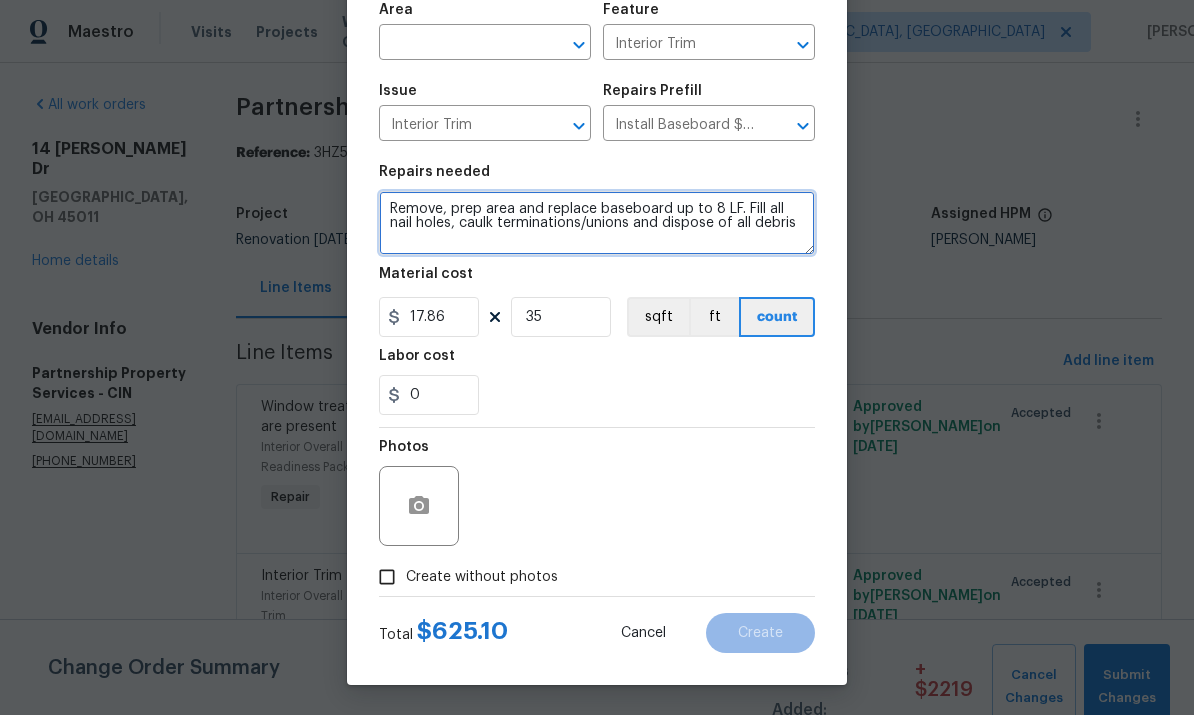 click on "Remove, prep area and replace baseboard up to 8 LF. Fill all nail holes, caulk terminations/unions and dispose of all debris" at bounding box center (597, 223) 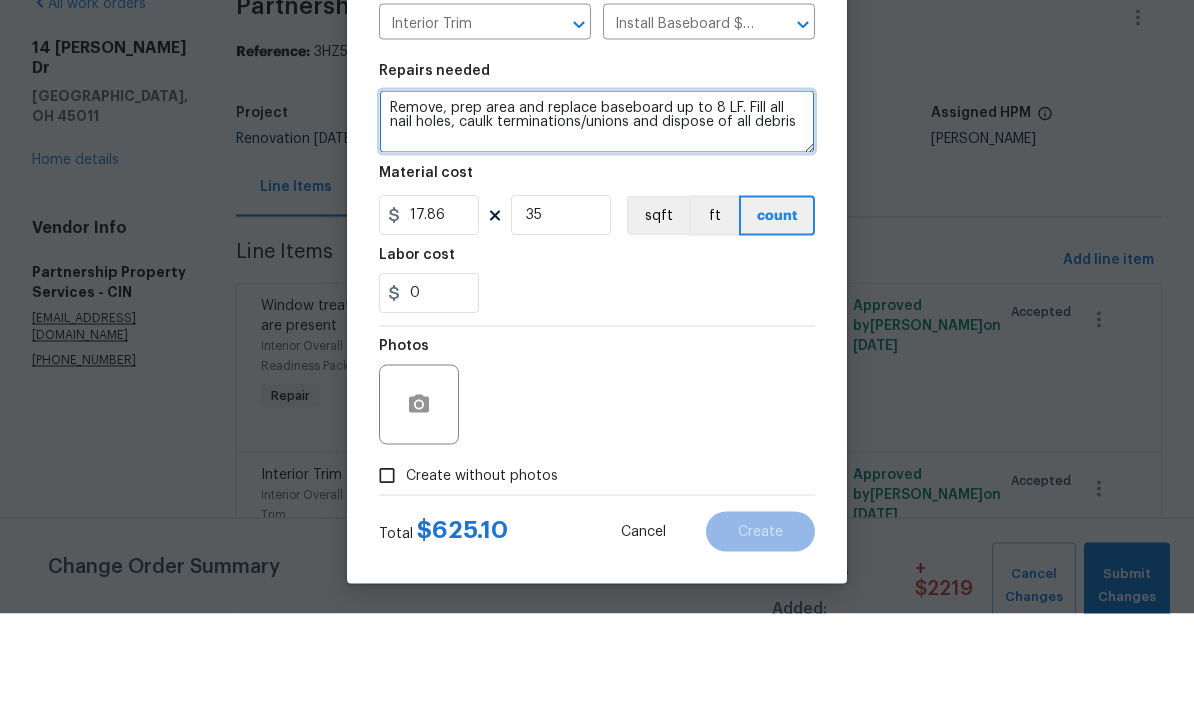 click on "Remove, prep area and replace baseboard up to 8 LF. Fill all nail holes, caulk terminations/unions and dispose of all debris" at bounding box center (597, 223) 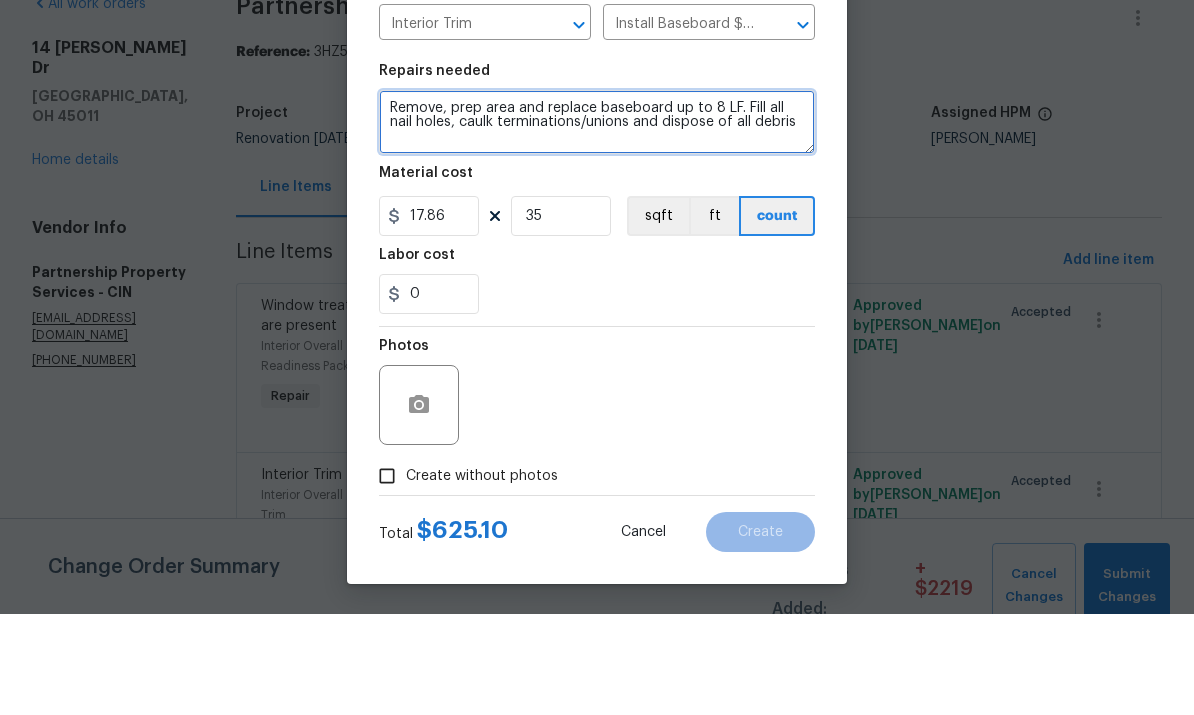 click on "Remove, prep area and replace baseboard up to 8 LF. Fill all nail holes, caulk terminations/unions and dispose of all debris" at bounding box center [597, 223] 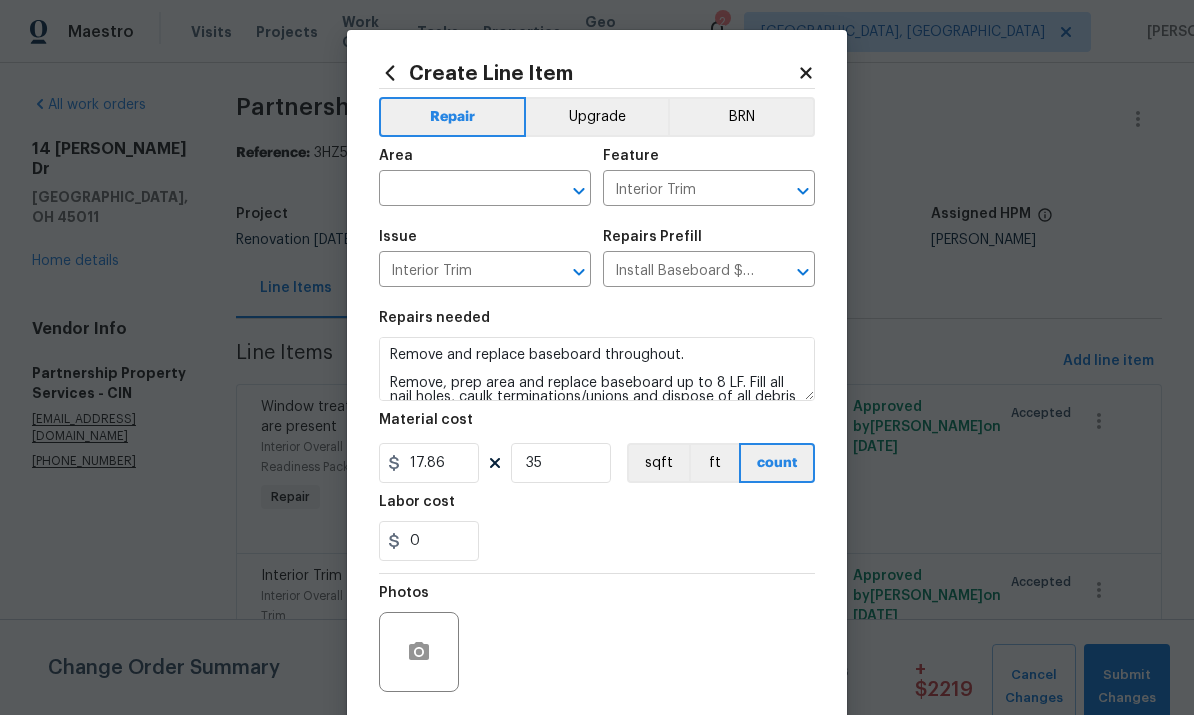 scroll, scrollTop: 0, scrollLeft: 0, axis: both 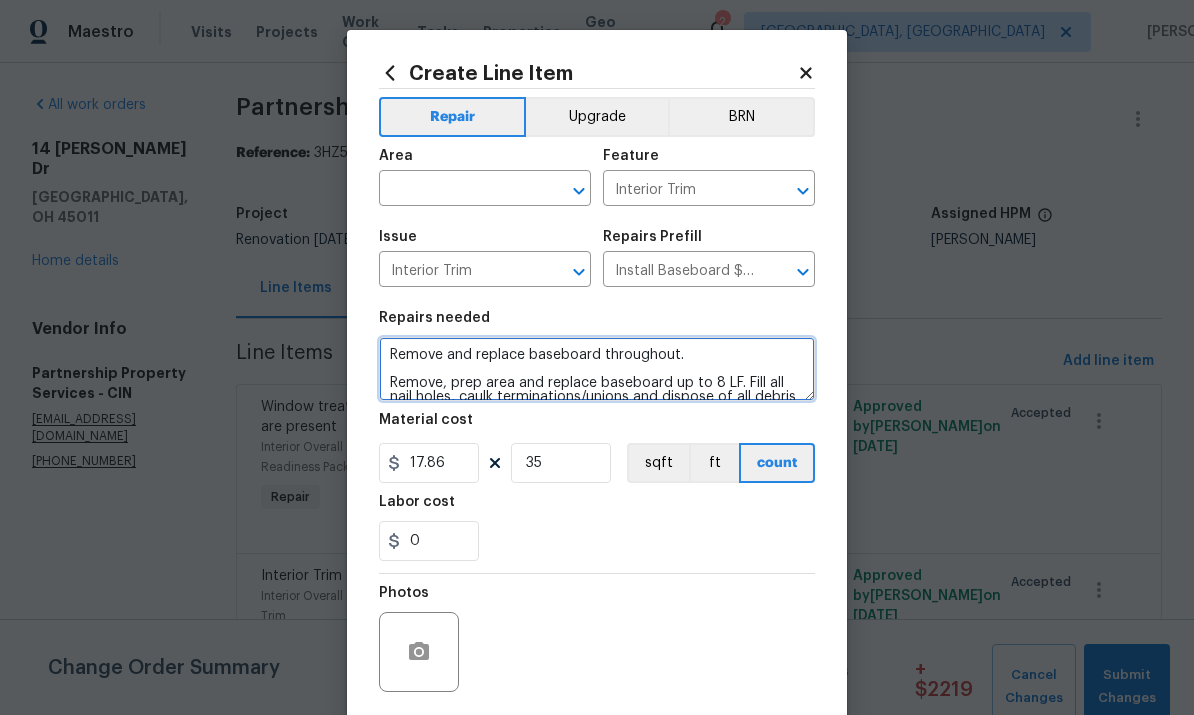 type on "Remove and replace baseboard throughout.
Remove, prep area and replace baseboard up to 8 LF. Fill all nail holes, caulk terminations/unions and dispose of all debris" 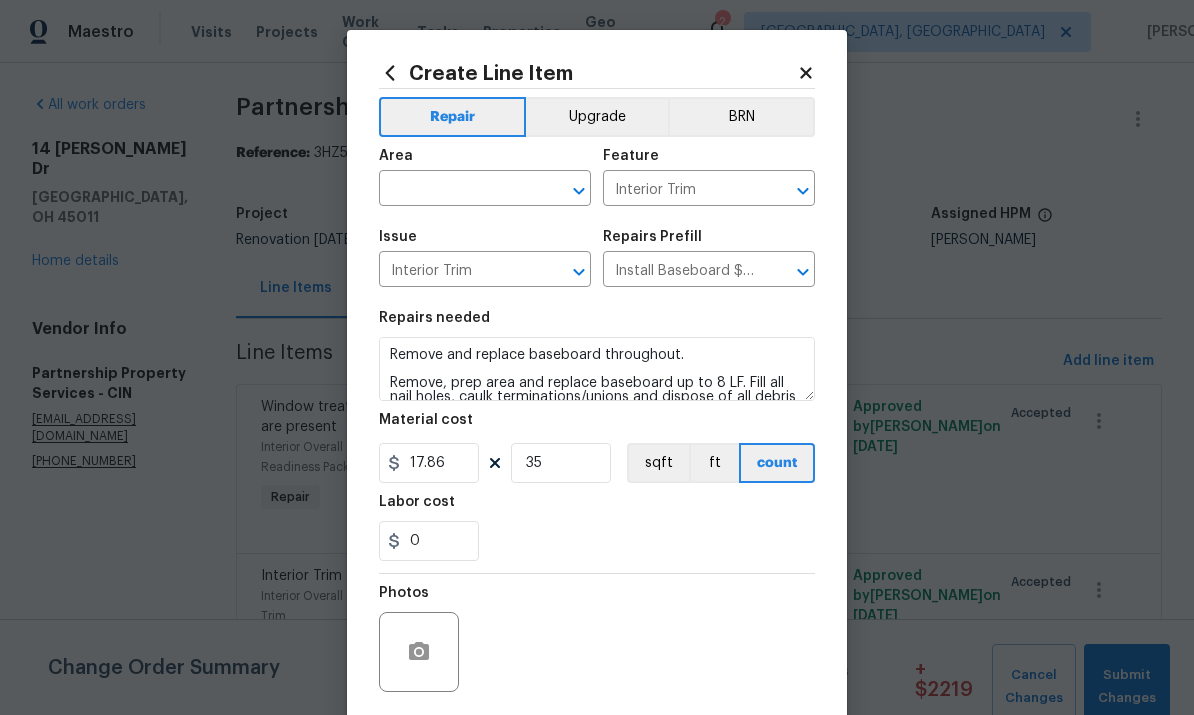 click on "Area" at bounding box center (485, 162) 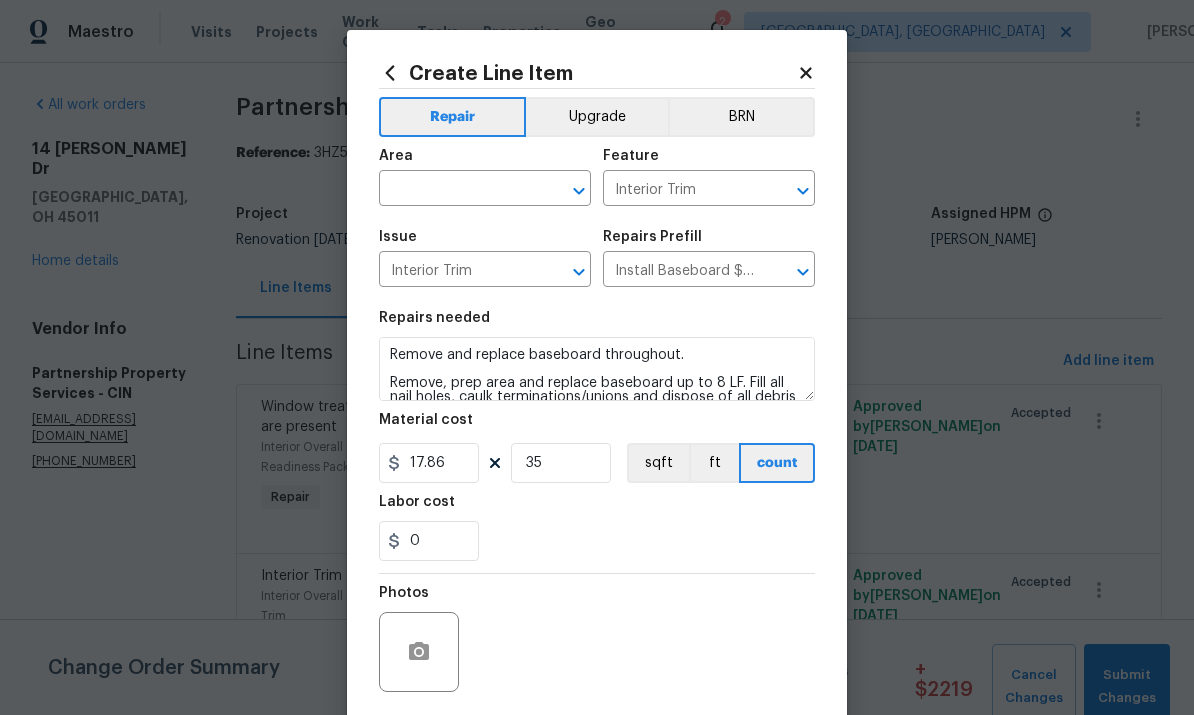 click on "Upgrade" at bounding box center [597, 117] 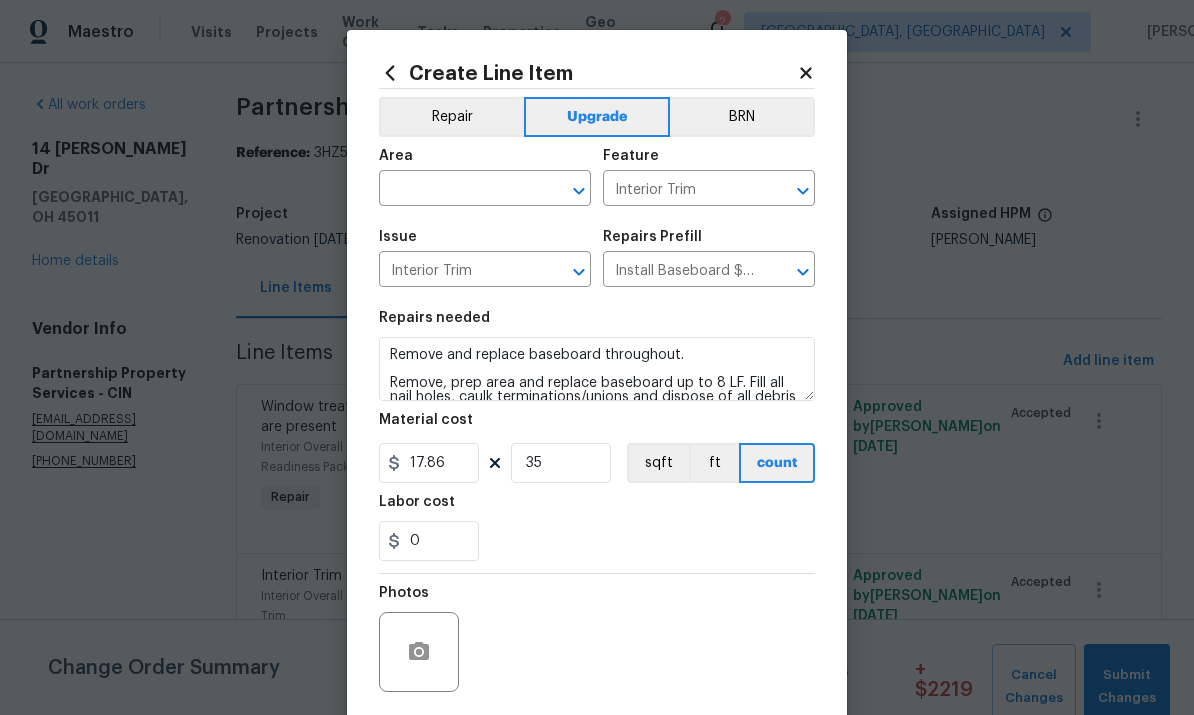 click at bounding box center (457, 190) 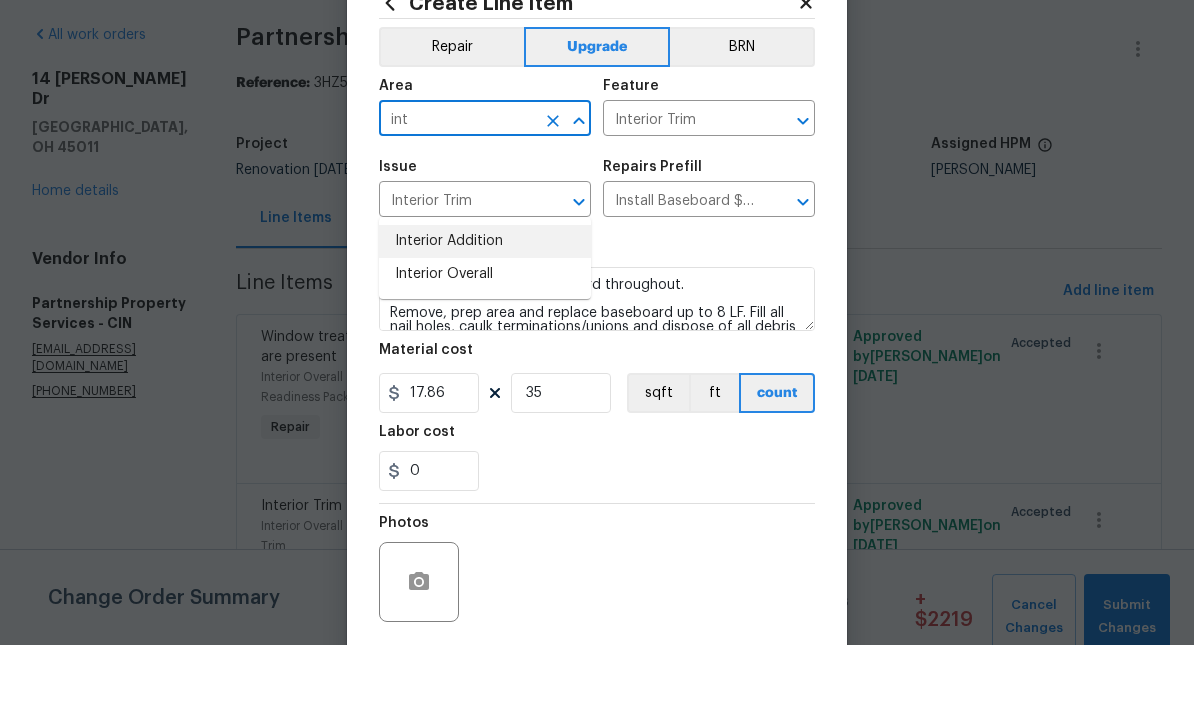 click on "Interior Addition" at bounding box center (485, 311) 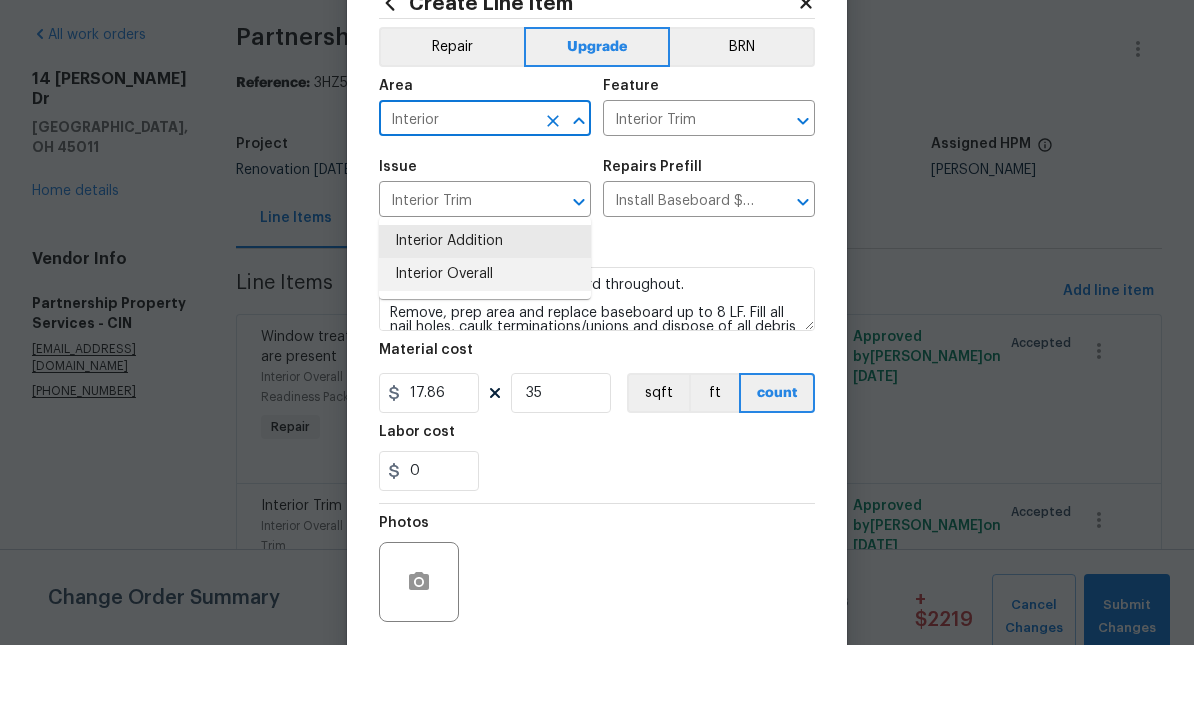 click on "Interior Overall" at bounding box center [485, 344] 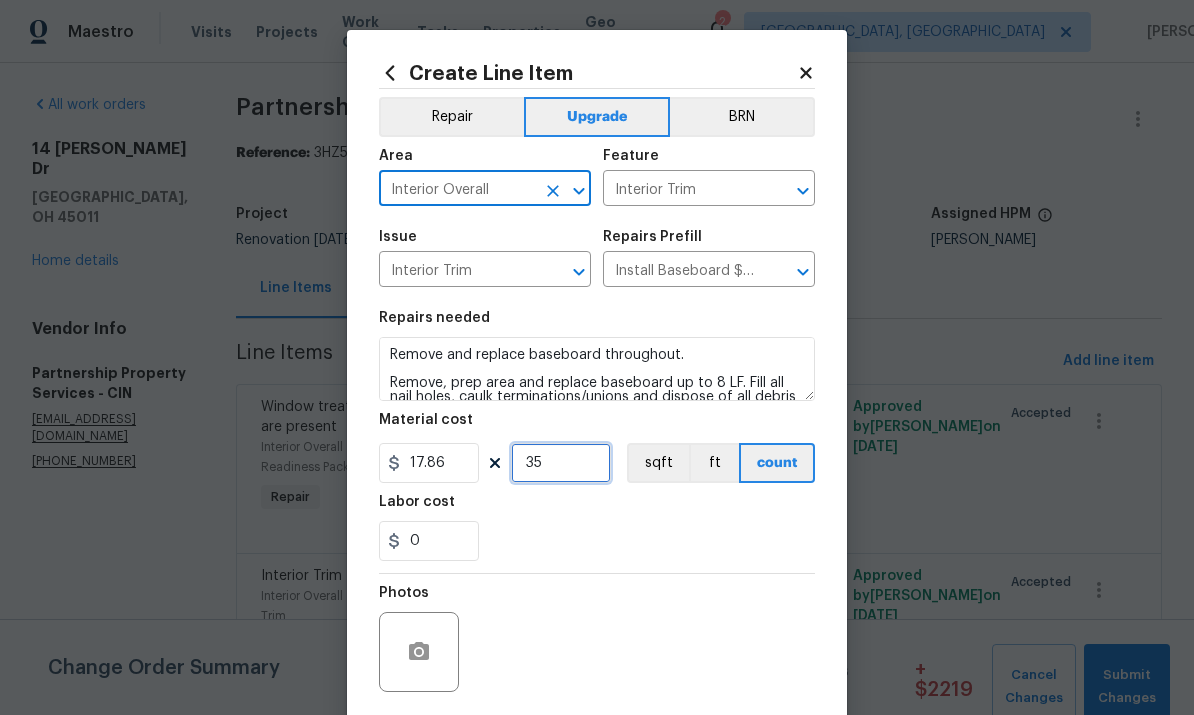 click on "35" at bounding box center (561, 463) 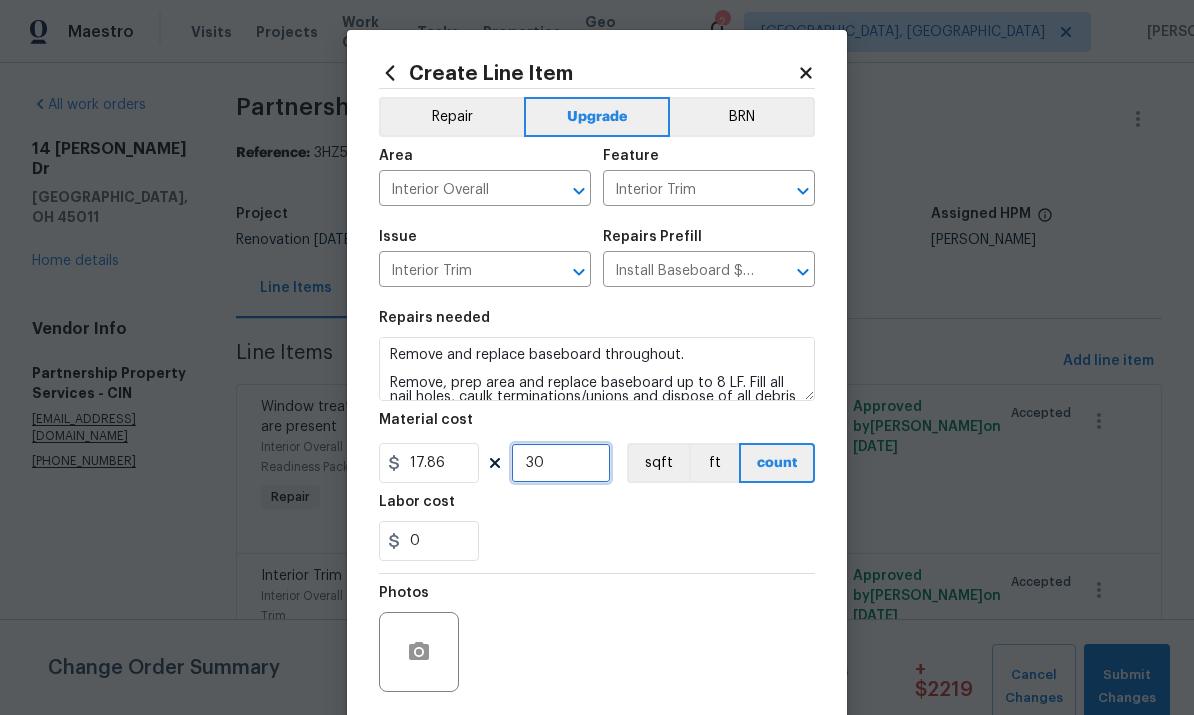 type on "30" 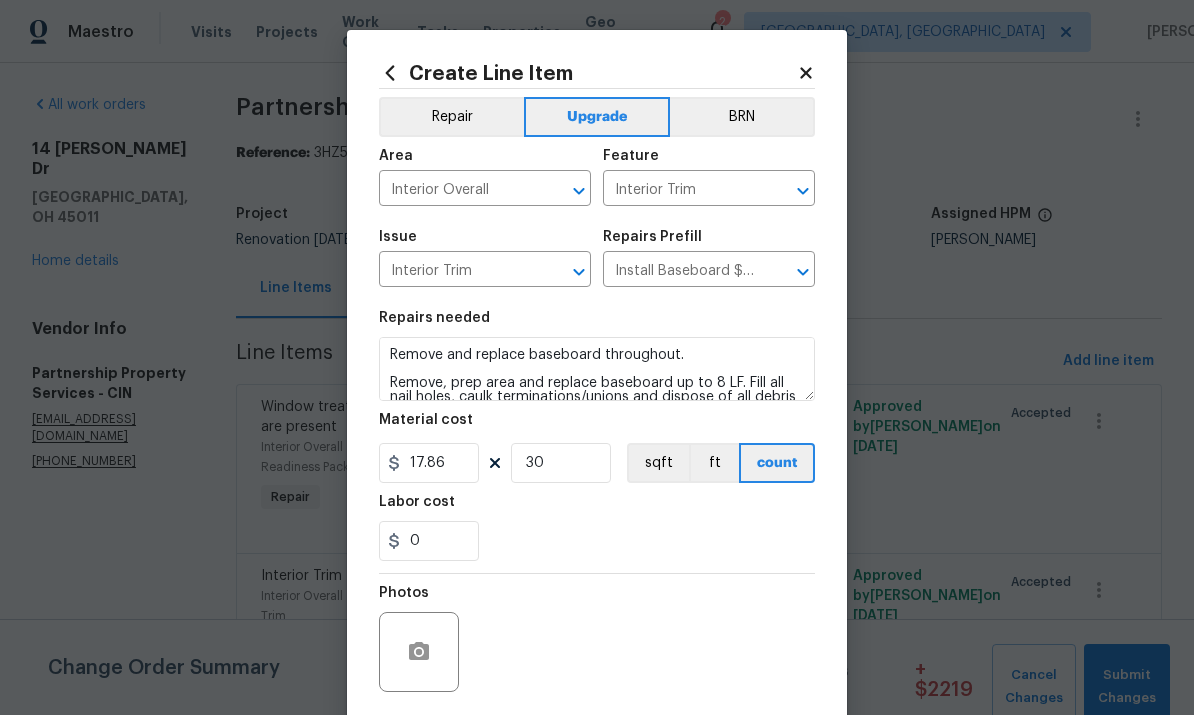 click on "Remove and replace baseboard throughout.
Remove, prep area and replace baseboard up to 8 LF. Fill all nail holes, caulk terminations/unions and dispose of all debris" at bounding box center (597, 369) 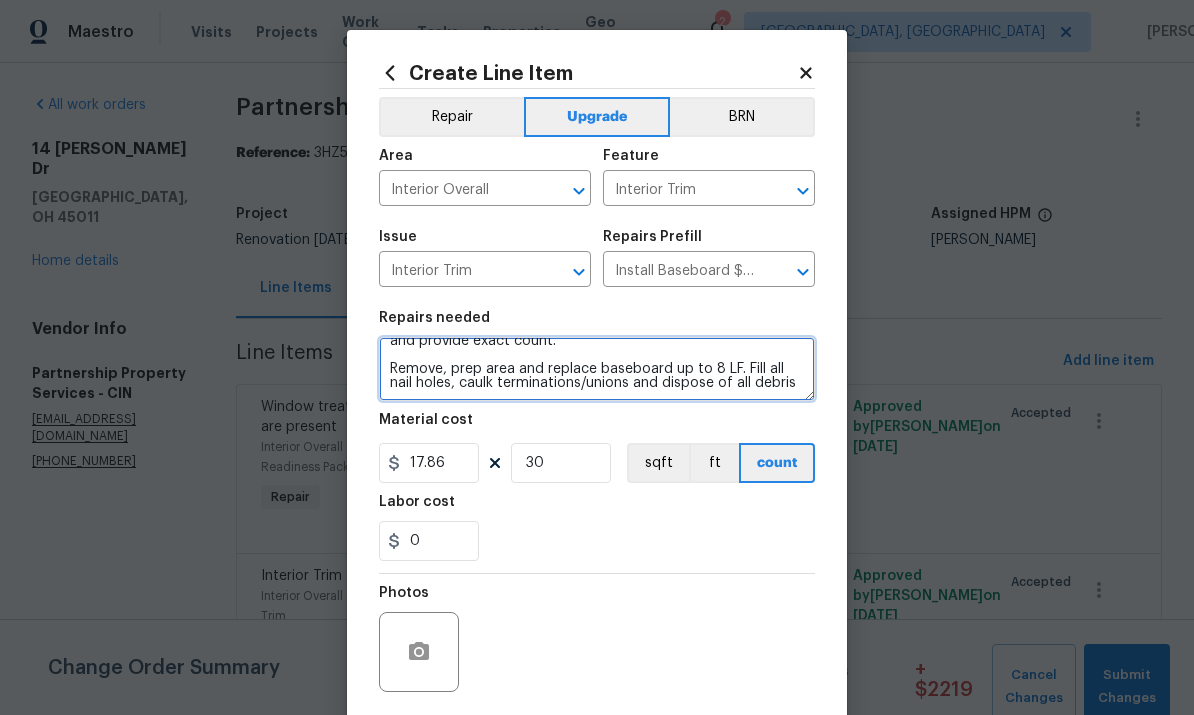 type on "Remove and replace baseboard throughout.  Please measure and provide exact count.
Remove, prep area and replace baseboard up to 8 LF. Fill all nail holes, caulk terminations/unions and dispose of all debris" 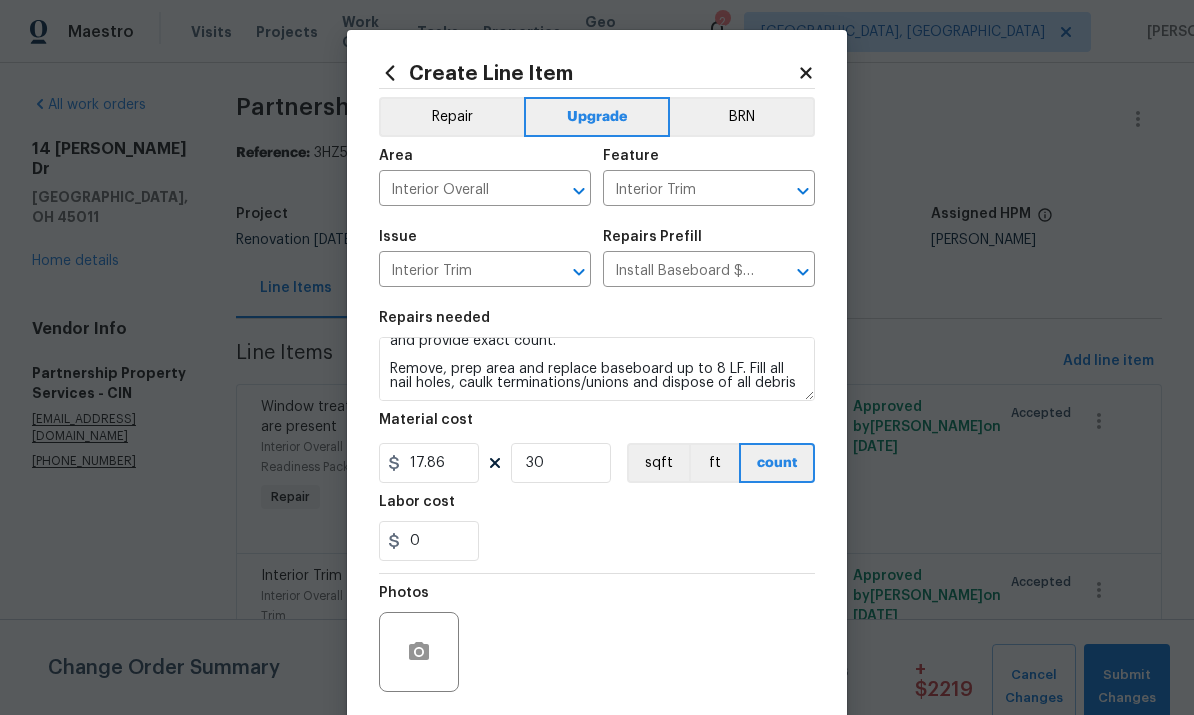 click on "Repairs needed" at bounding box center [597, 324] 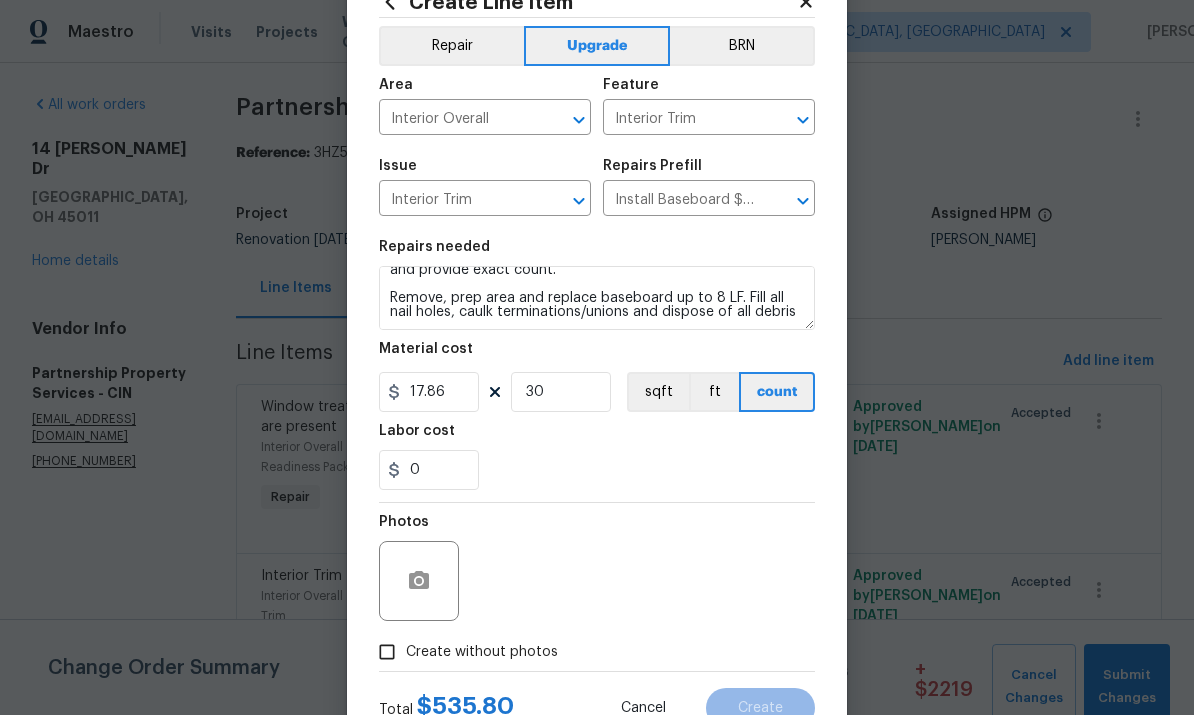 scroll, scrollTop: 72, scrollLeft: 0, axis: vertical 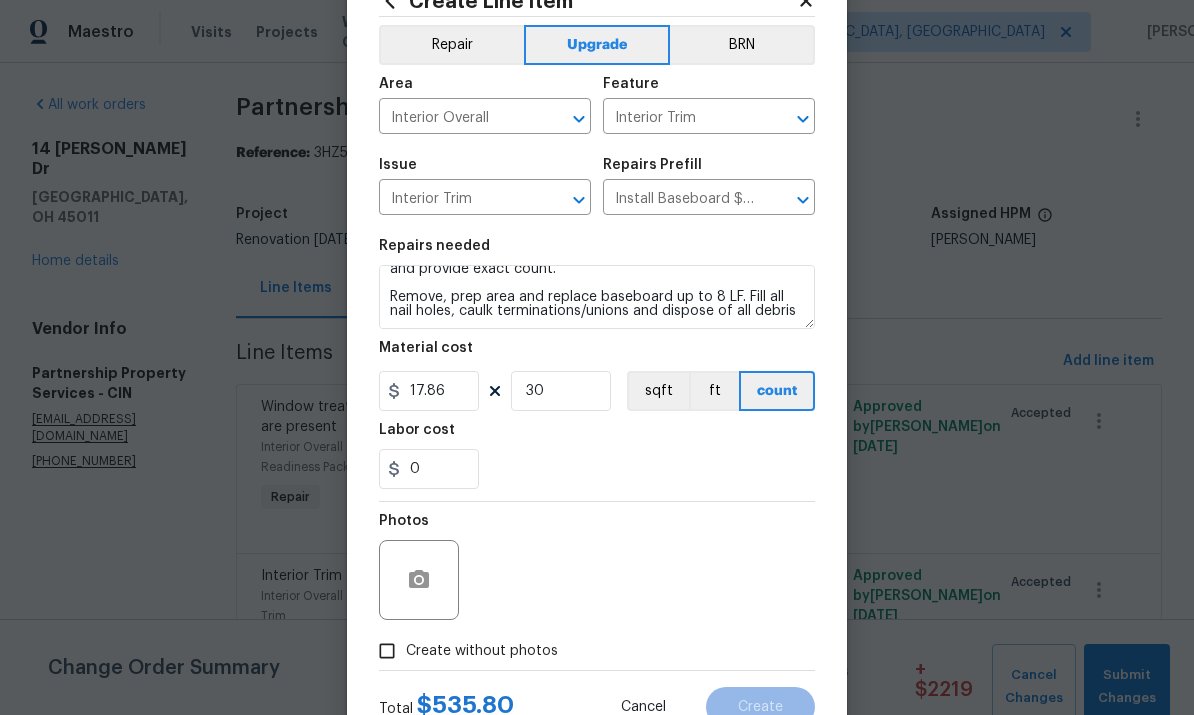 click on "Create without photos" at bounding box center [387, 651] 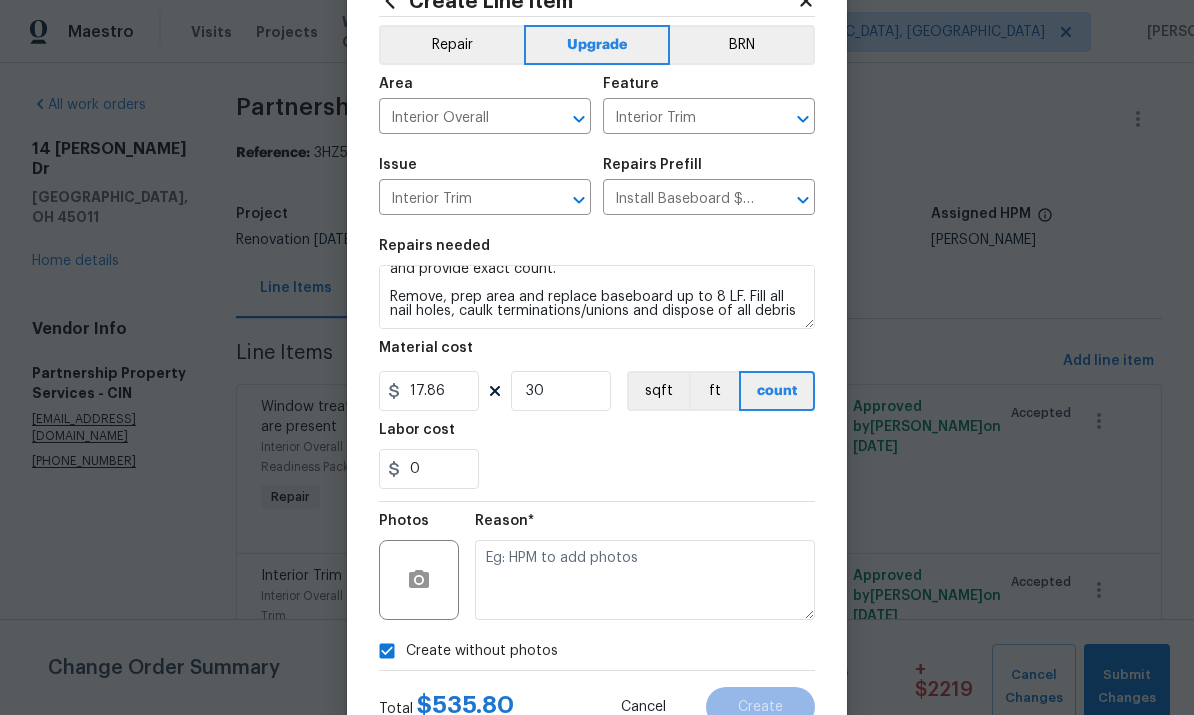 click at bounding box center (645, 580) 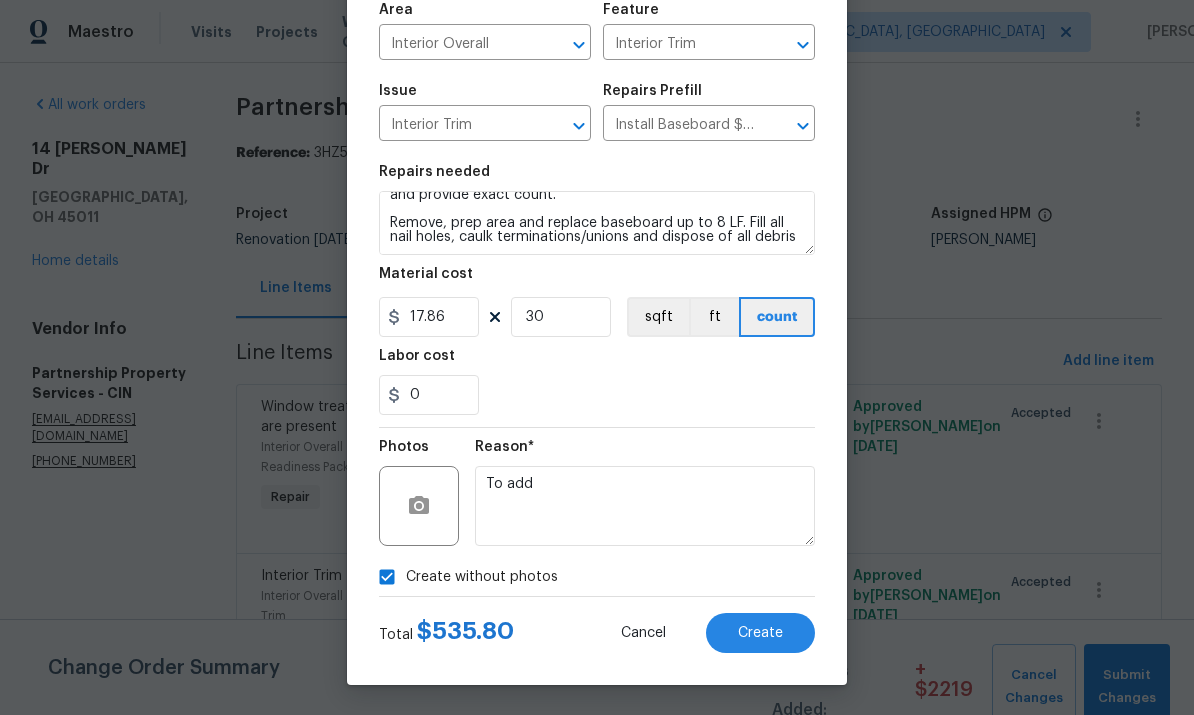 scroll, scrollTop: 150, scrollLeft: 0, axis: vertical 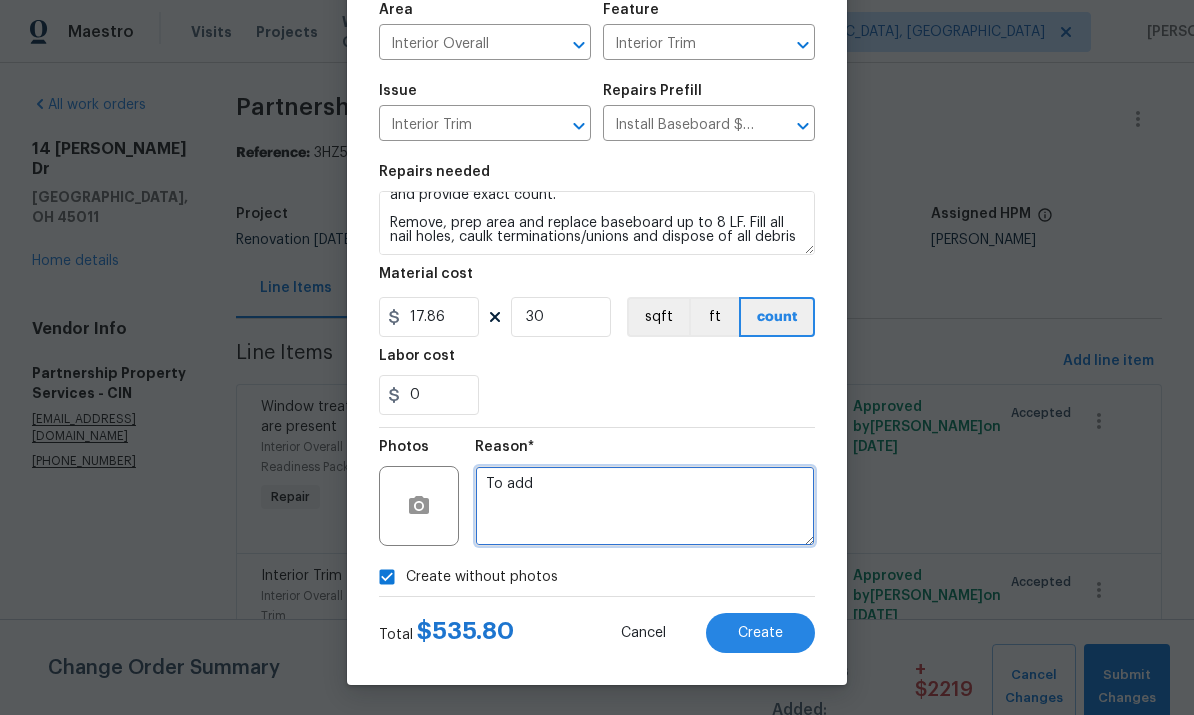 type on "To add" 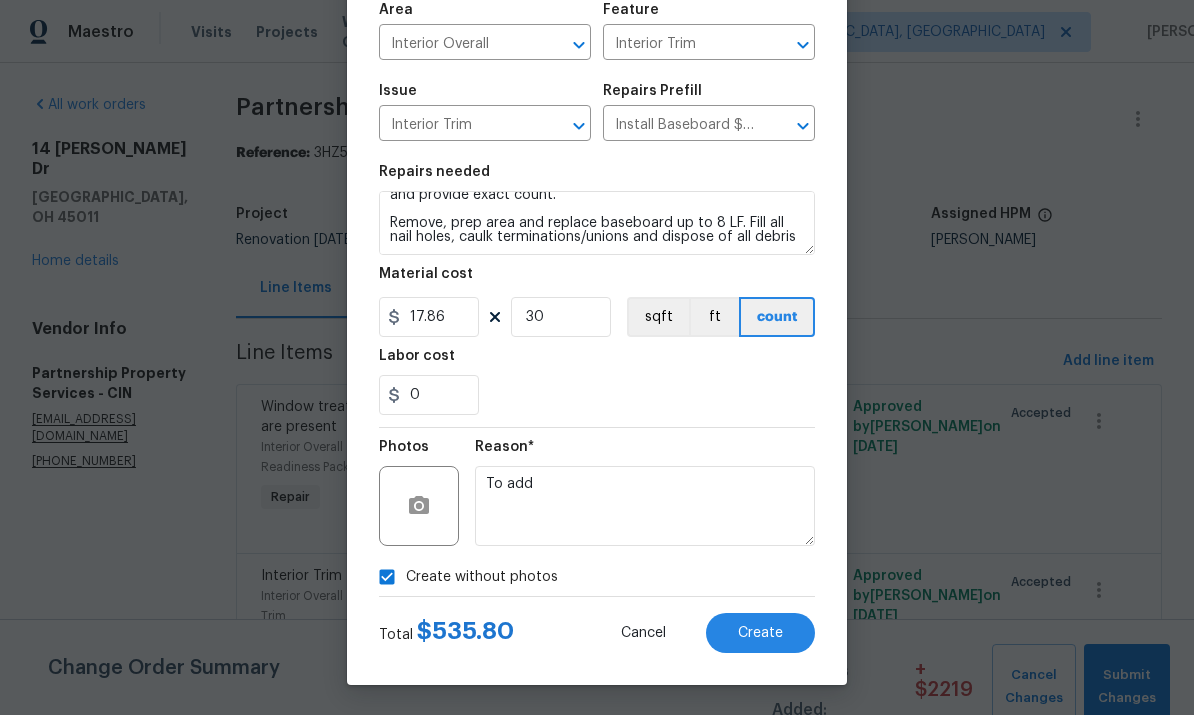 click on "Create" at bounding box center [760, 633] 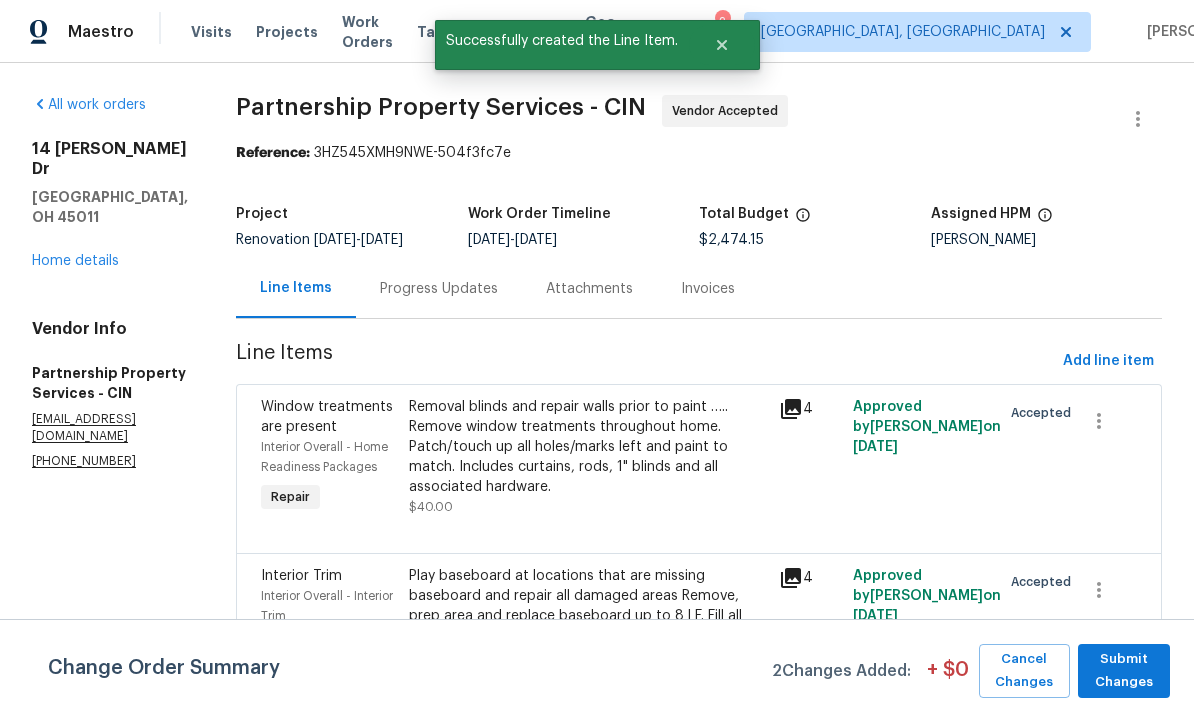 scroll, scrollTop: 0, scrollLeft: 0, axis: both 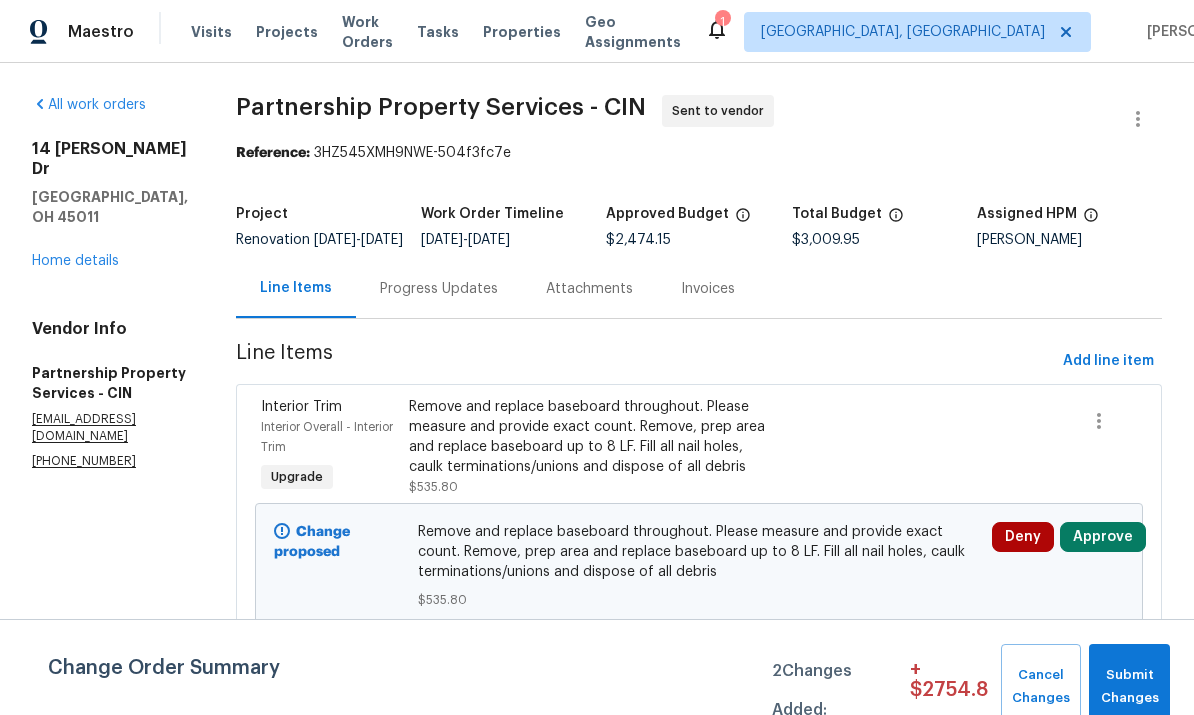 click on "Home details" at bounding box center [75, 261] 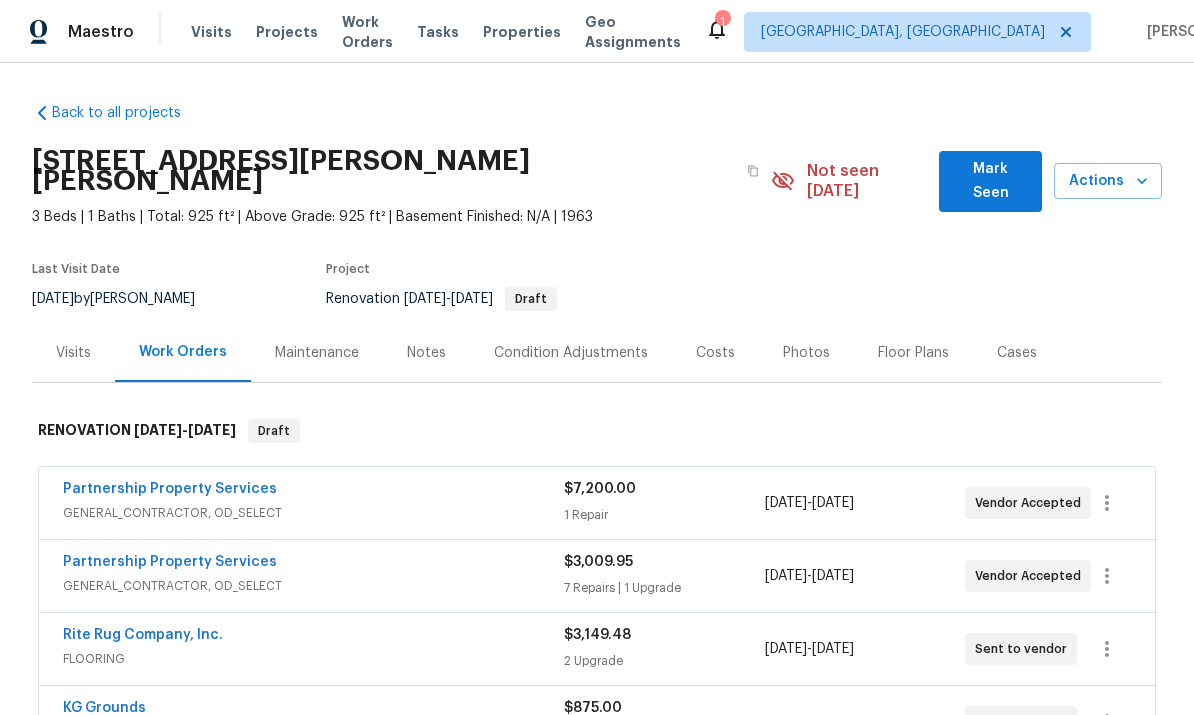 click on "Notes" at bounding box center (426, 353) 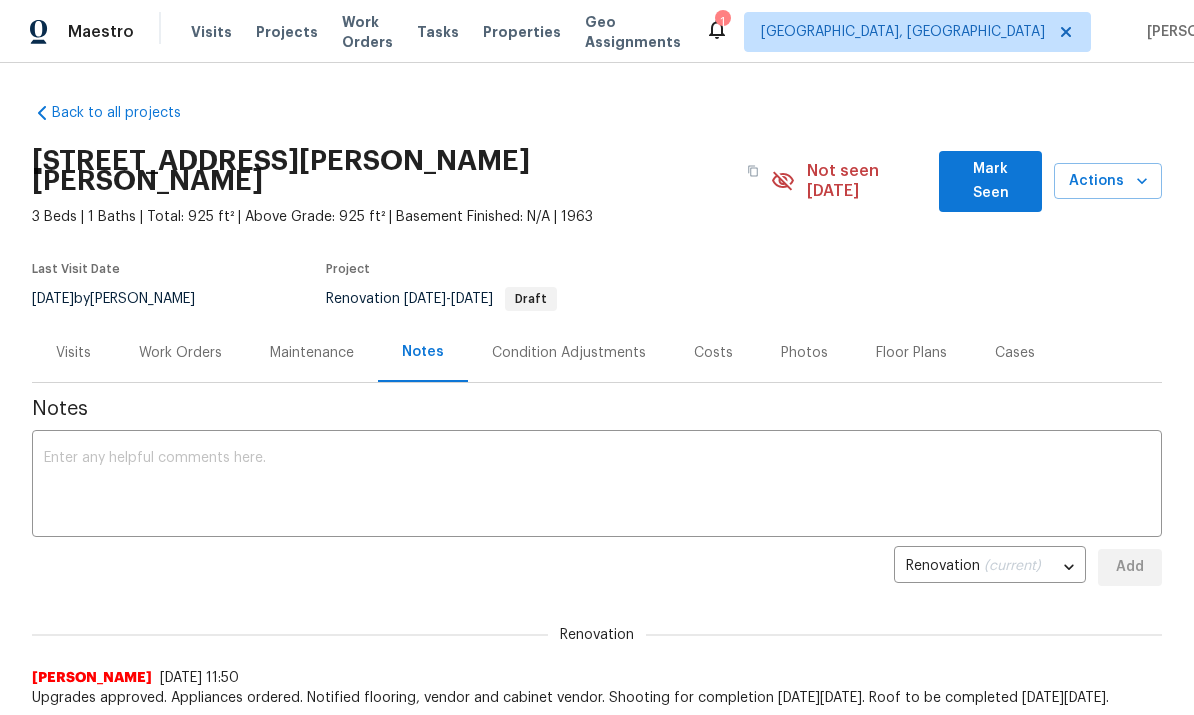 click at bounding box center [597, 486] 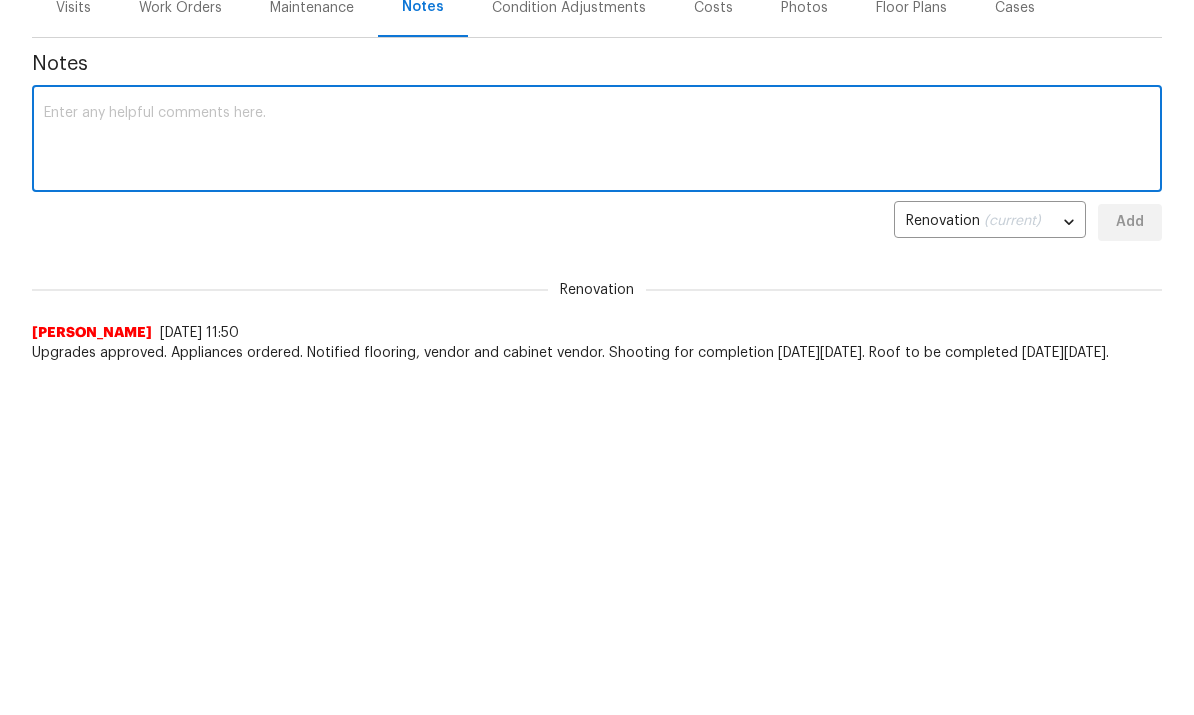 click at bounding box center [597, 486] 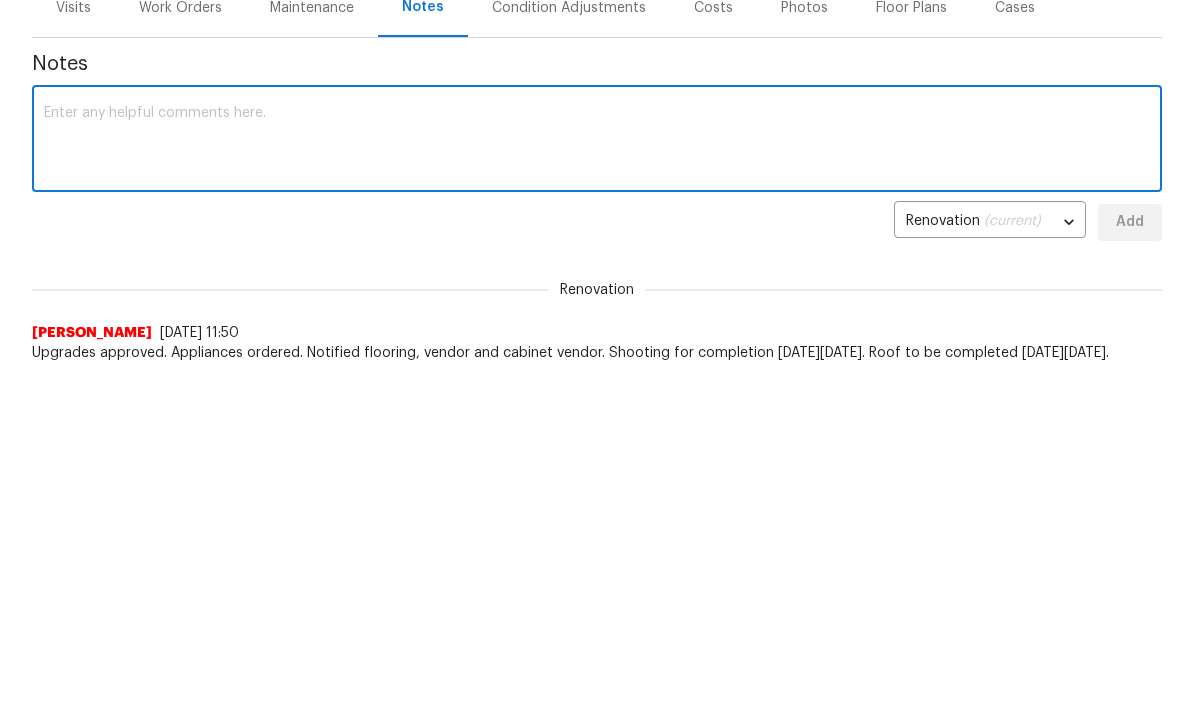 paste on "https://opendoor.enterprise.slack.com/archives/C03E0HL7ERJ/p1752764887175989?thread_ts=1752272924.655349&channel=C03E0HL7ERJ&message_ts=1752764887.175989" 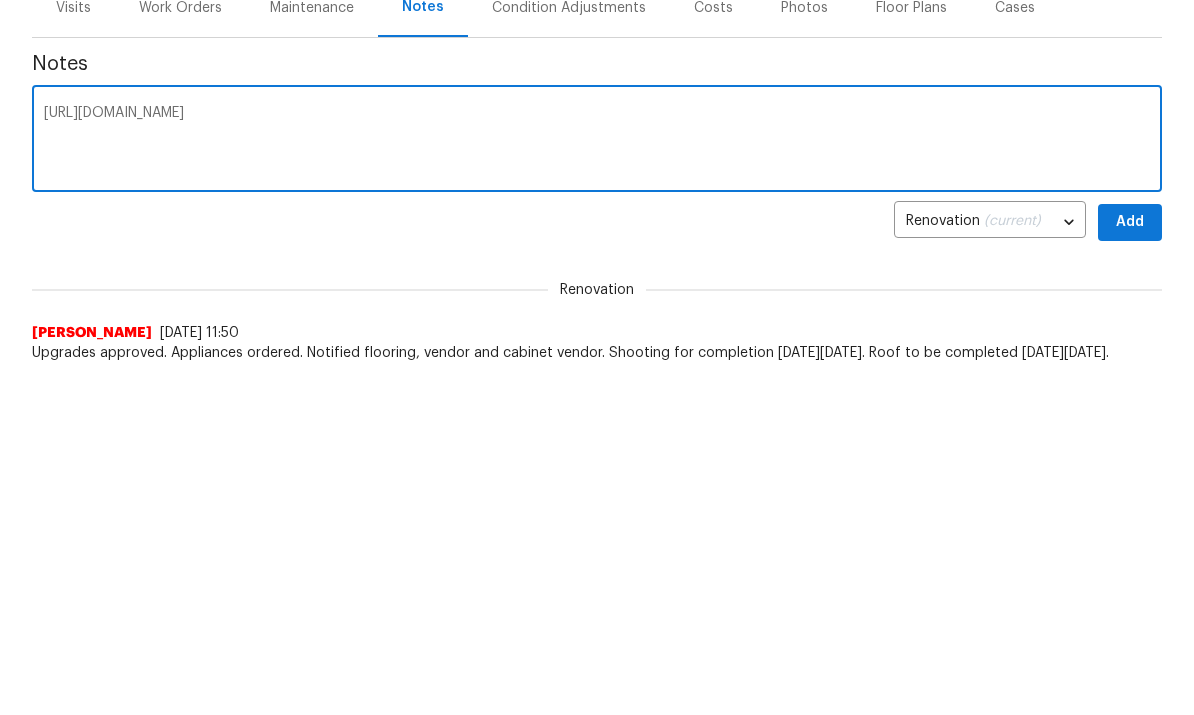 type on "https://opendoor.enterprise.slack.com/archives/C03E0HL7ERJ/p1752764887175989?thread_ts=1752272924.655349&channel=C03E0HL7ERJ&message_ts=1752764887.175989" 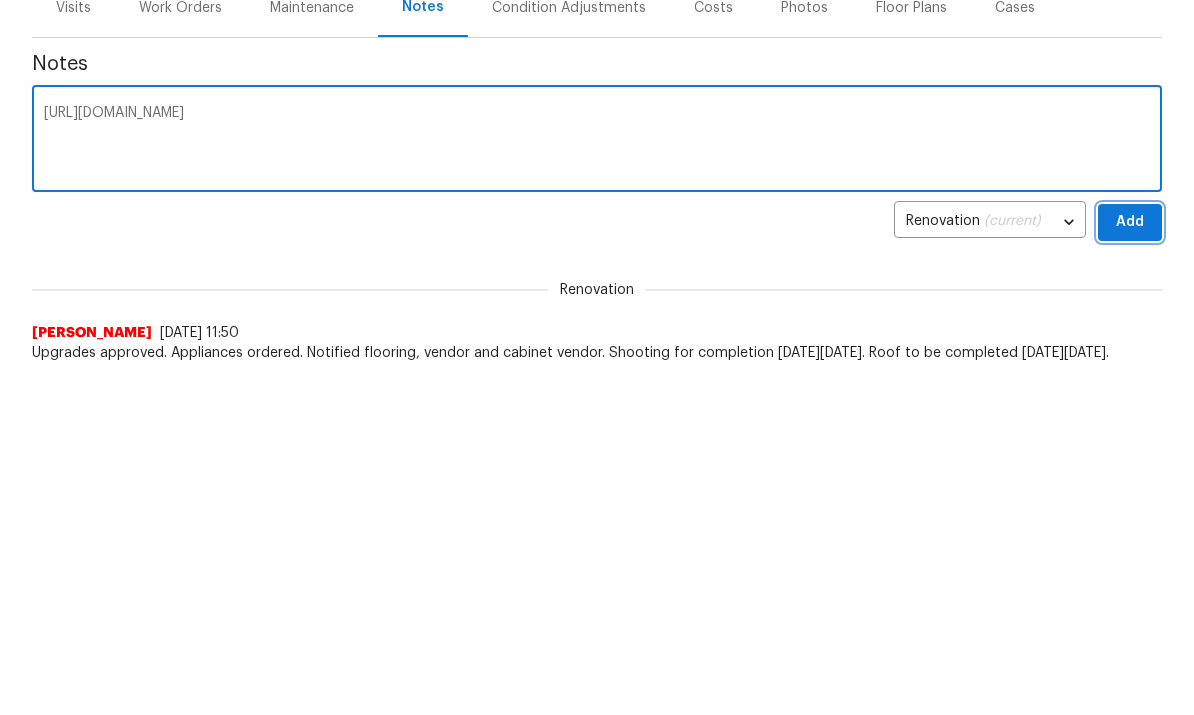 click on "Add" at bounding box center (1130, 567) 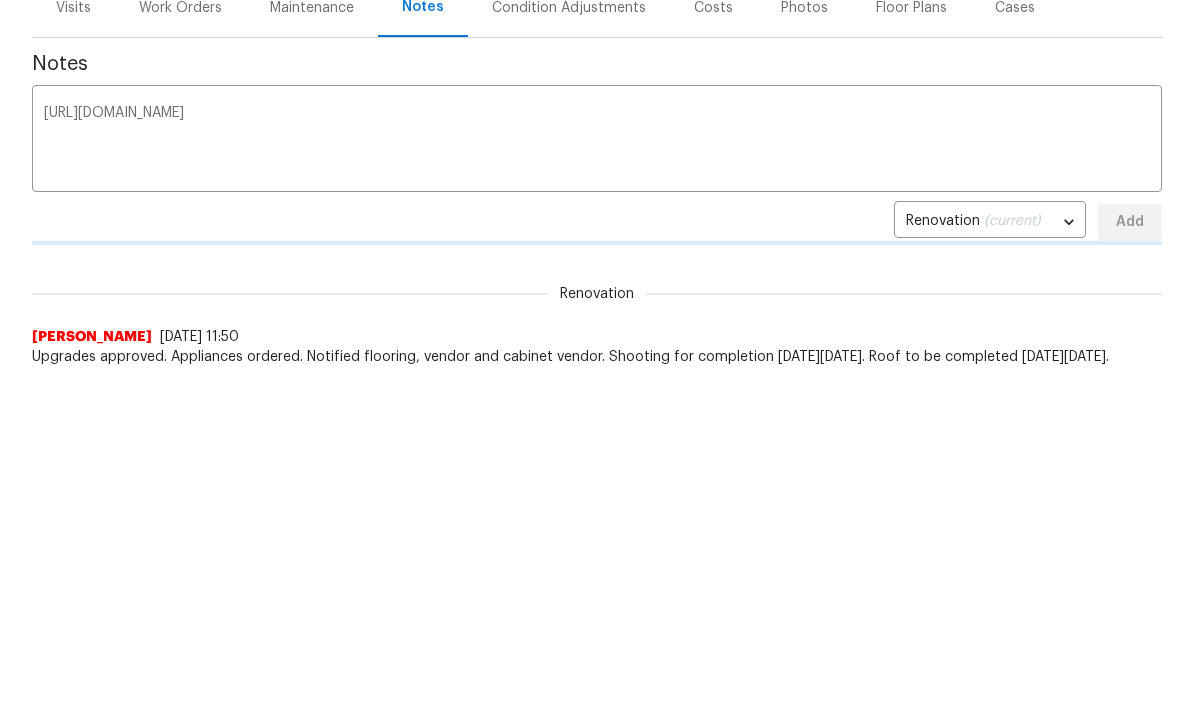 scroll, scrollTop: 345, scrollLeft: 0, axis: vertical 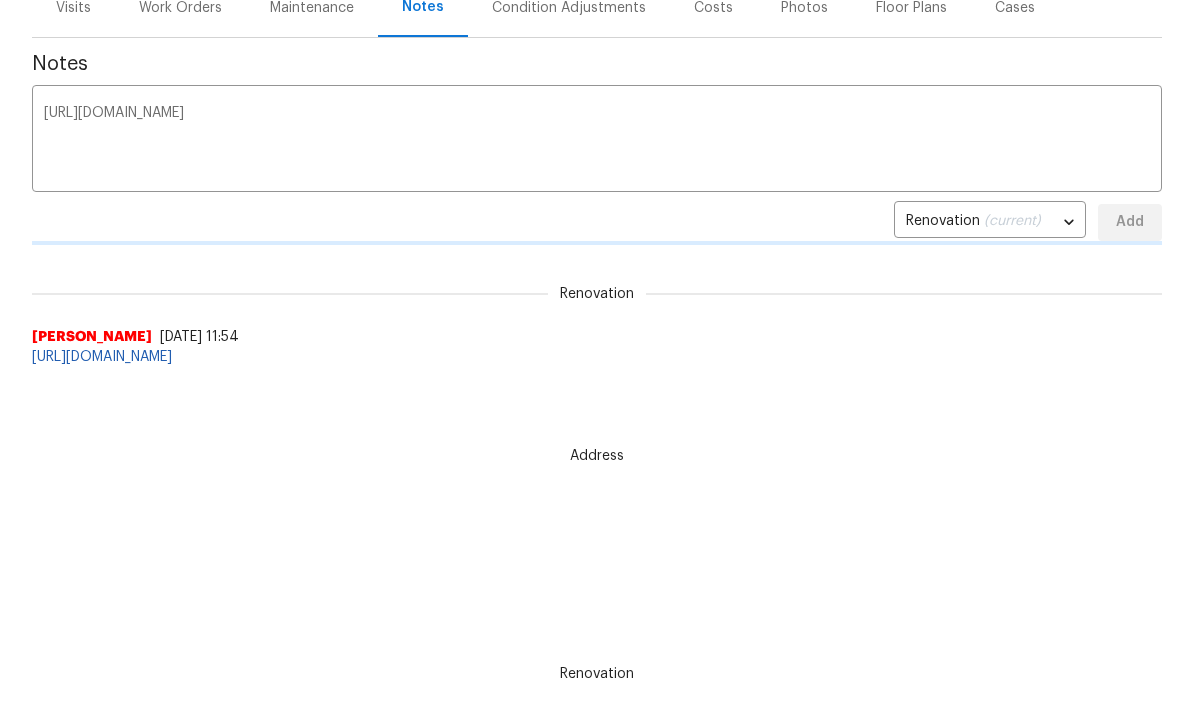type 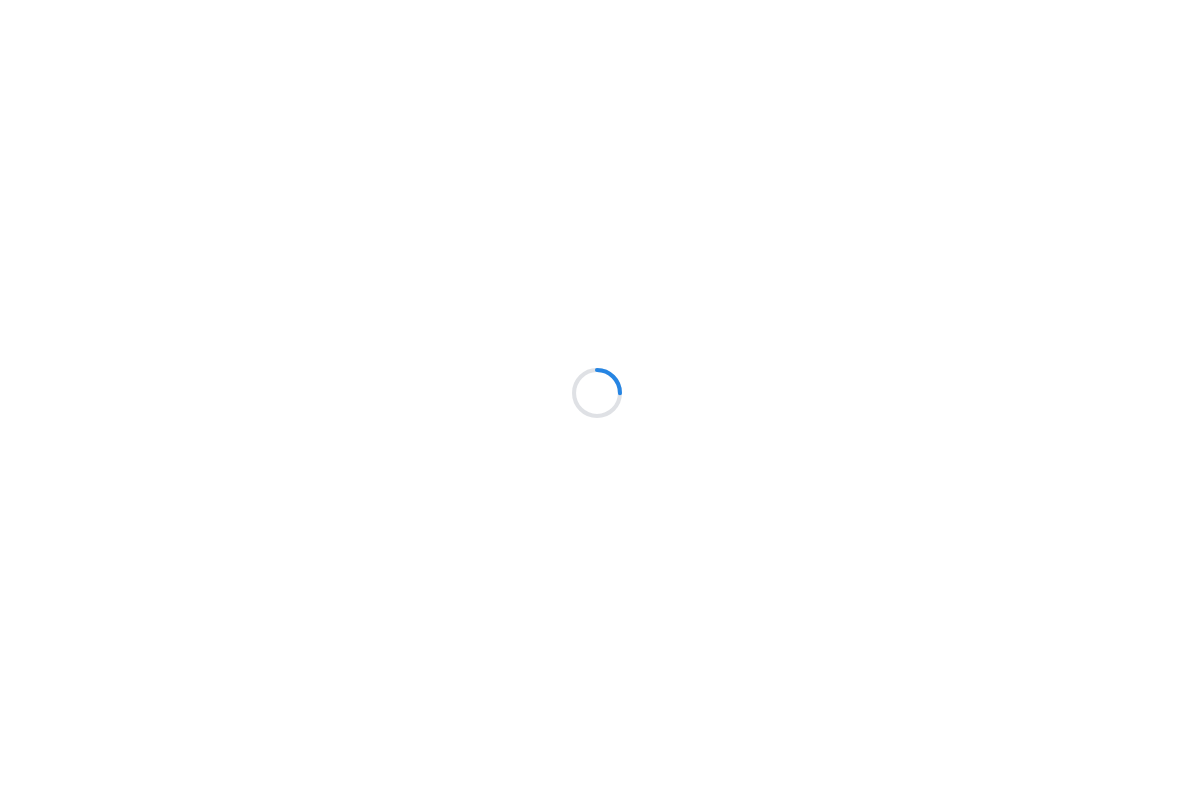 scroll, scrollTop: 0, scrollLeft: 0, axis: both 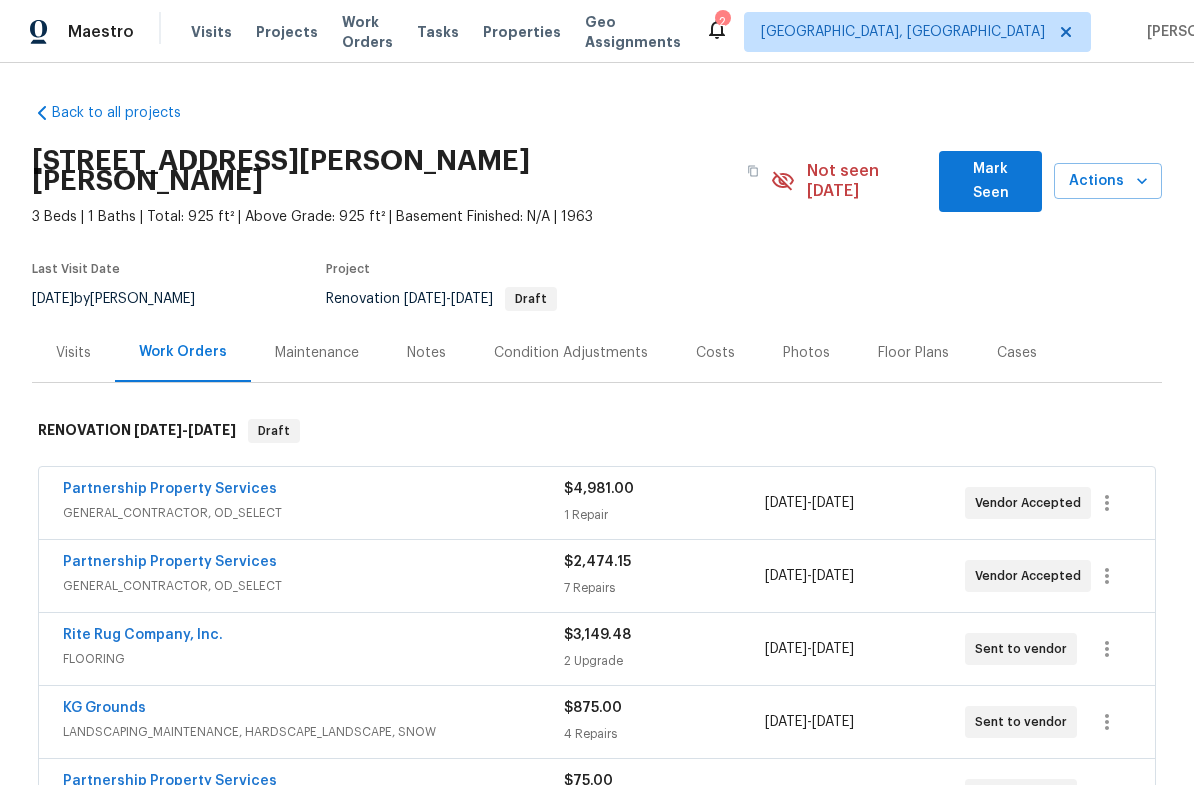 click on "Condition Adjustments" at bounding box center [571, 352] 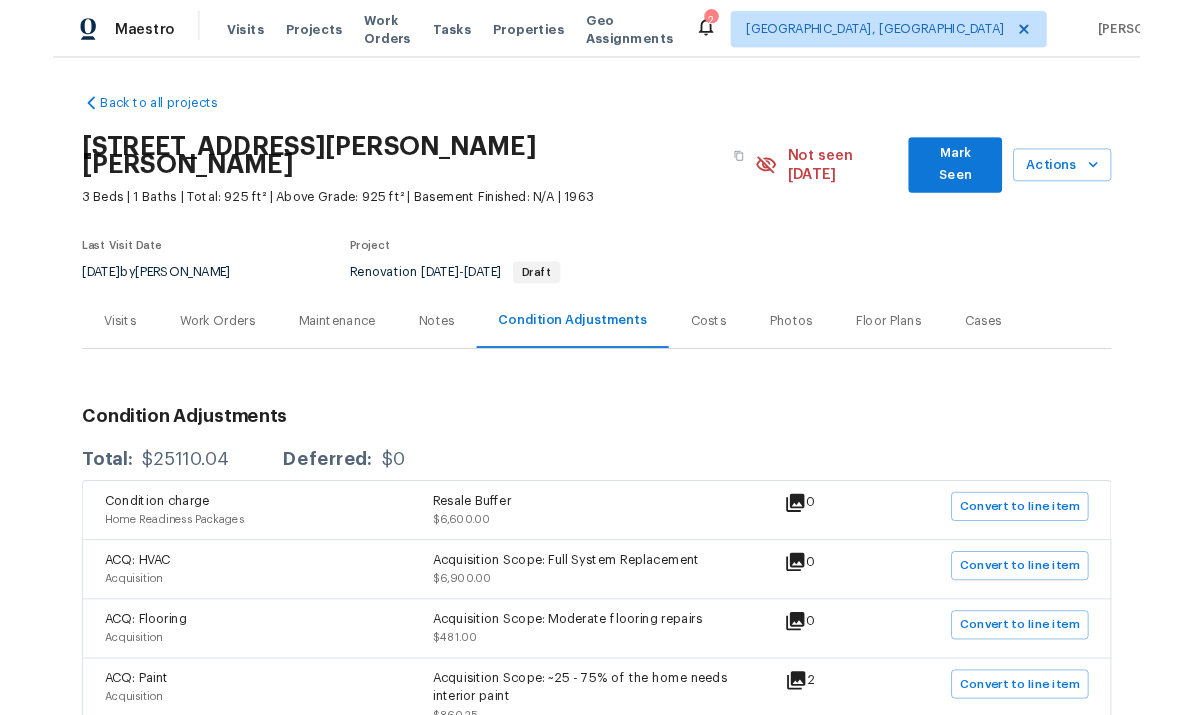 scroll, scrollTop: 0, scrollLeft: 0, axis: both 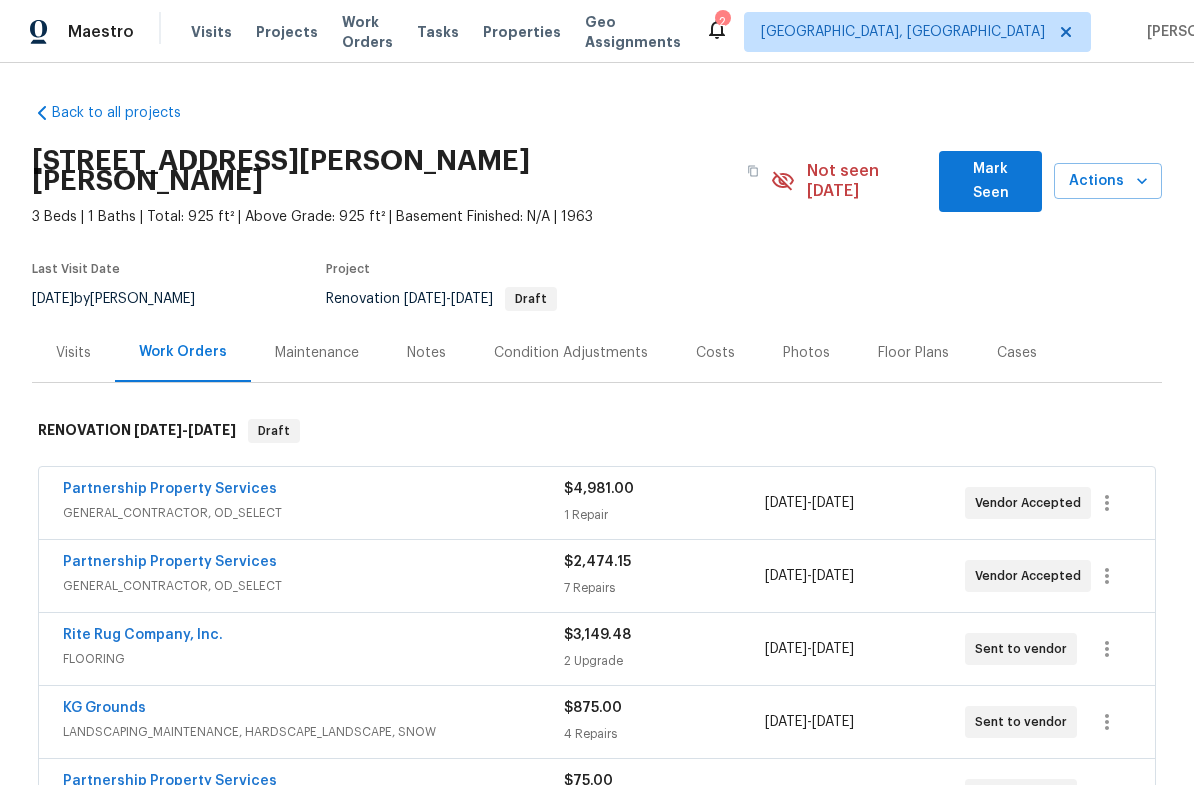click on "Floor Plans" at bounding box center (913, 353) 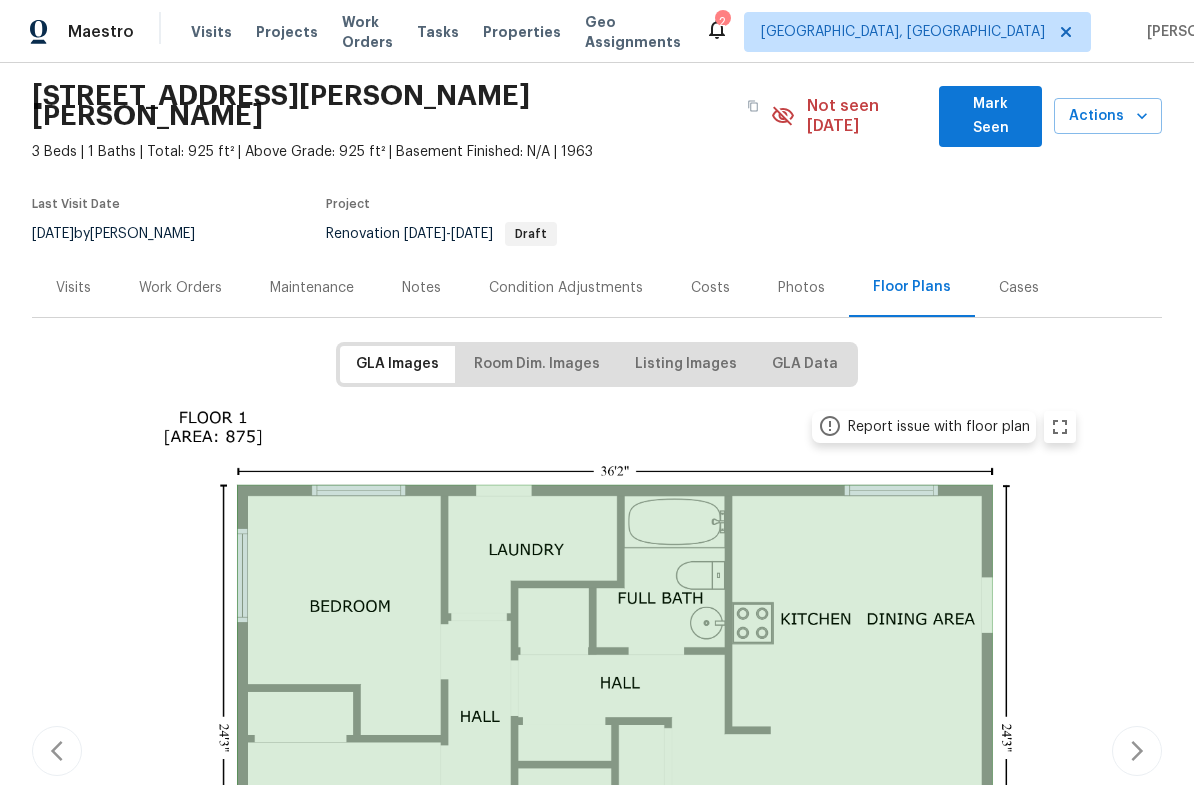scroll, scrollTop: 35, scrollLeft: 0, axis: vertical 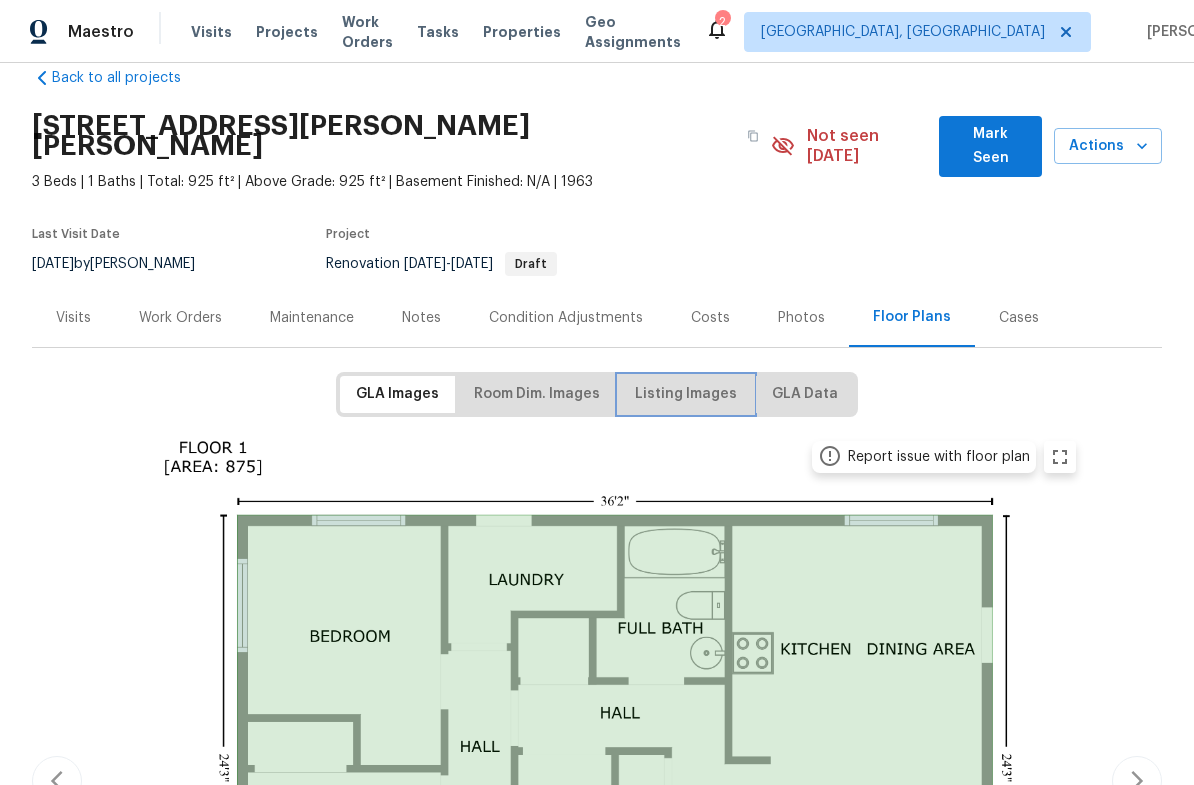 click on "Listing Images" at bounding box center [686, 394] 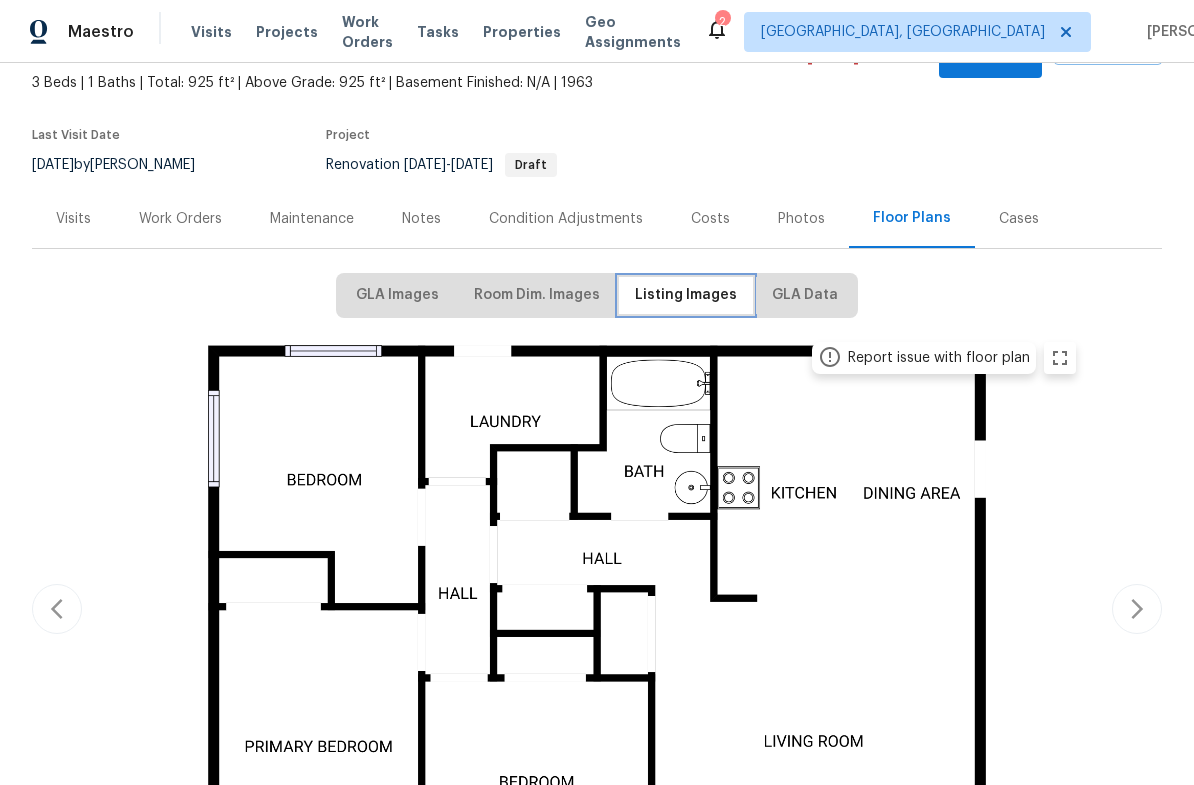 scroll, scrollTop: 136, scrollLeft: 0, axis: vertical 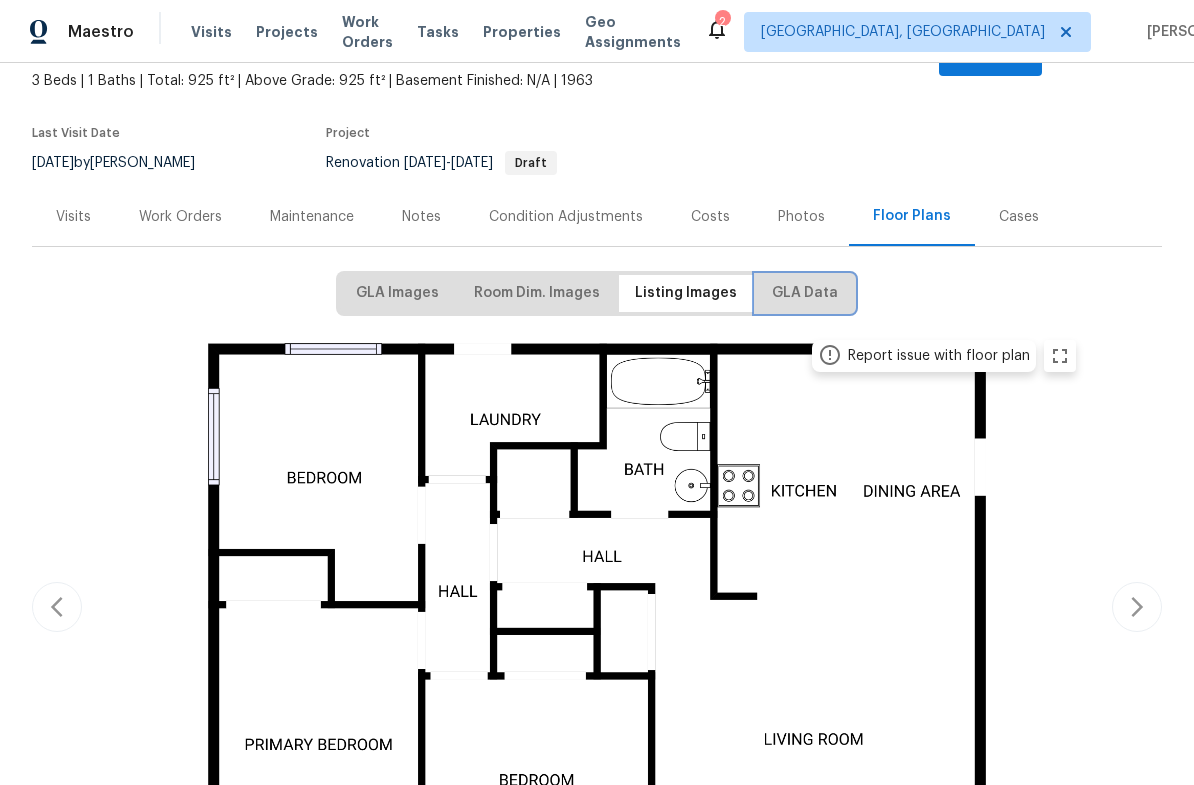click on "GLA Data" at bounding box center (805, 293) 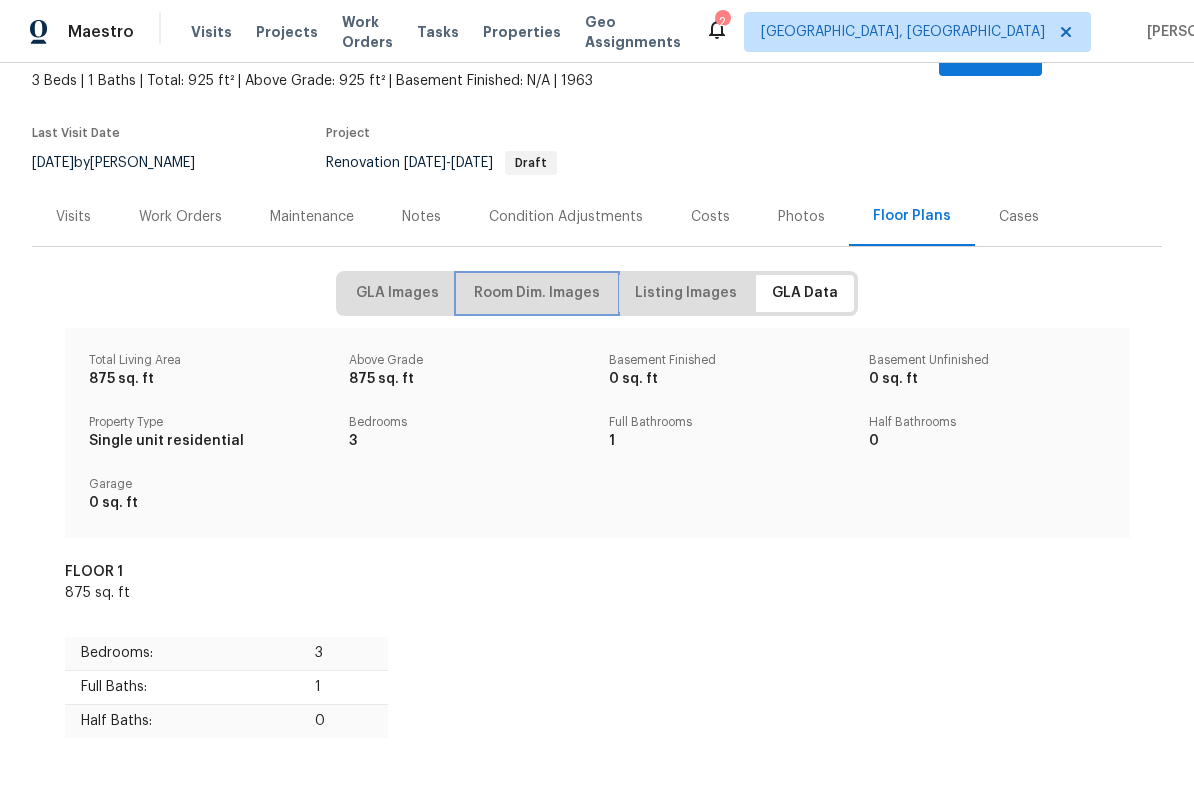 click on "Room Dim. Images" at bounding box center [537, 293] 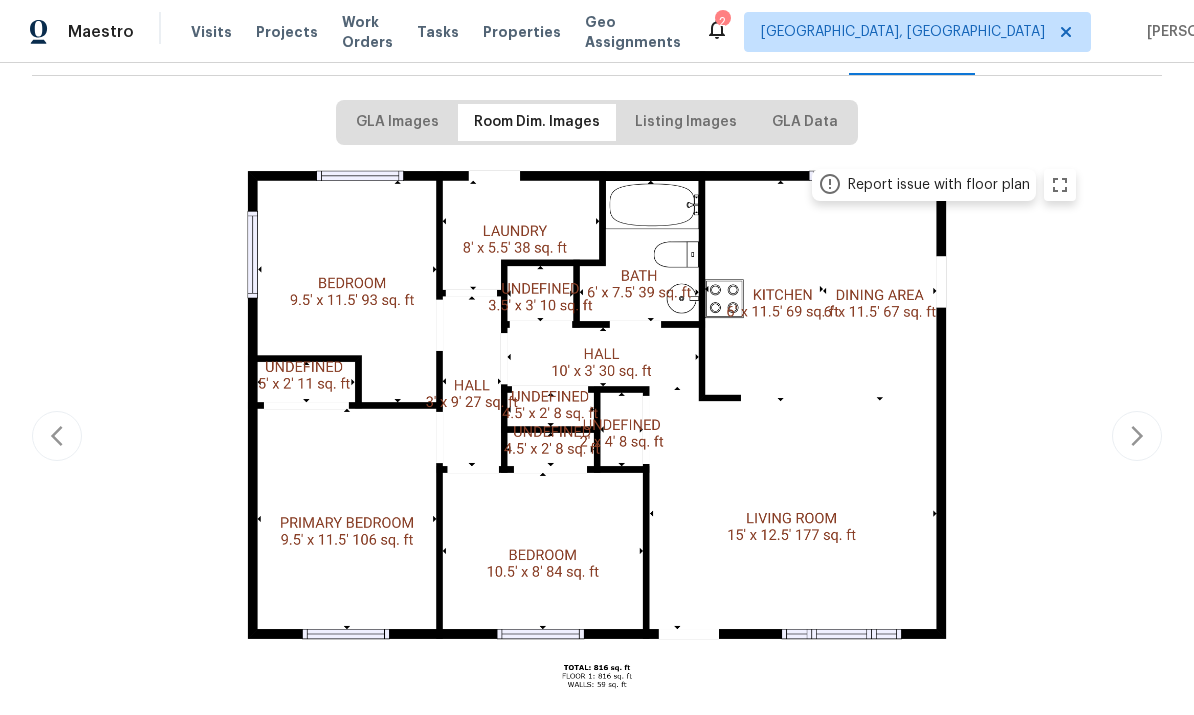 scroll, scrollTop: 296, scrollLeft: 0, axis: vertical 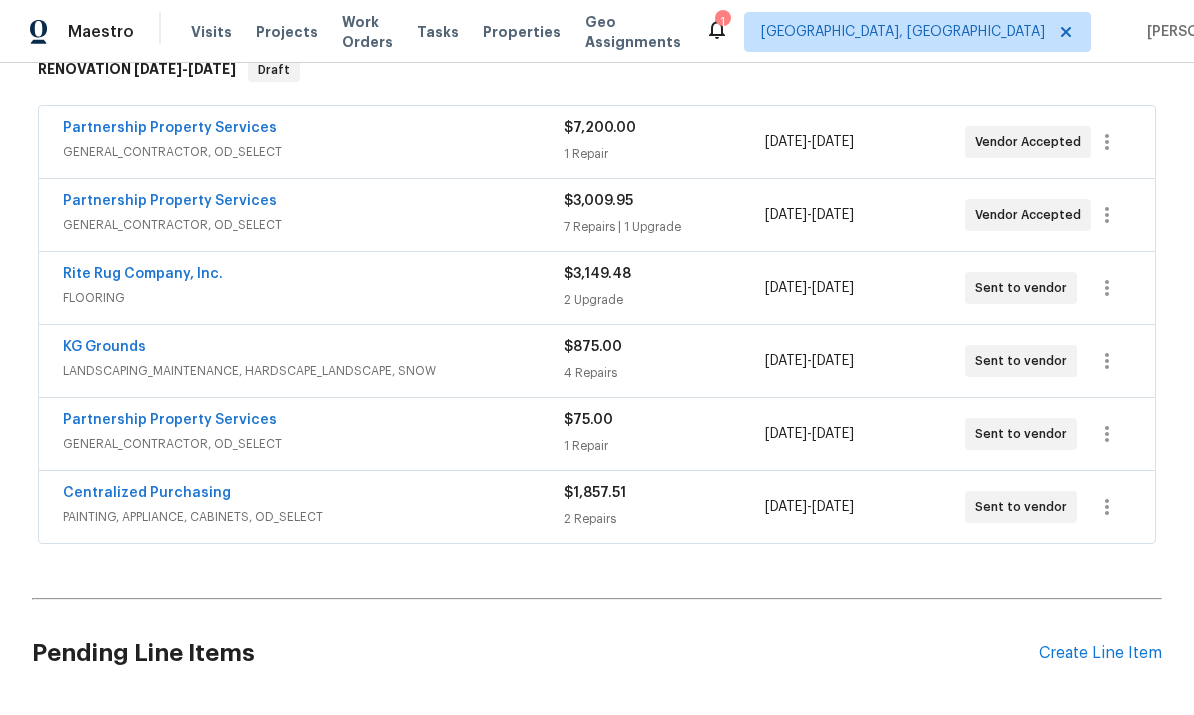 click on "Centralized Purchasing" at bounding box center [147, 493] 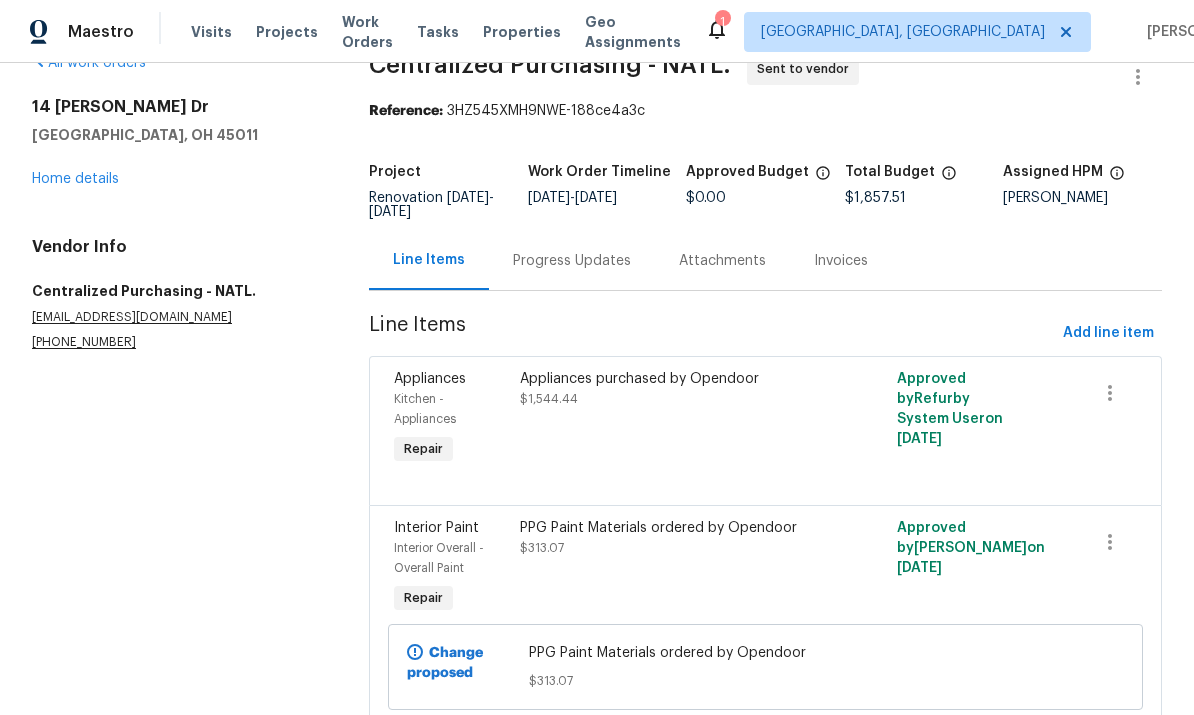 scroll, scrollTop: 41, scrollLeft: 0, axis: vertical 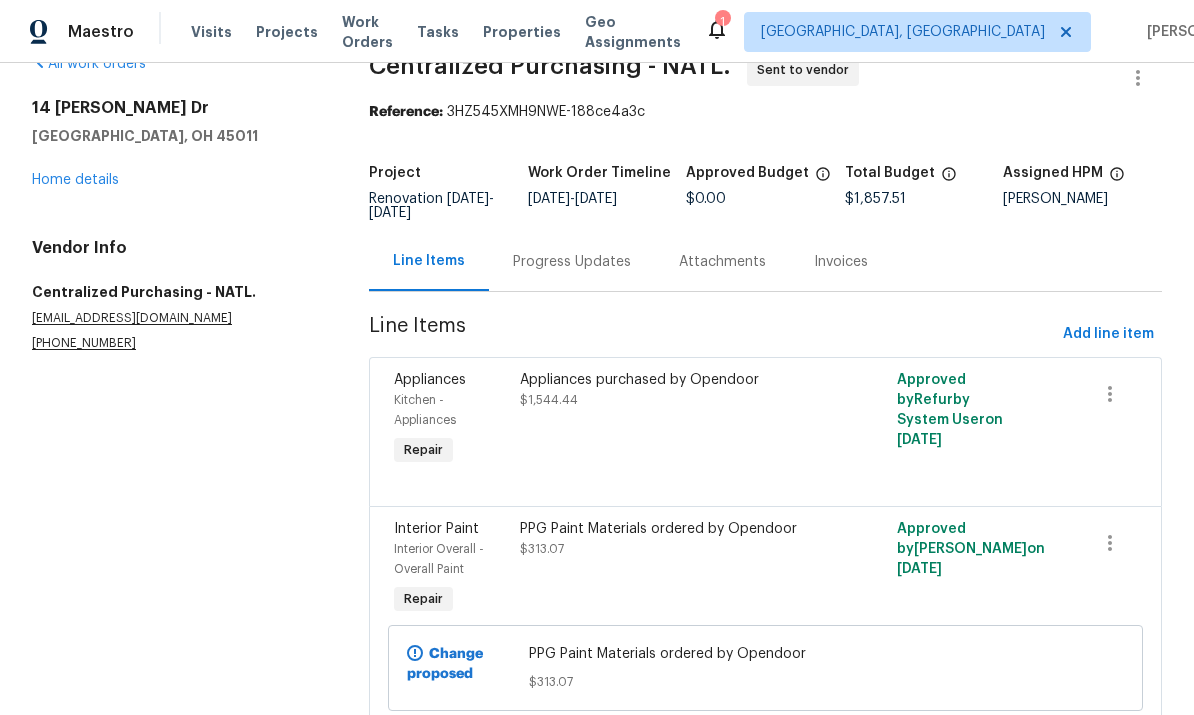 click on "Kitchen - Appliances" at bounding box center [425, 410] 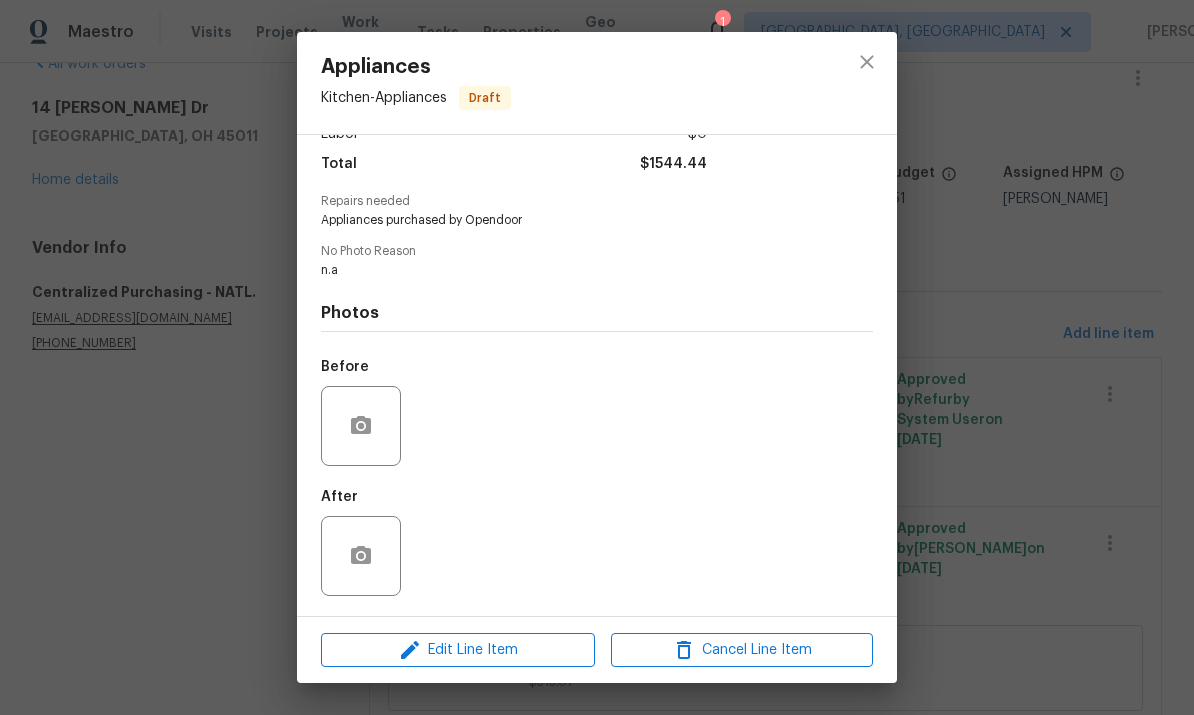 scroll, scrollTop: 161, scrollLeft: 0, axis: vertical 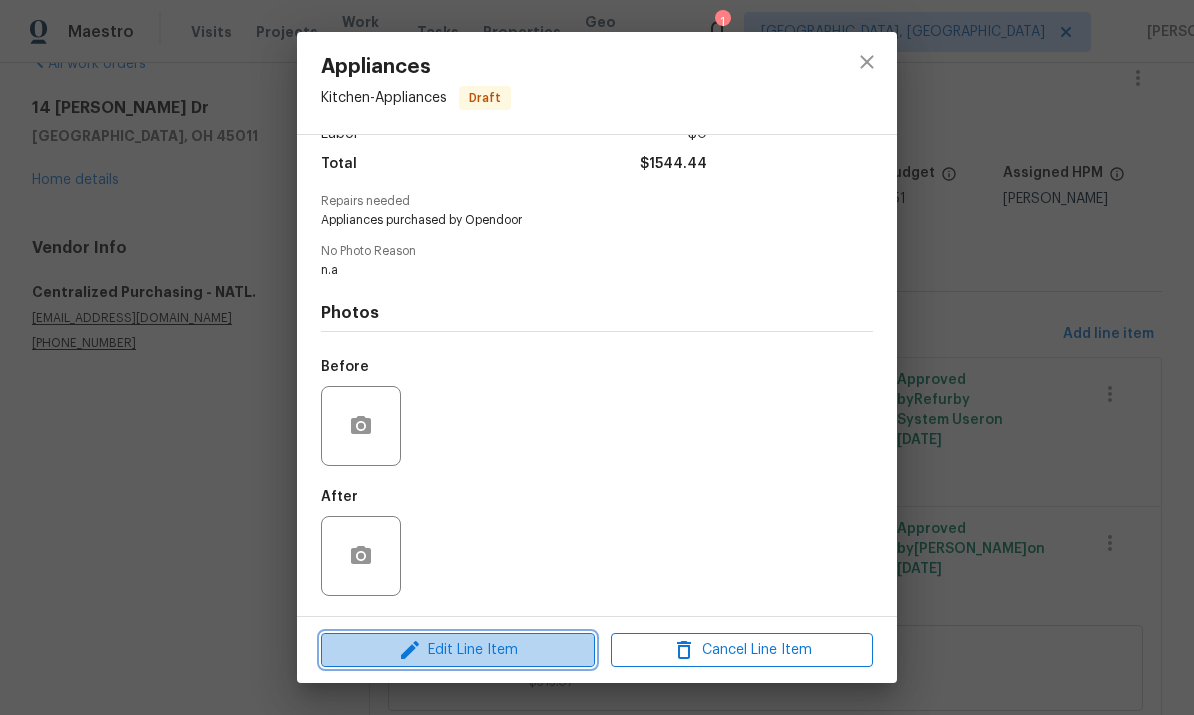 click on "Edit Line Item" at bounding box center [458, 650] 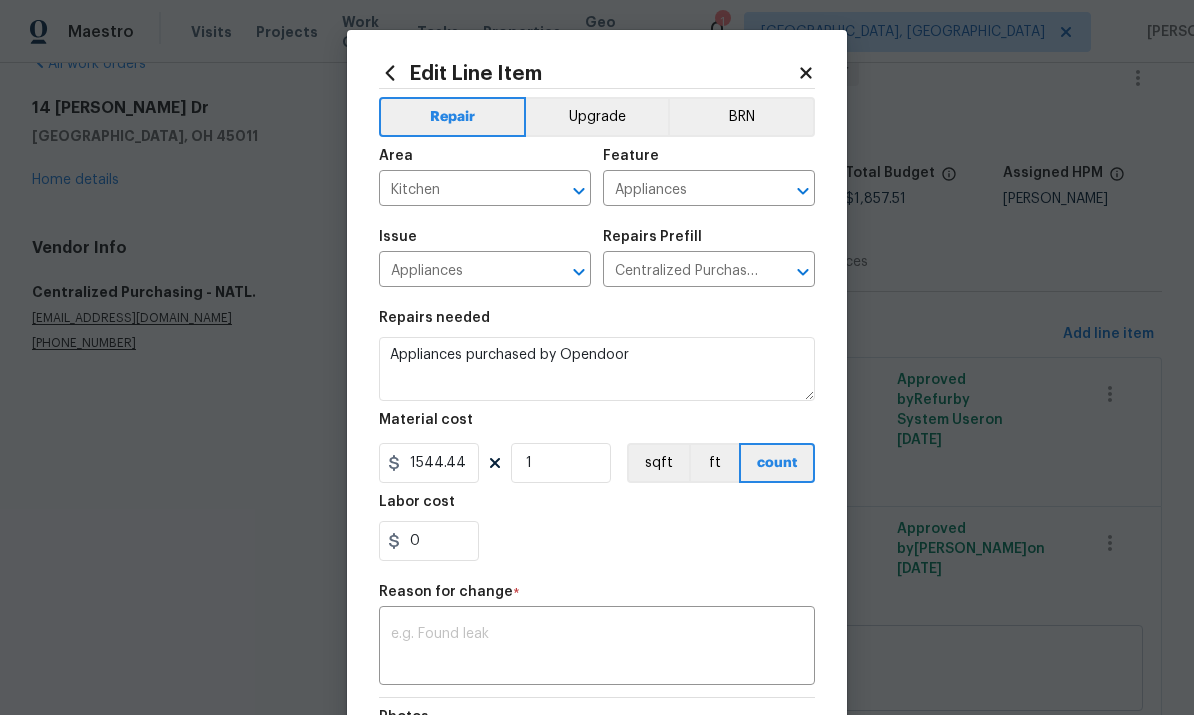 click on "Upgrade" at bounding box center (597, 117) 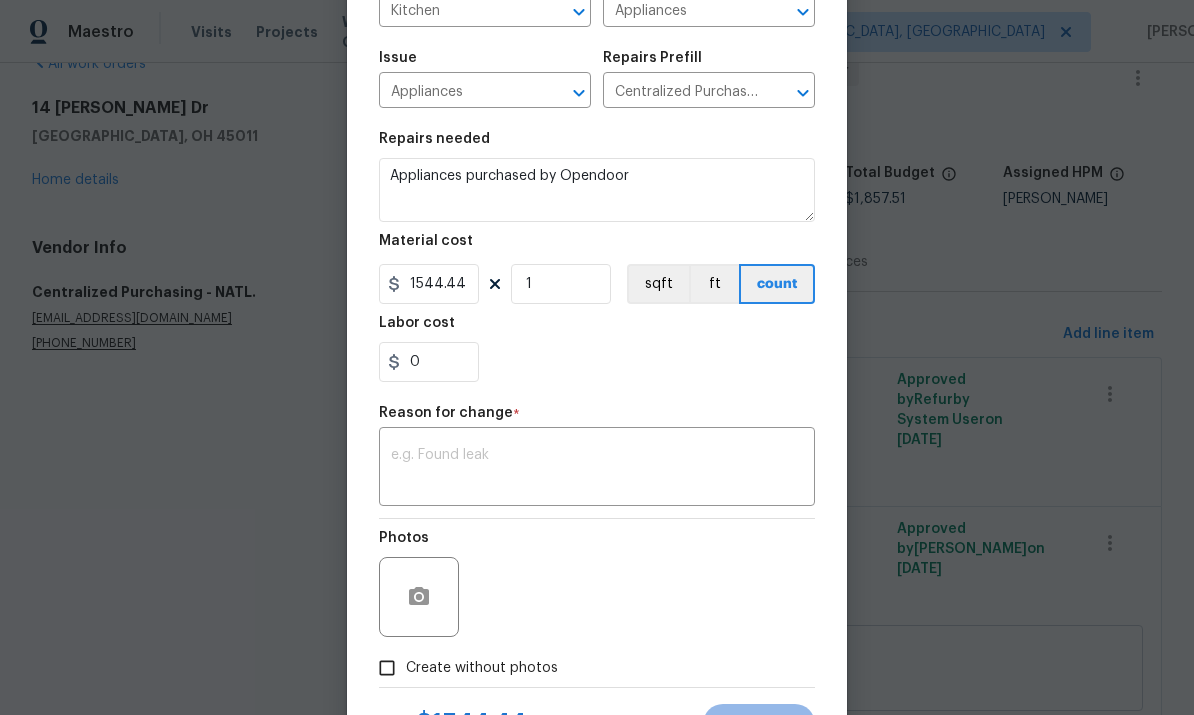 scroll, scrollTop: 176, scrollLeft: 0, axis: vertical 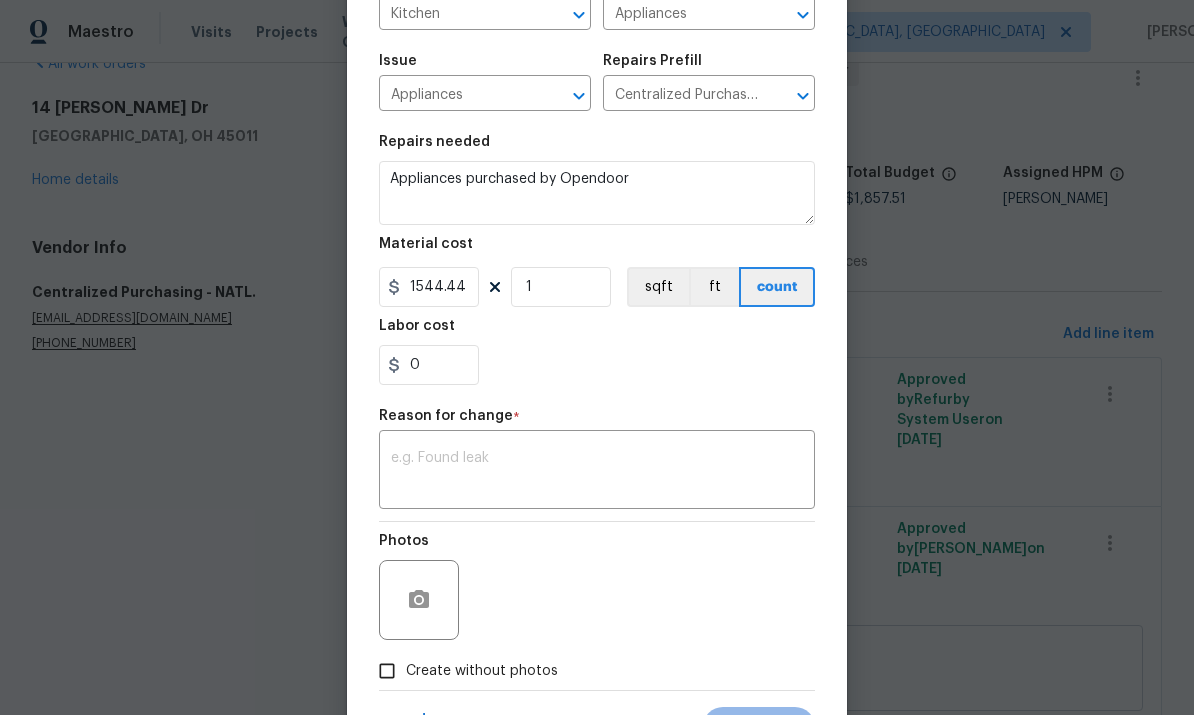click at bounding box center [597, 472] 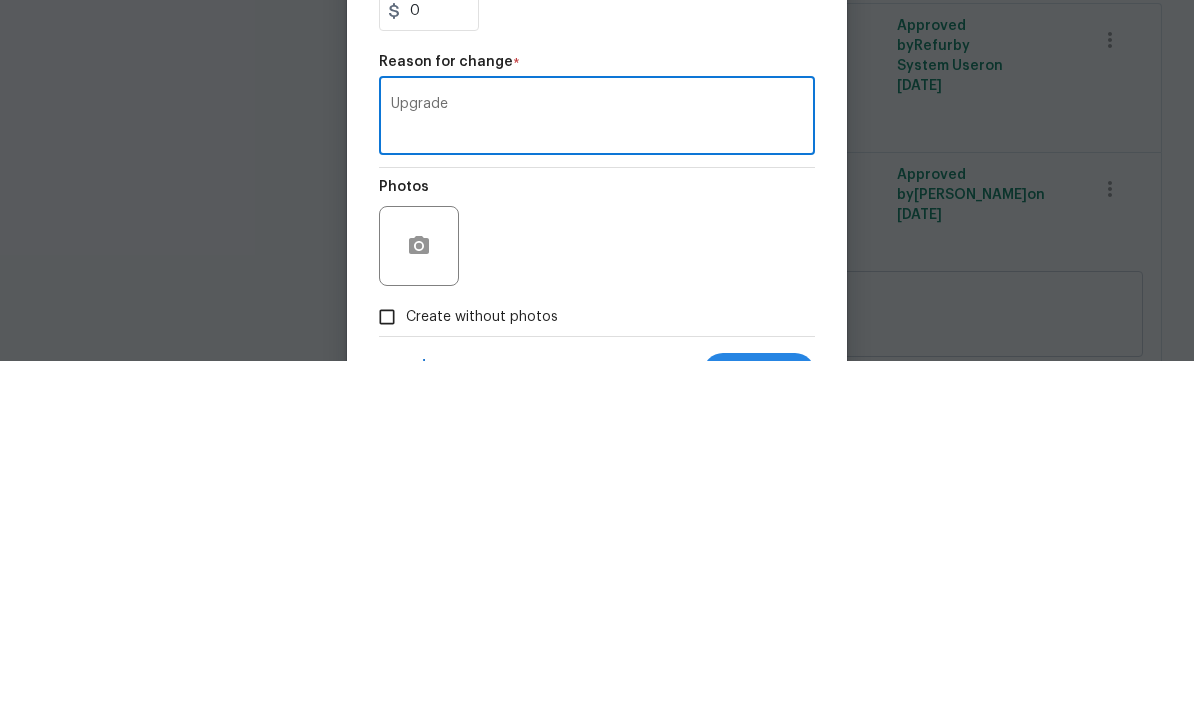 scroll, scrollTop: 75, scrollLeft: 0, axis: vertical 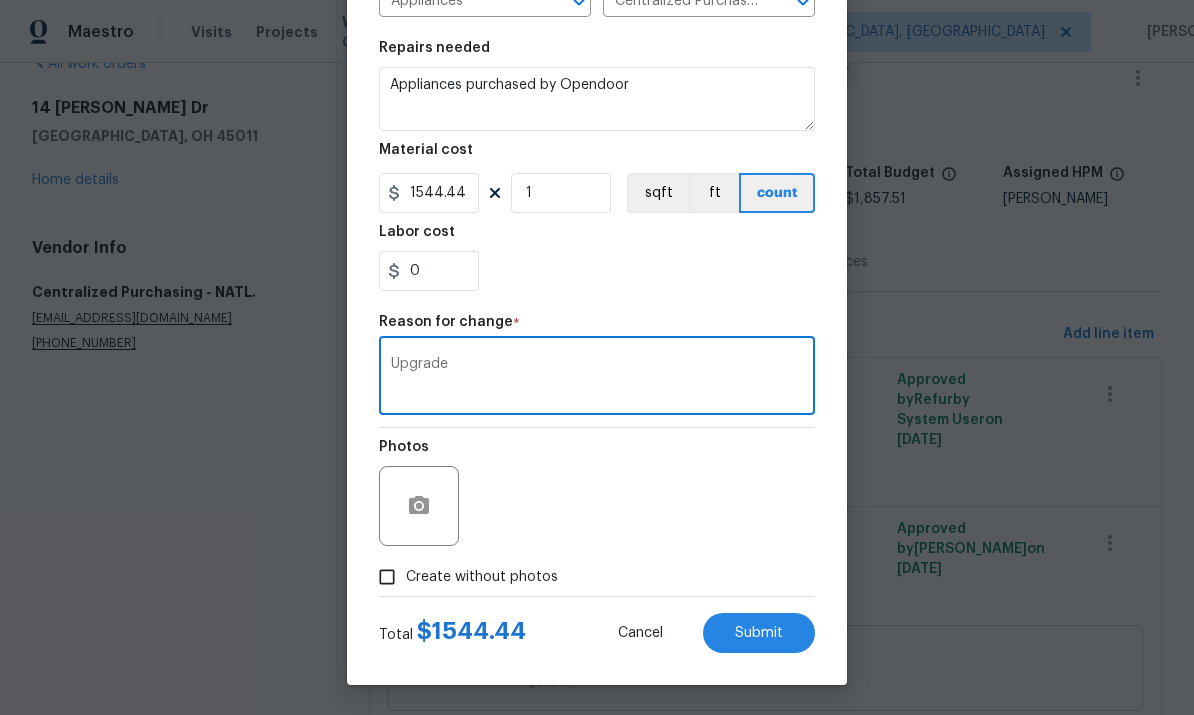type on "Upgrade" 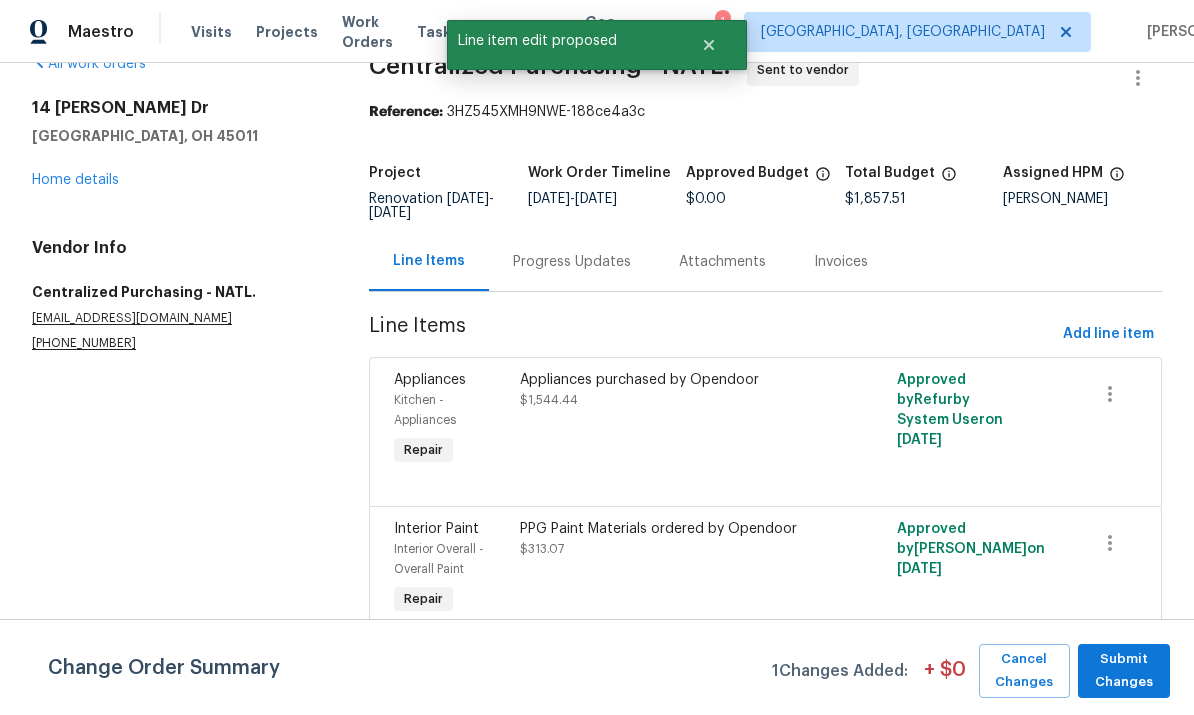 scroll, scrollTop: 0, scrollLeft: 0, axis: both 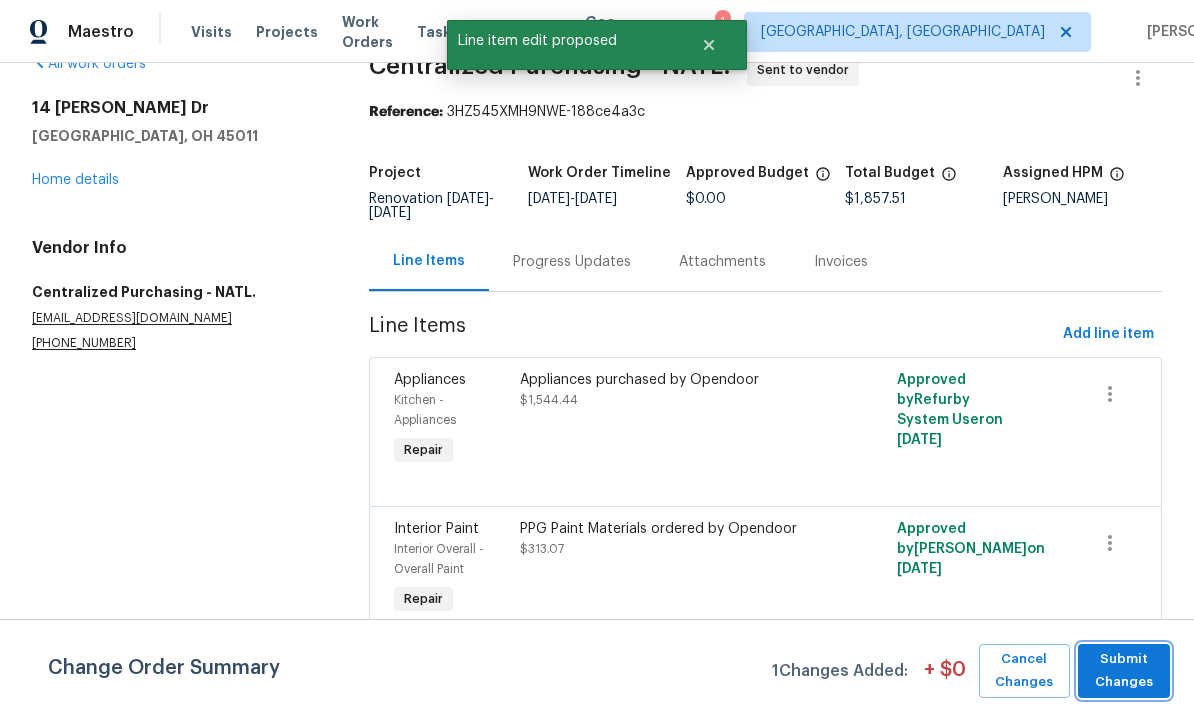 click on "Submit Changes" at bounding box center (1124, 671) 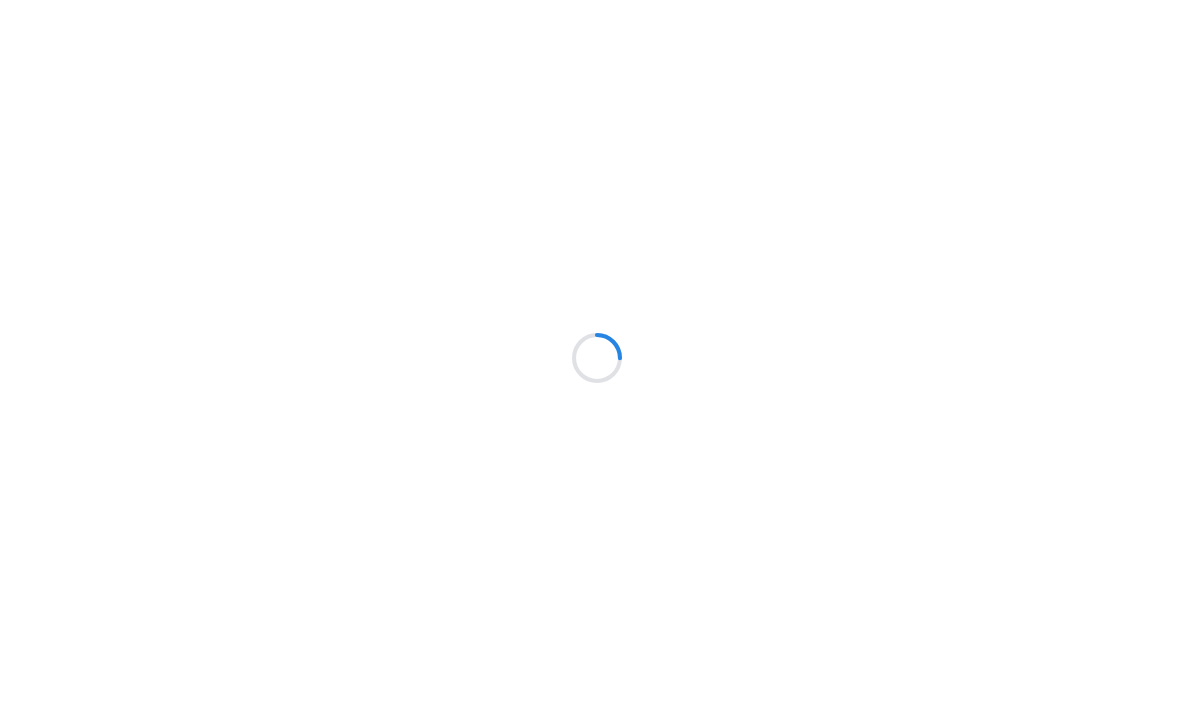 scroll, scrollTop: 0, scrollLeft: 0, axis: both 